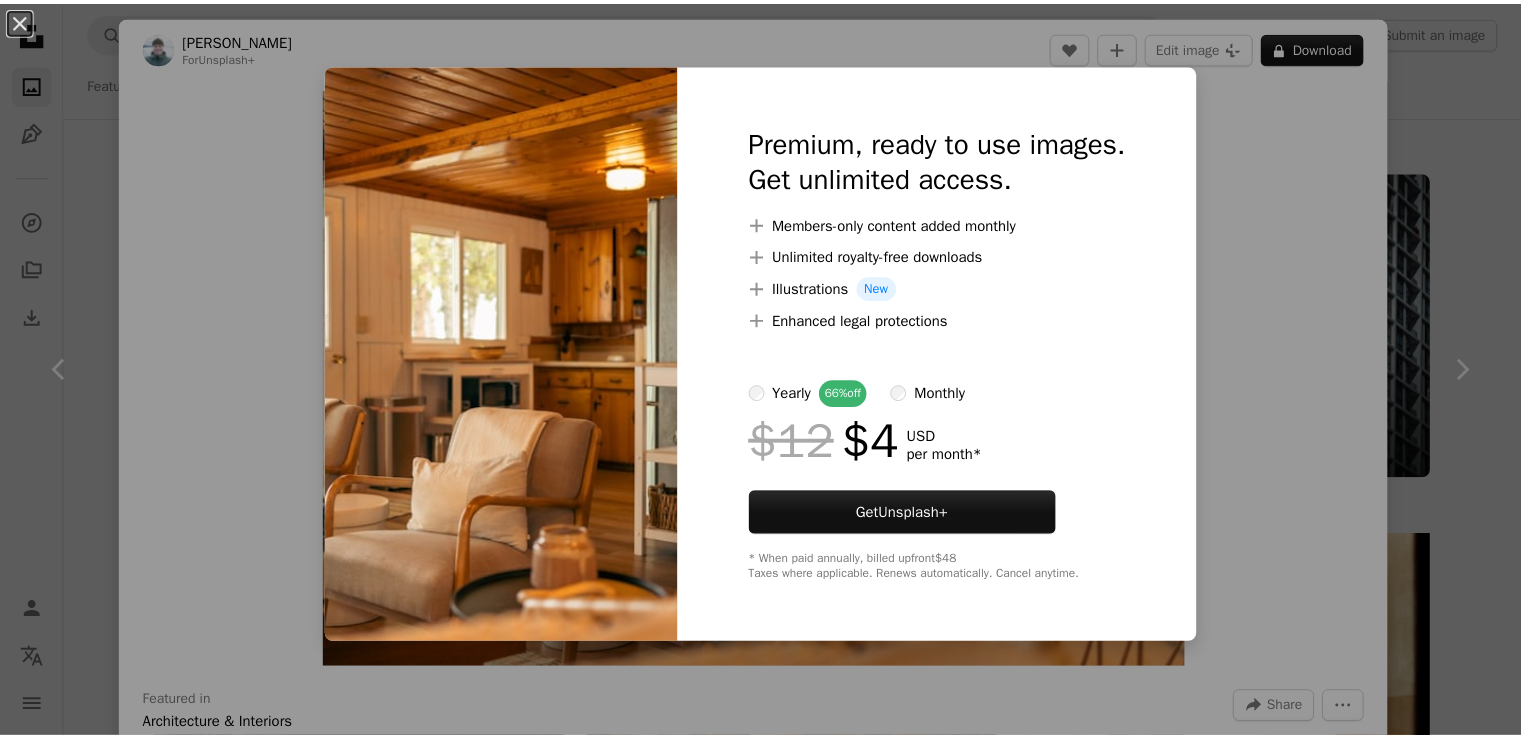 scroll, scrollTop: 374, scrollLeft: 0, axis: vertical 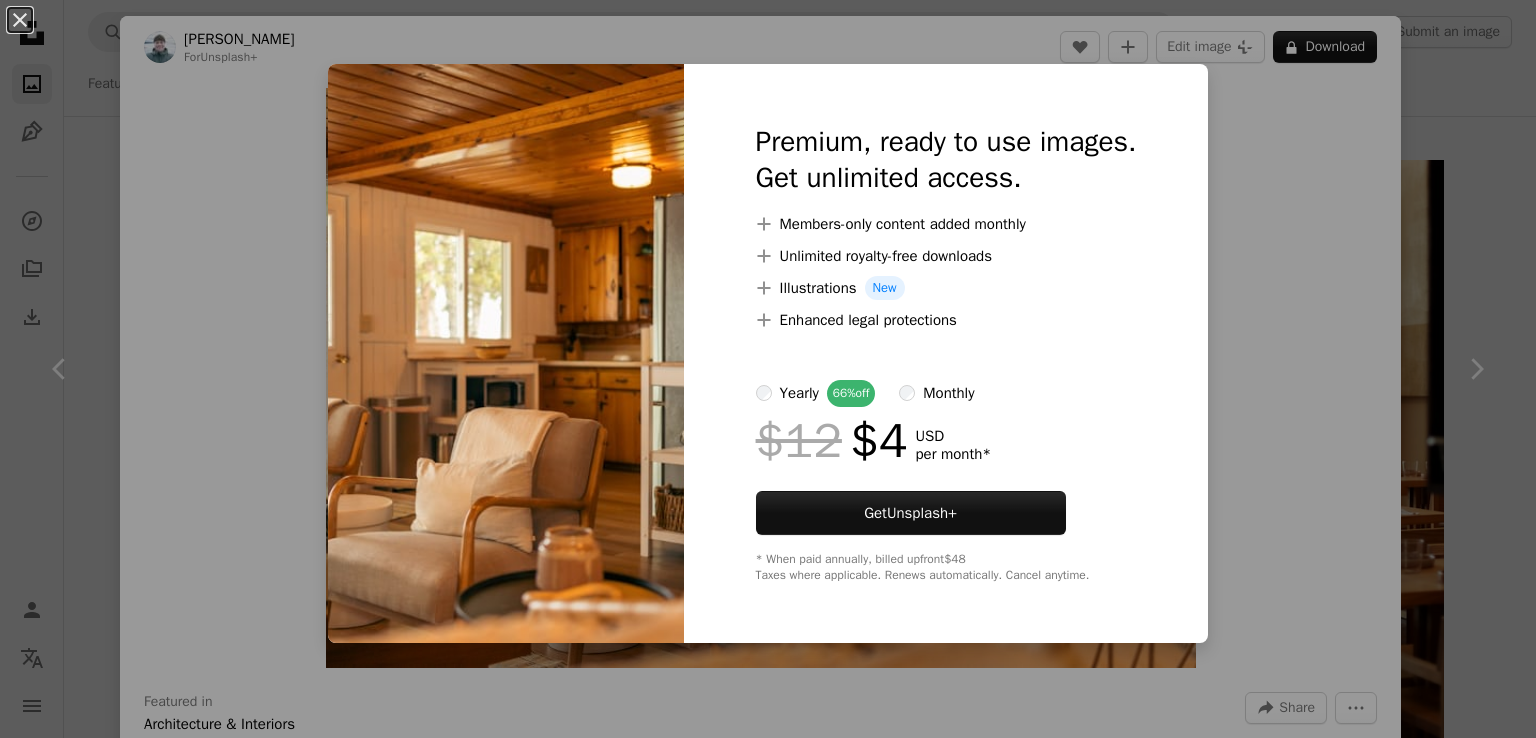 click on "An X shape Premium, ready to use images. Get unlimited access. A plus sign Members-only content added monthly A plus sign Unlimited royalty-free downloads A plus sign Illustrations  New A plus sign Enhanced legal protections yearly 66%  off monthly $12   $4 USD per month * Get  Unsplash+ * When paid annually, billed upfront  $48 Taxes where applicable. Renews automatically. Cancel anytime." at bounding box center (768, 369) 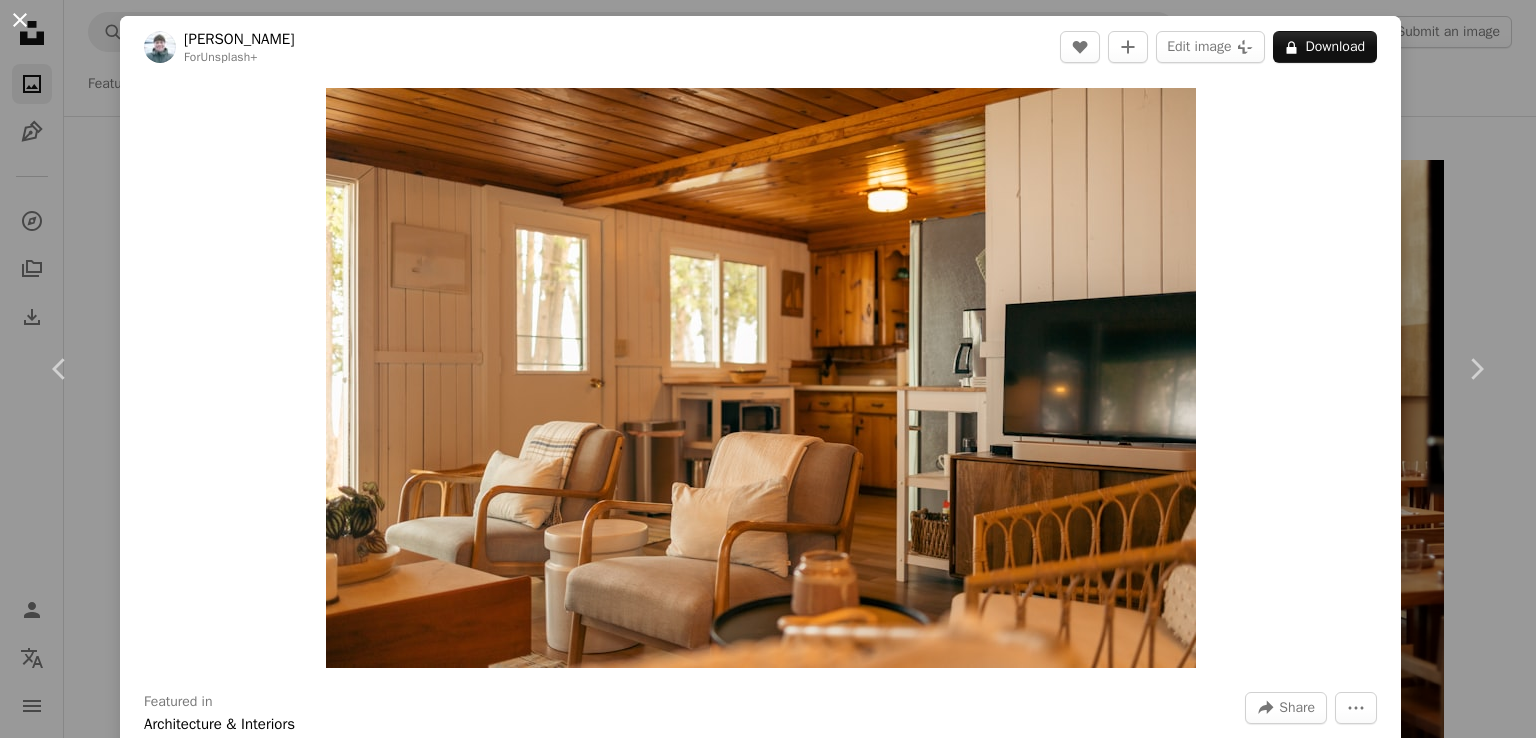 click on "An X shape" at bounding box center (20, 20) 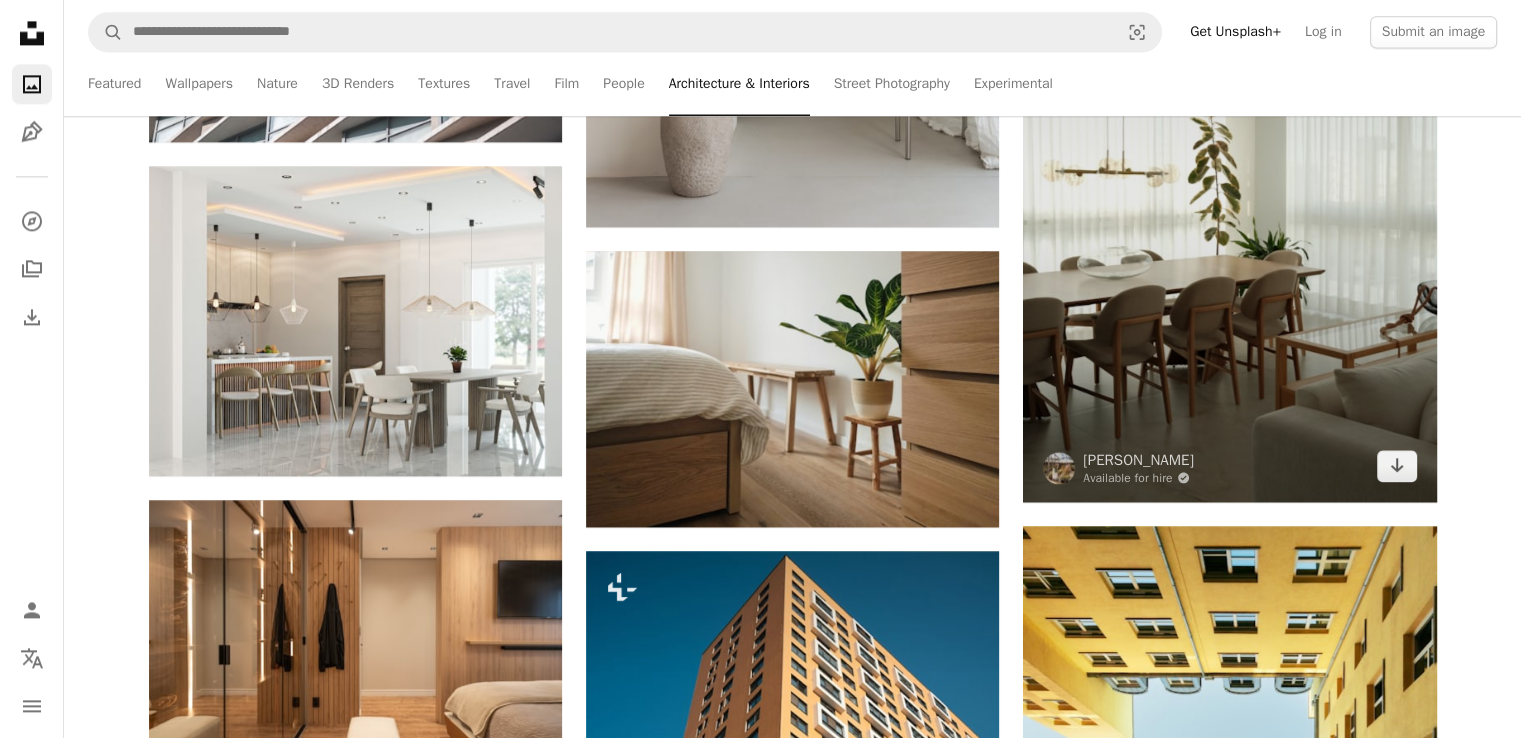 scroll, scrollTop: 2838, scrollLeft: 0, axis: vertical 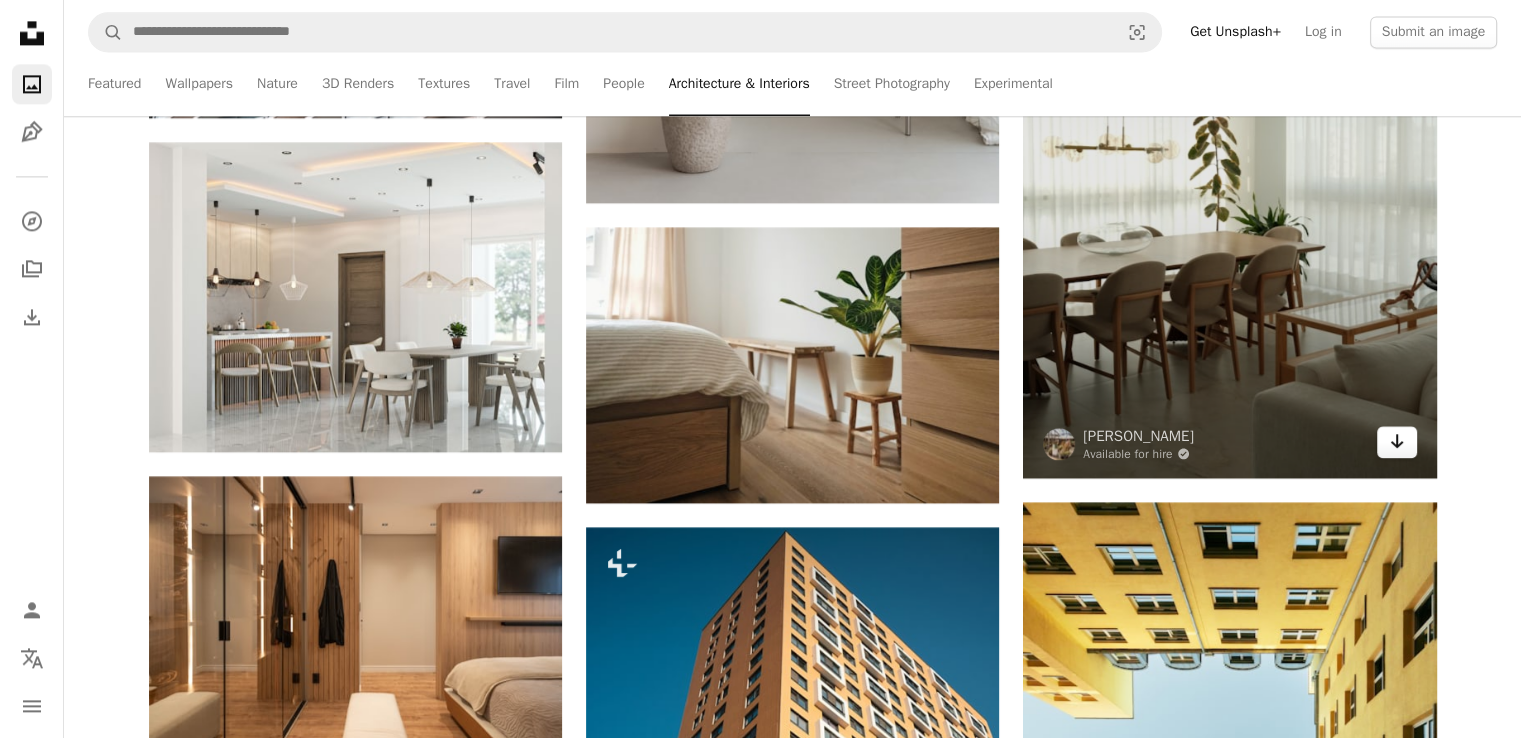 click 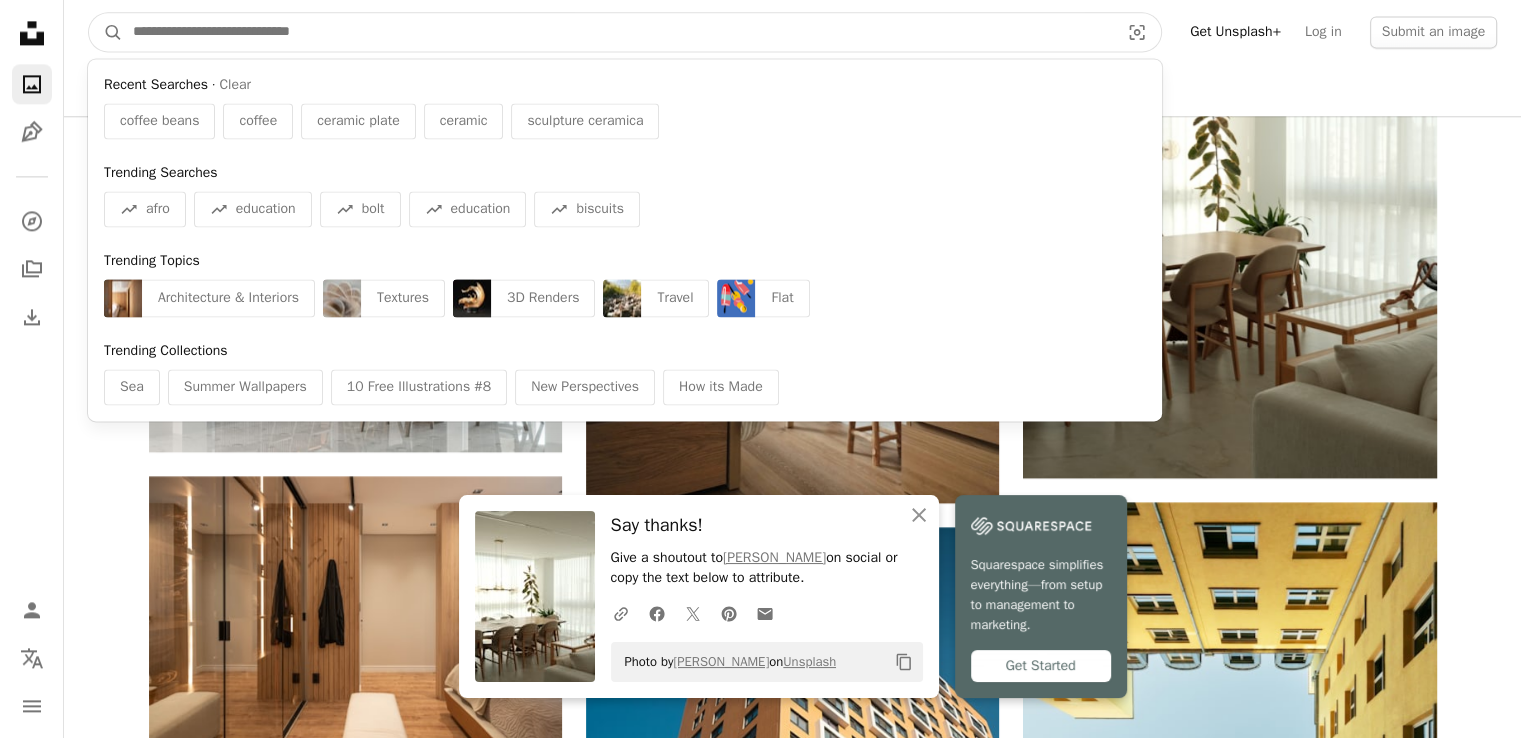 click at bounding box center (618, 32) 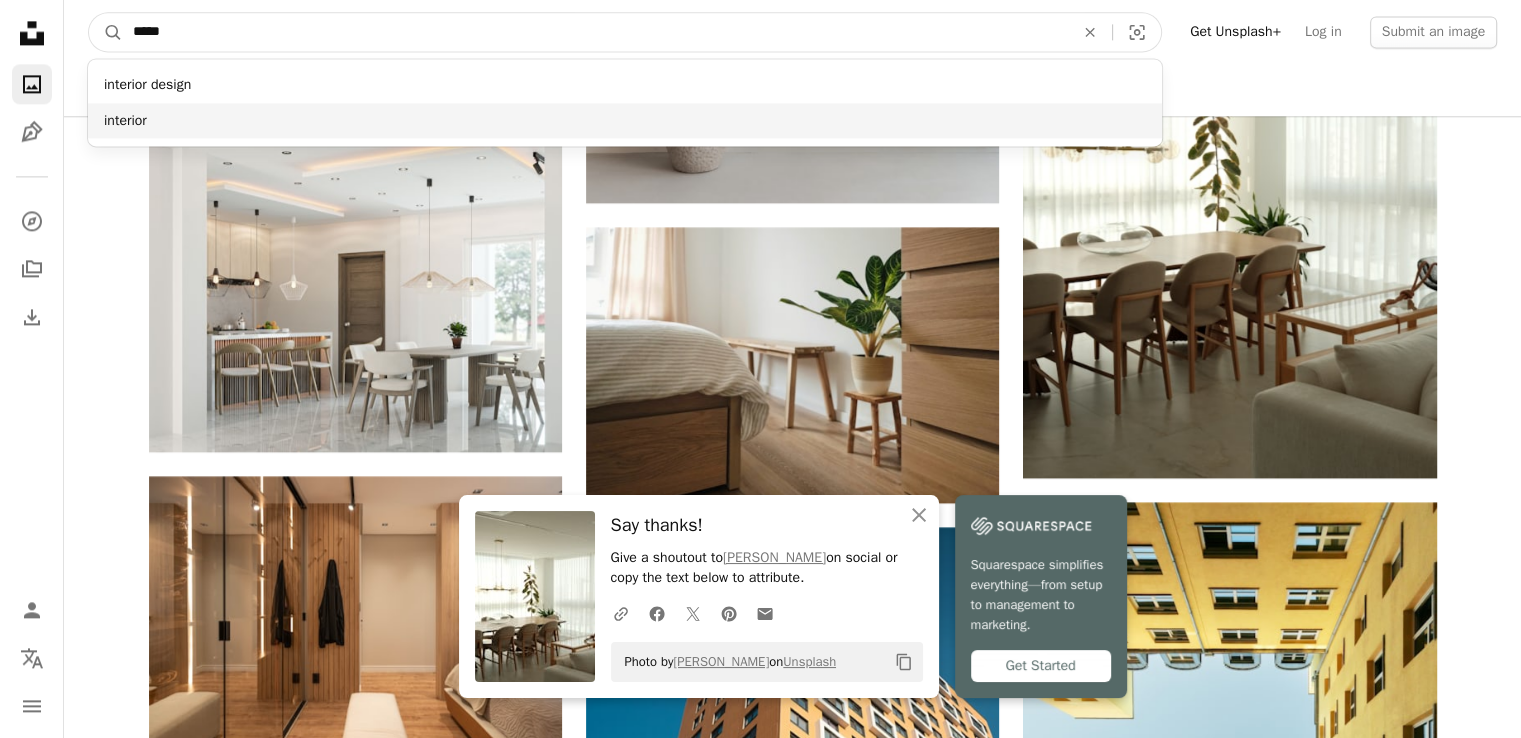 type on "*****" 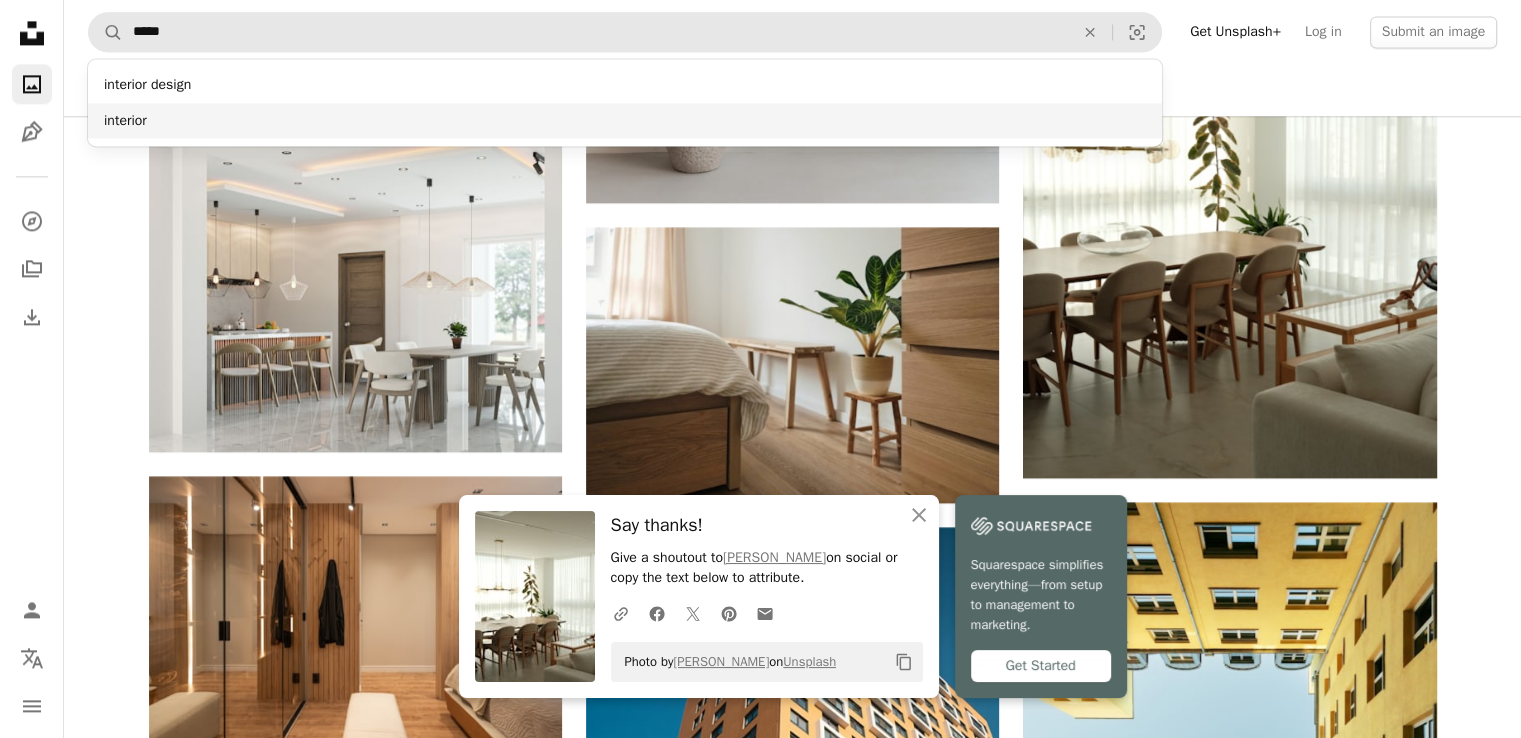 click on "interior" at bounding box center [625, 121] 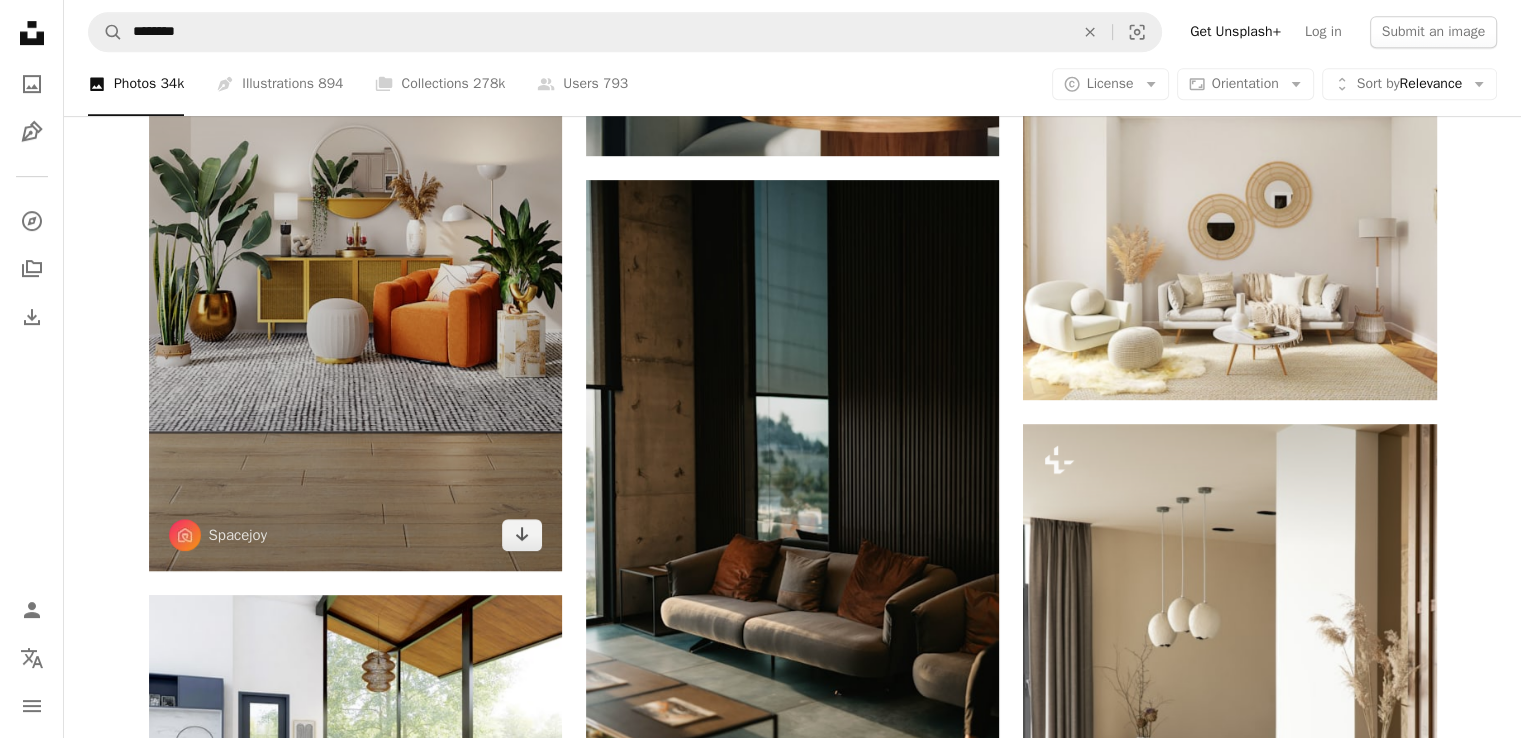 scroll, scrollTop: 967, scrollLeft: 0, axis: vertical 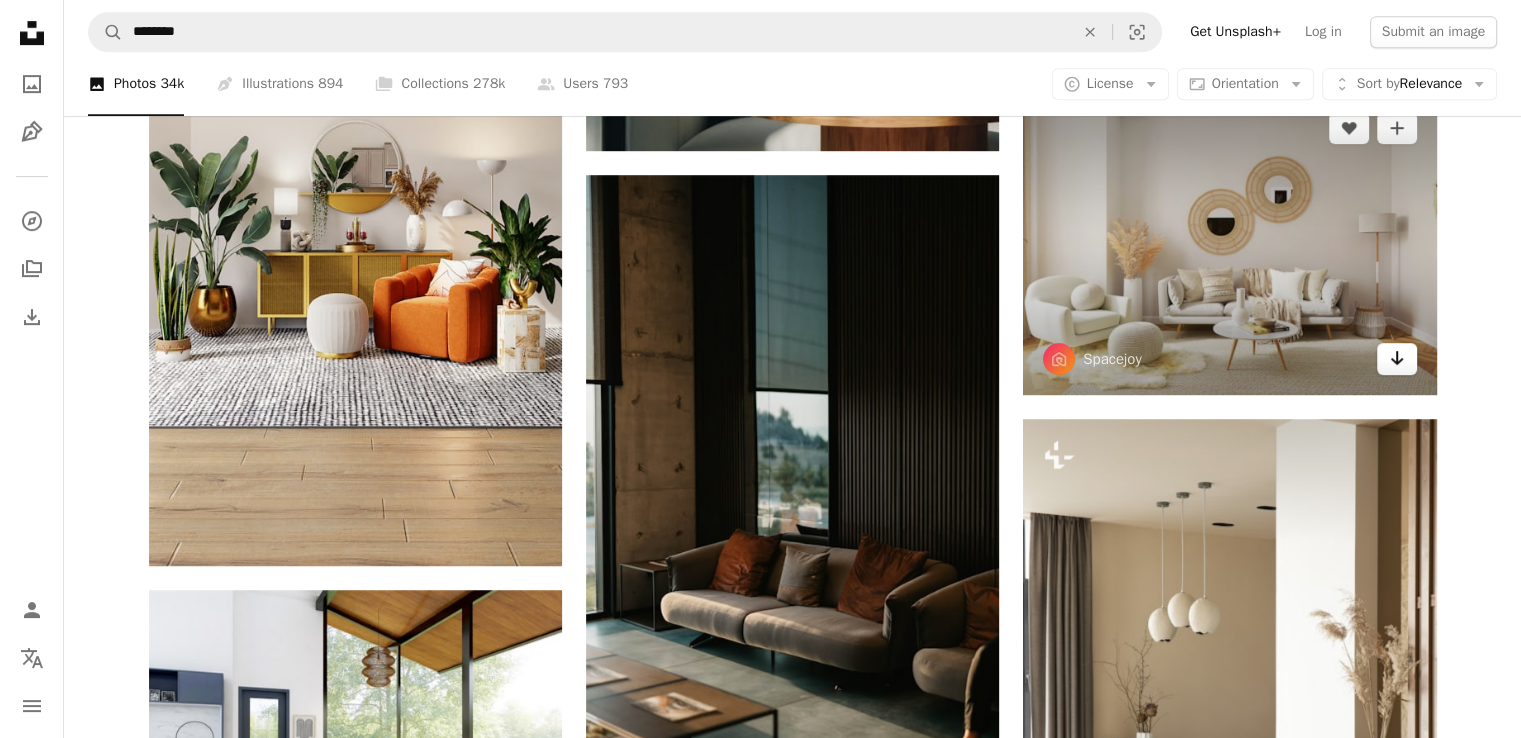click on "Arrow pointing down" 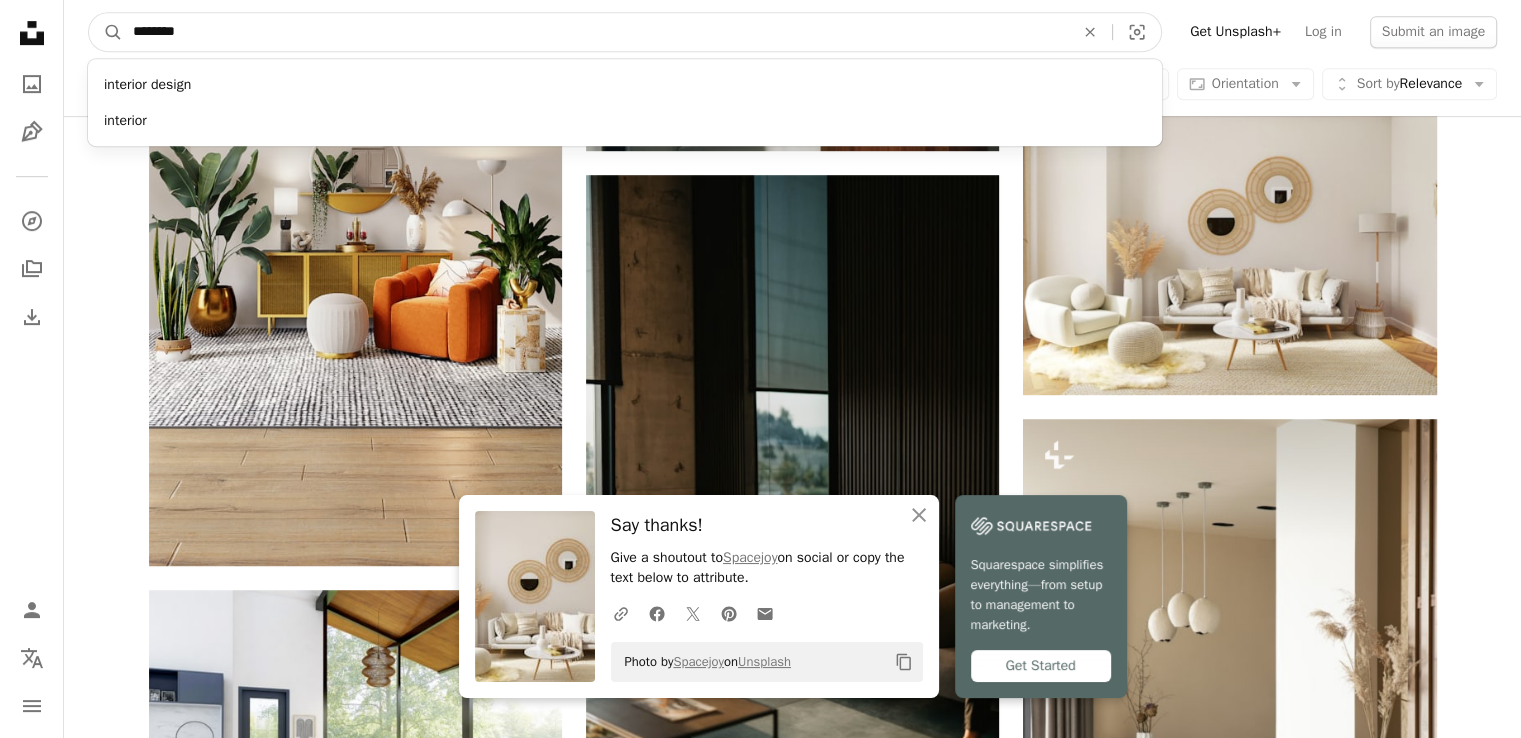drag, startPoint x: 553, startPoint y: 27, endPoint x: 75, endPoint y: 40, distance: 478.17676 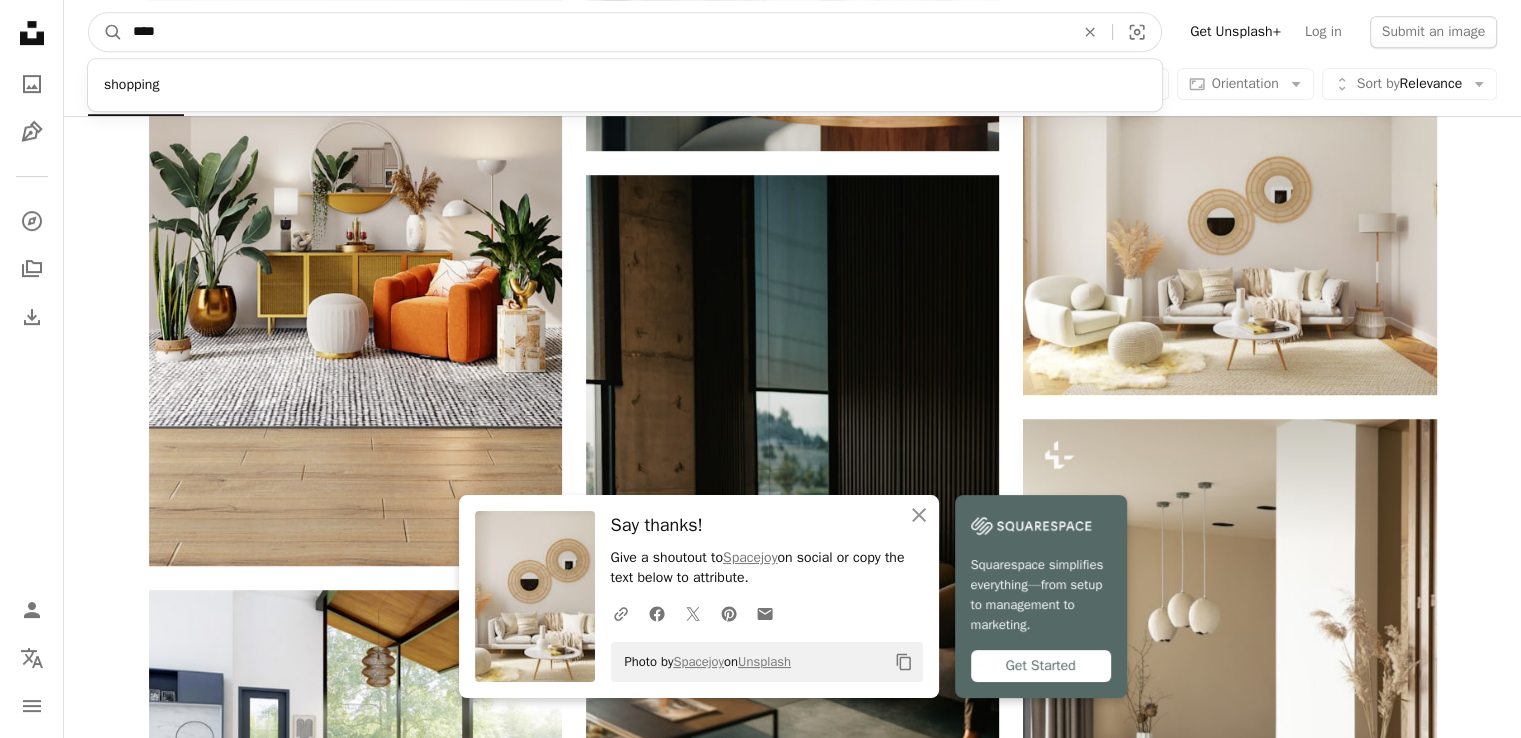 type on "****" 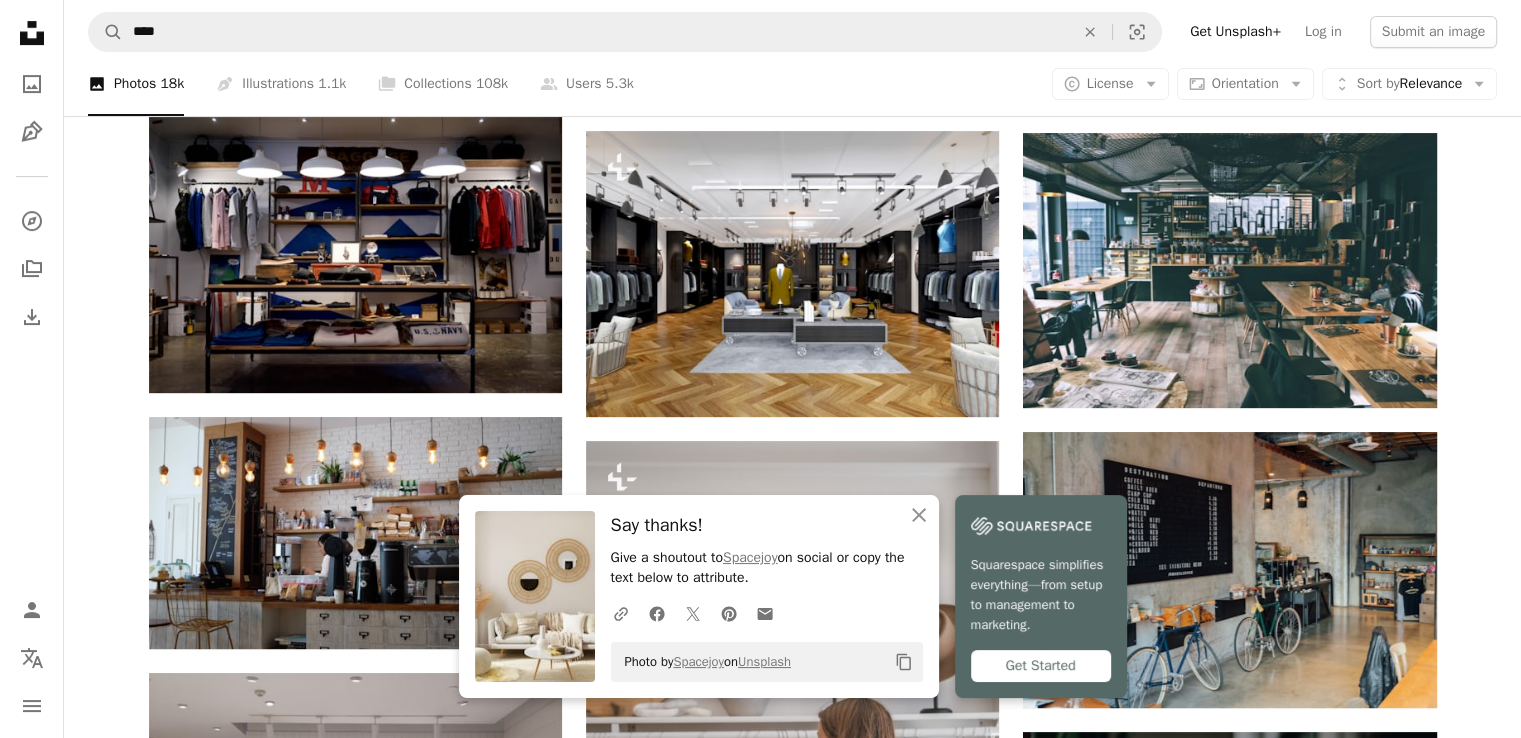 scroll, scrollTop: 742, scrollLeft: 0, axis: vertical 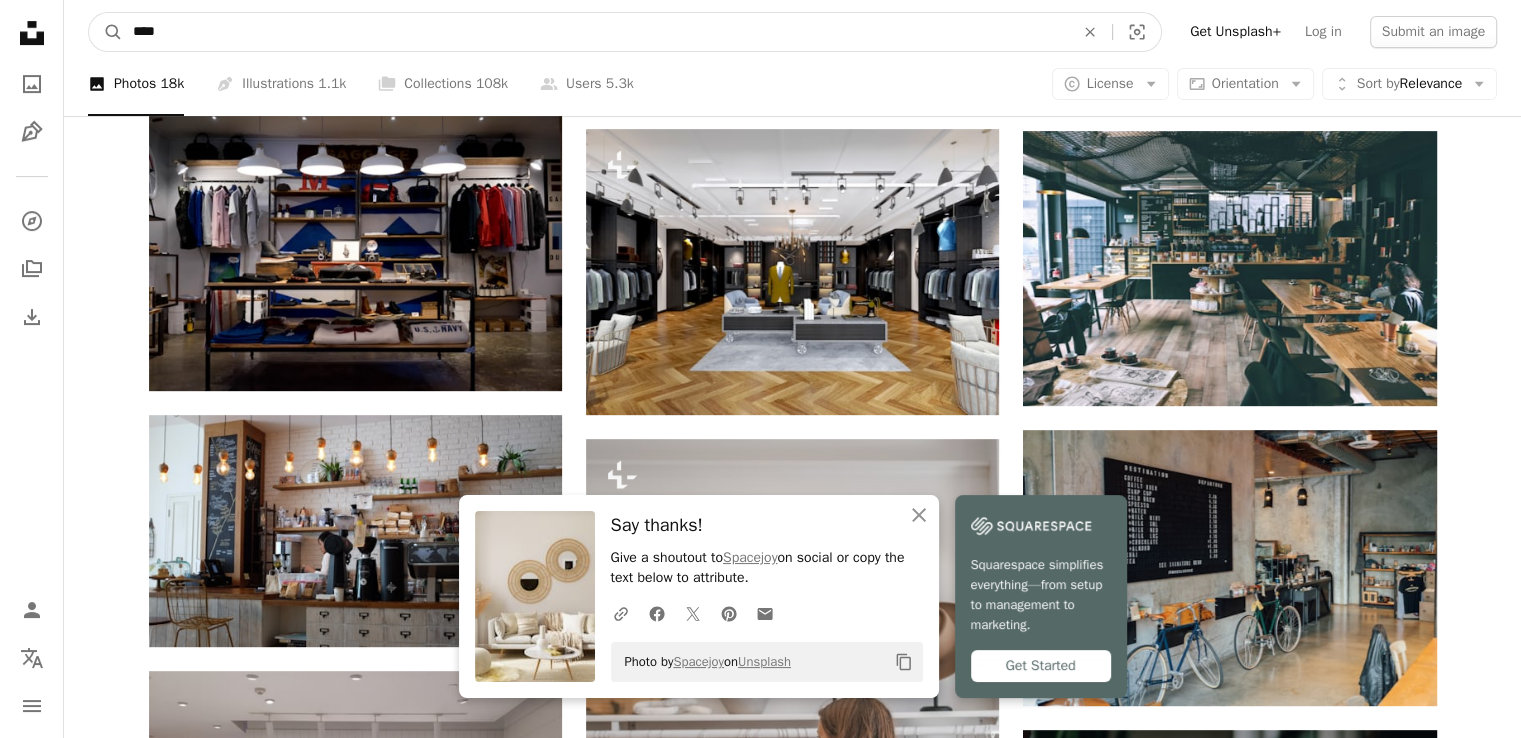 drag, startPoint x: 401, startPoint y: 29, endPoint x: 0, endPoint y: 89, distance: 405.46393 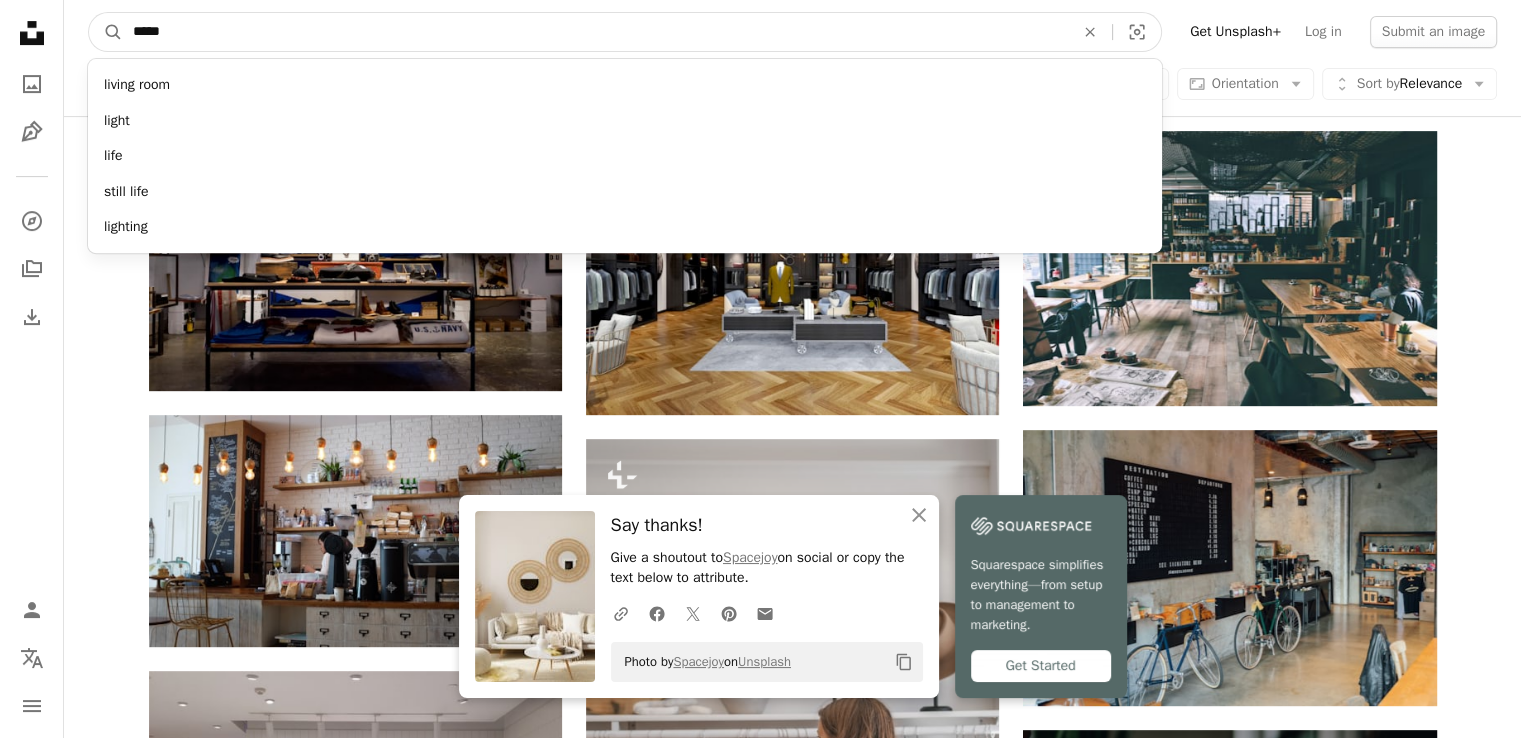 type on "*****" 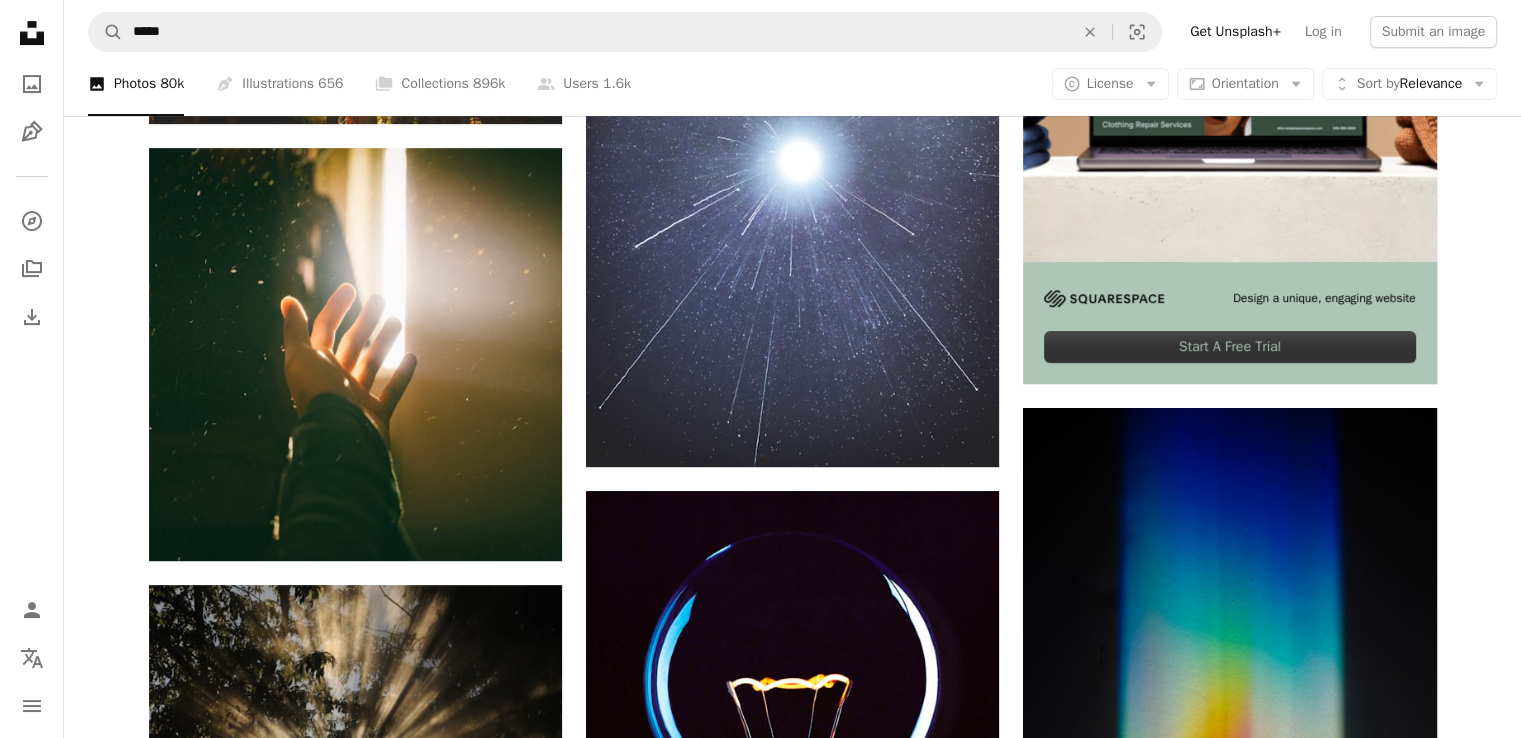 scroll, scrollTop: 0, scrollLeft: 0, axis: both 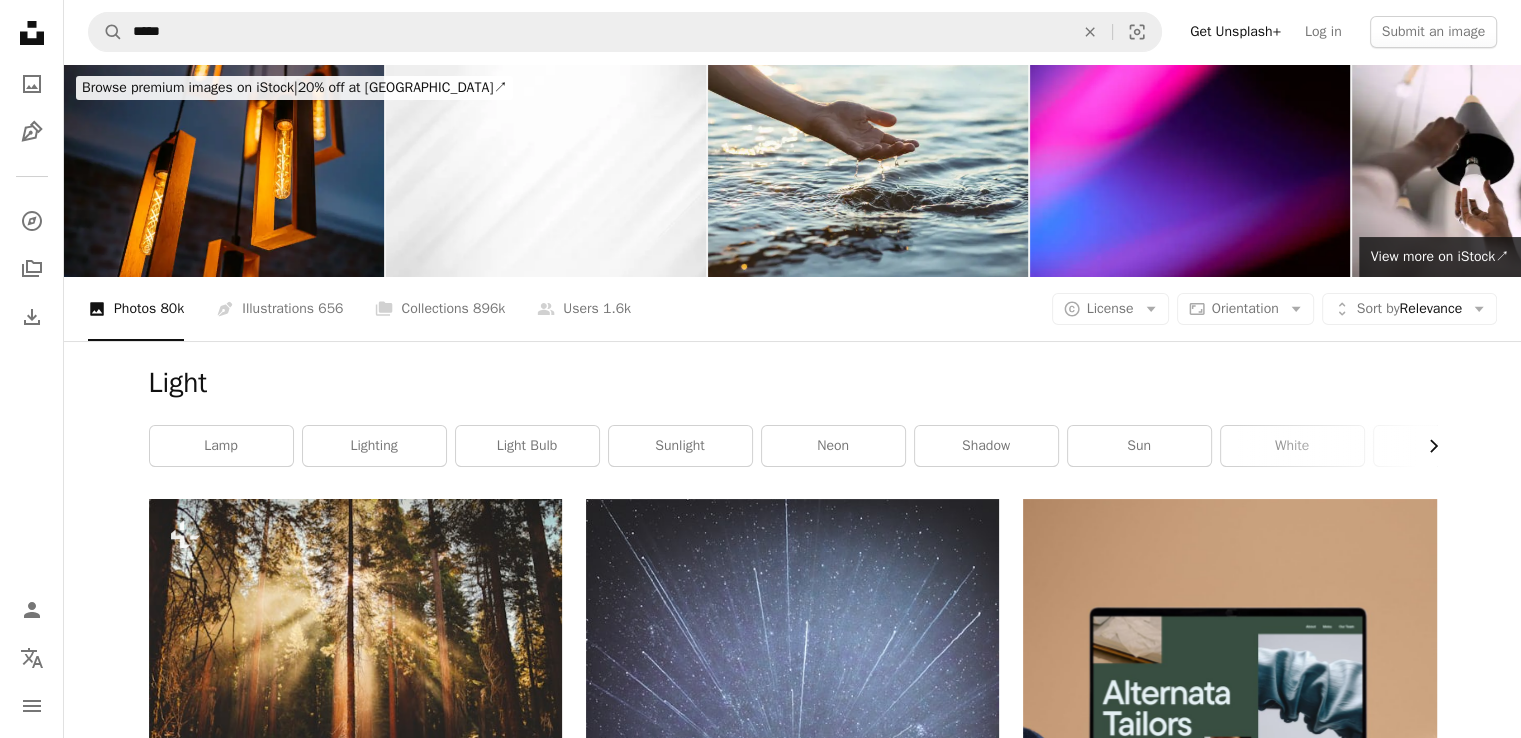 click on "Chevron right" 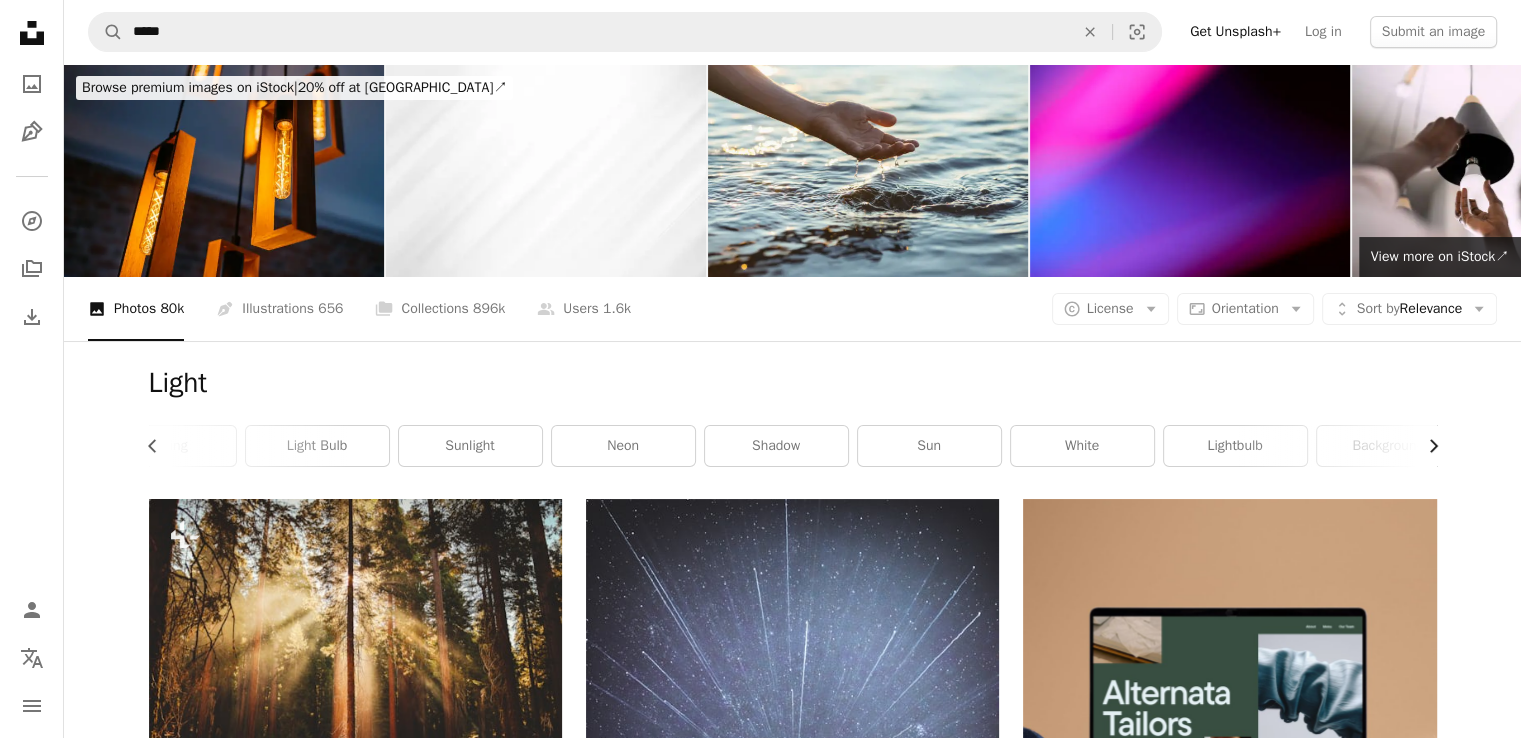scroll, scrollTop: 0, scrollLeft: 300, axis: horizontal 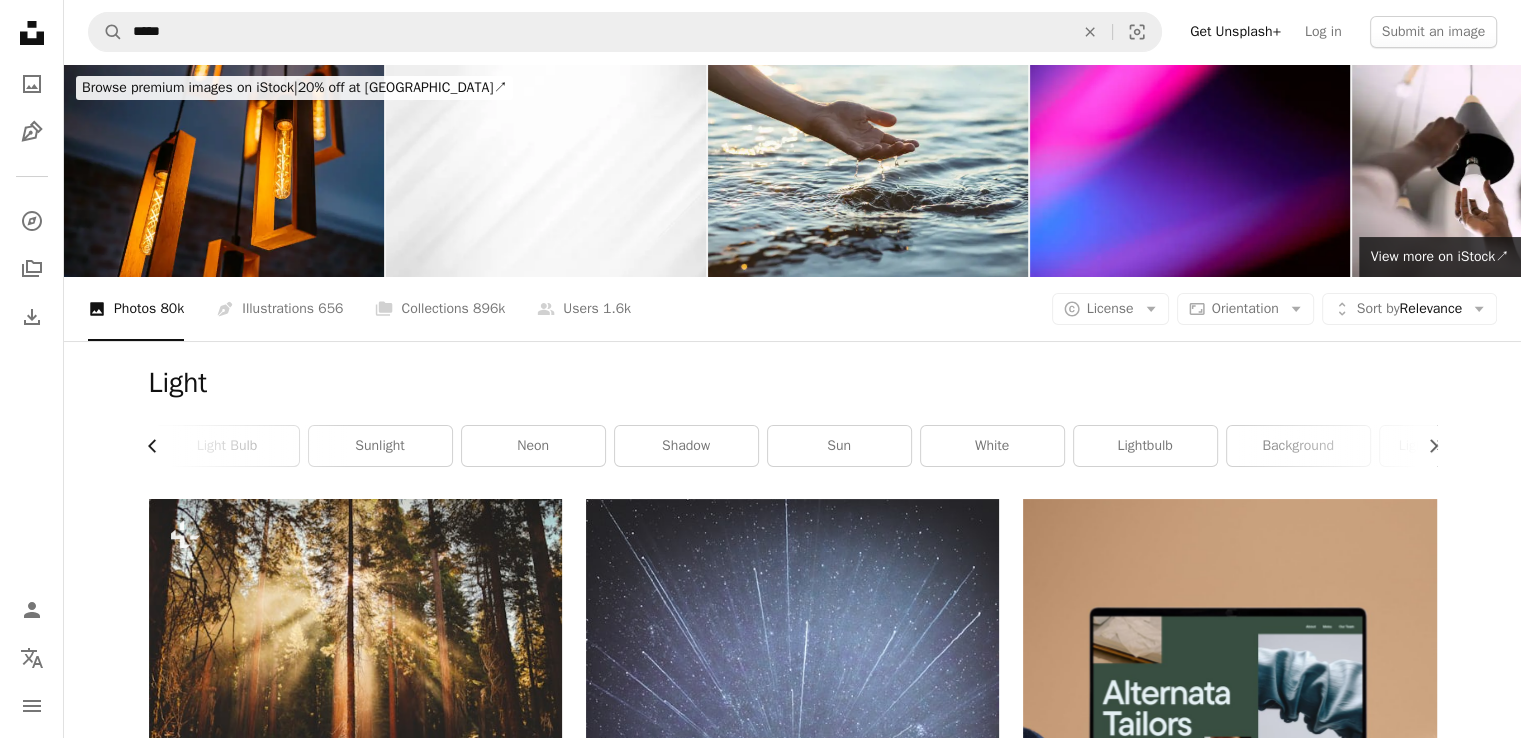 click on "Chevron left" 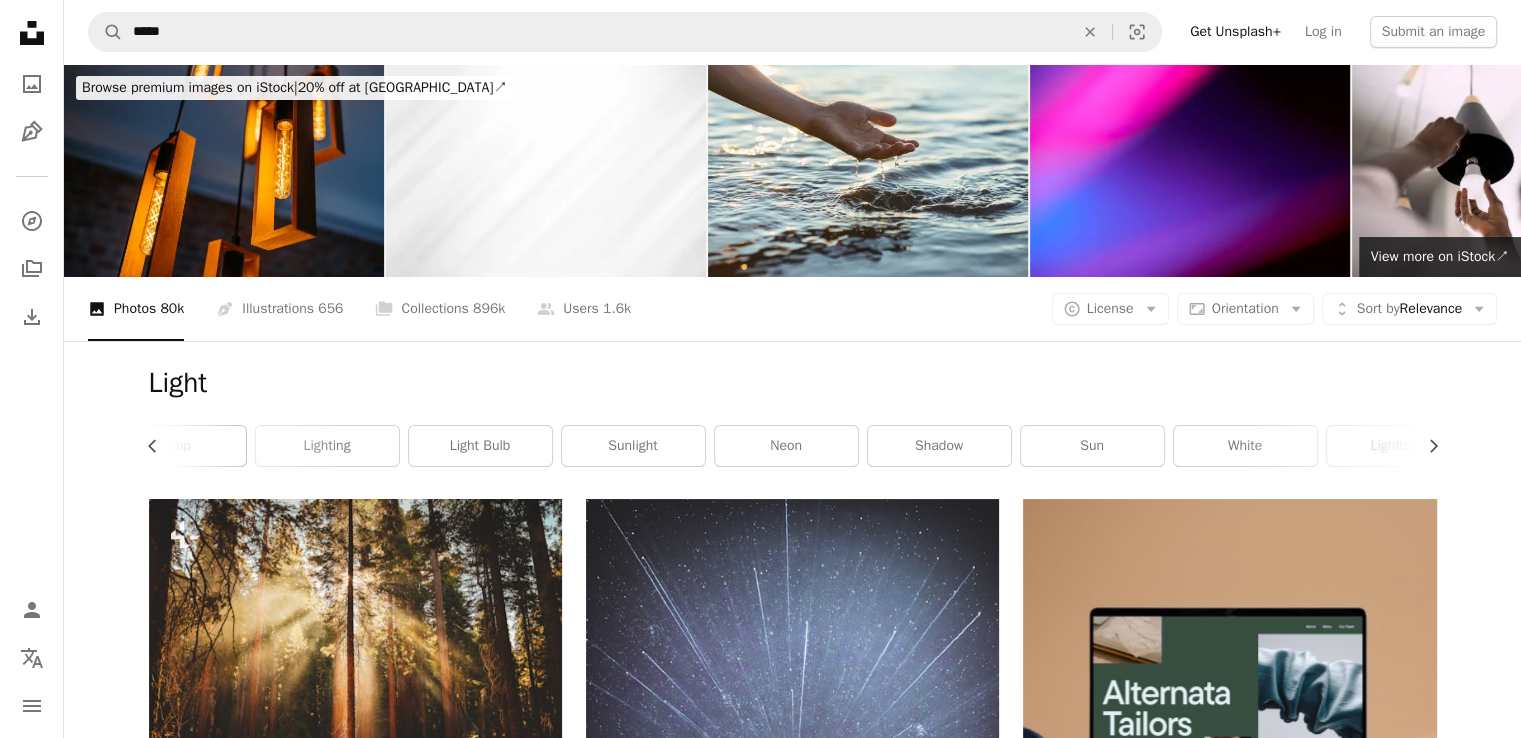 scroll, scrollTop: 0, scrollLeft: 0, axis: both 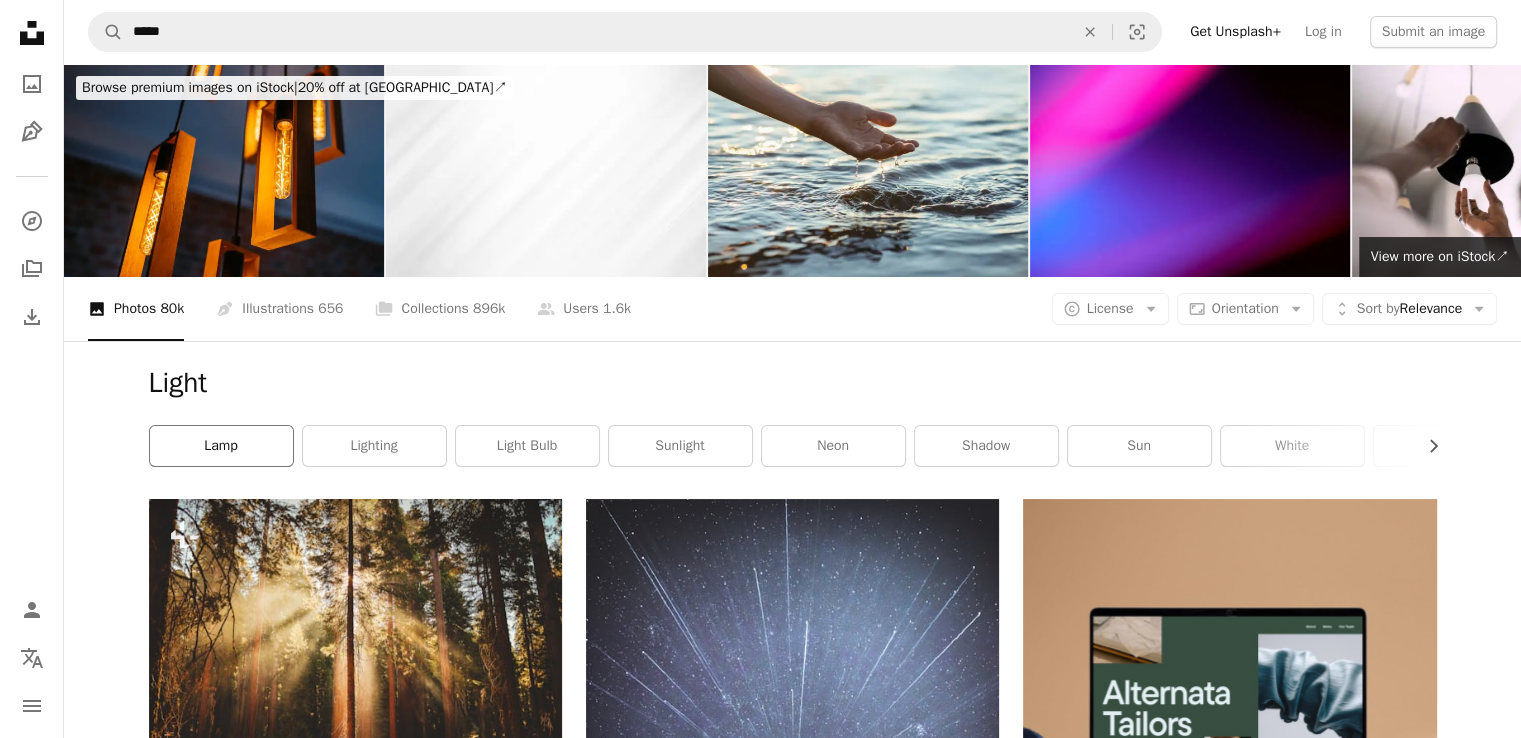 click on "lamp" at bounding box center [221, 446] 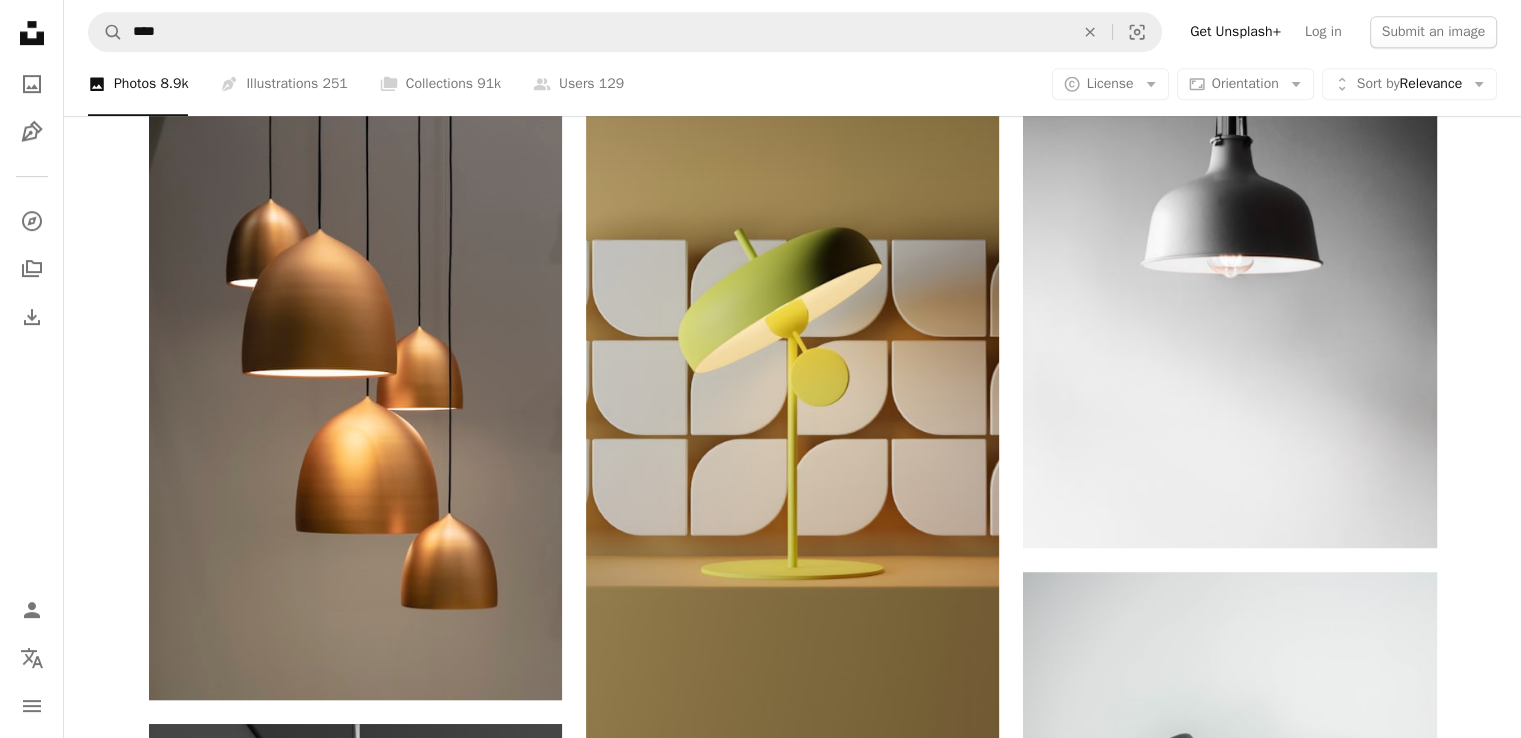 scroll, scrollTop: 1114, scrollLeft: 0, axis: vertical 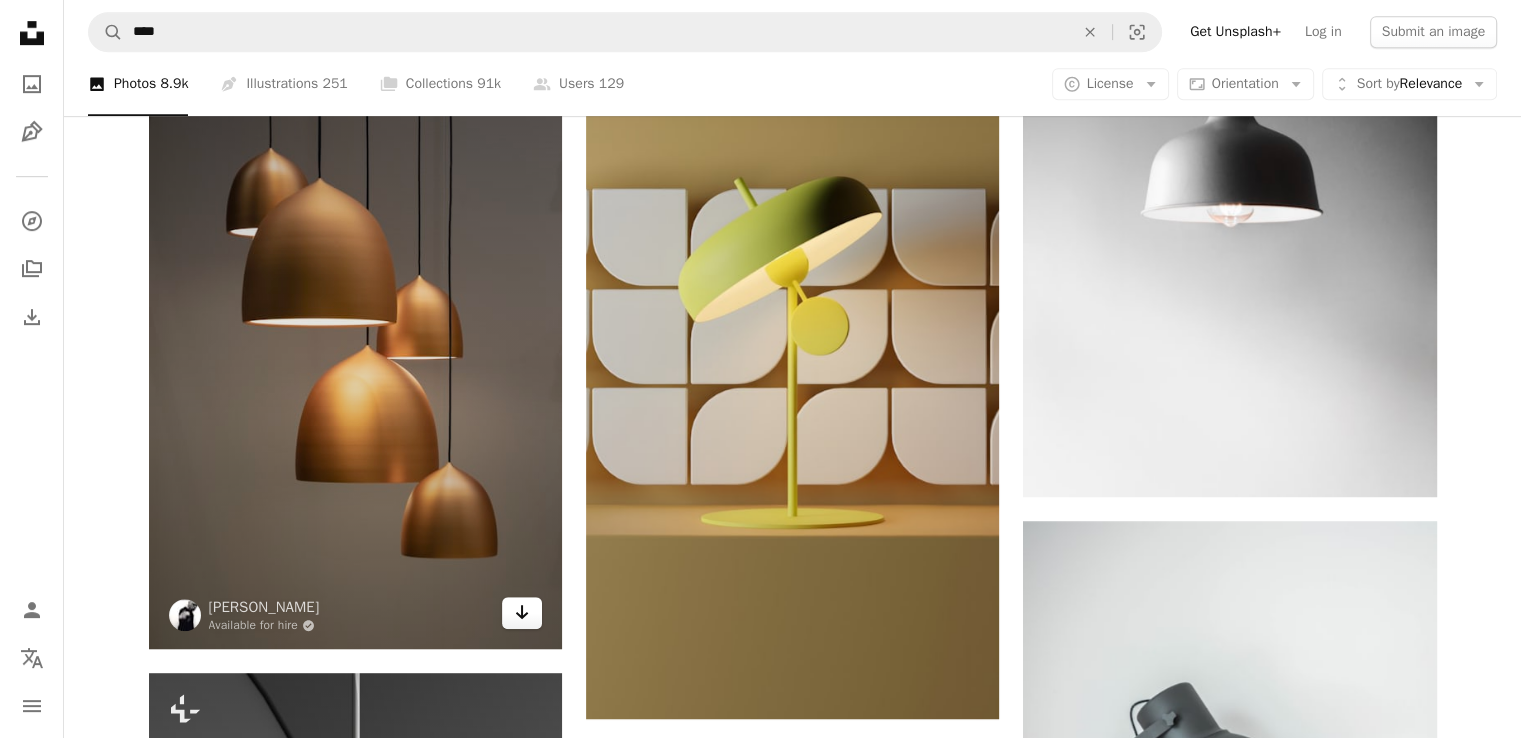click on "Arrow pointing down" at bounding box center (522, 613) 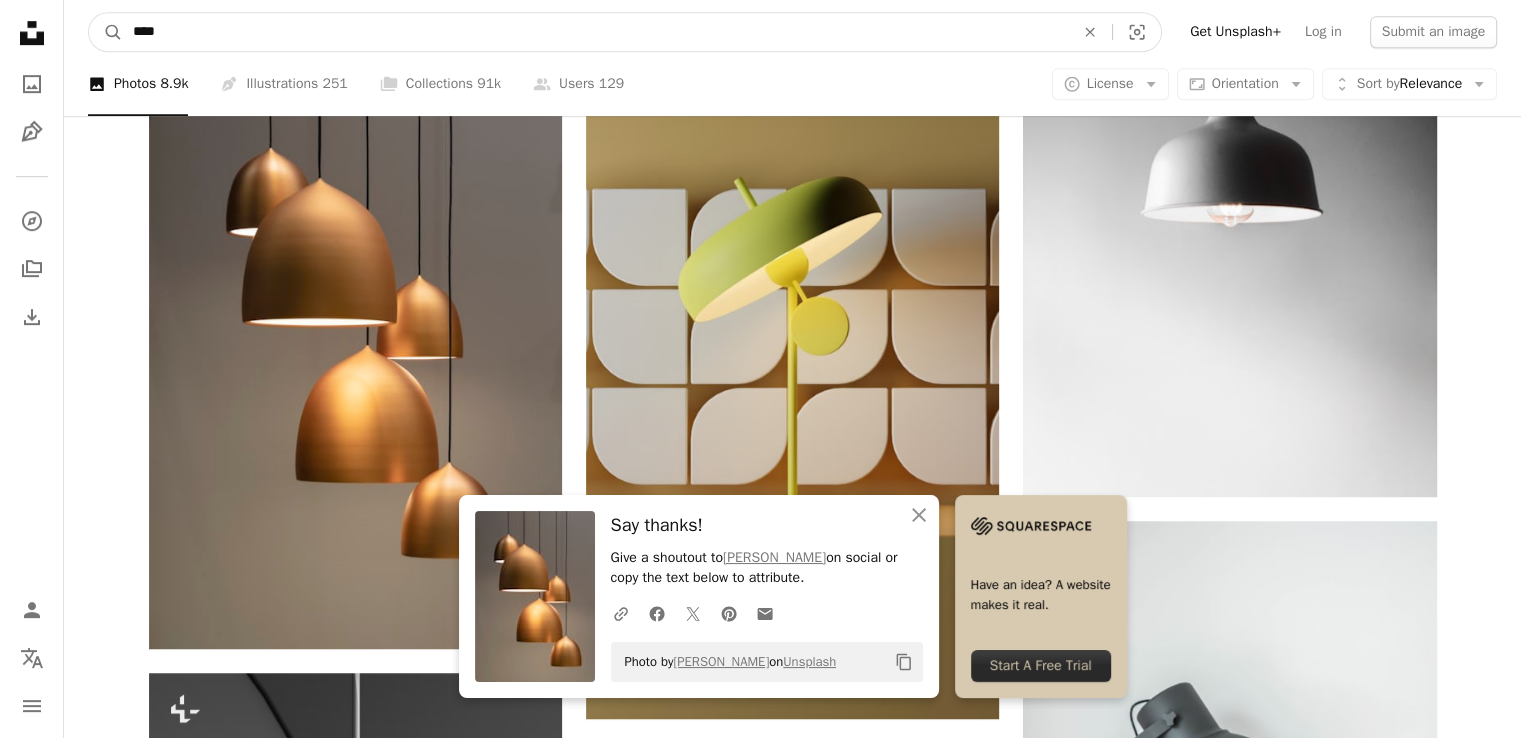 drag, startPoint x: 246, startPoint y: 37, endPoint x: 15, endPoint y: 62, distance: 232.34888 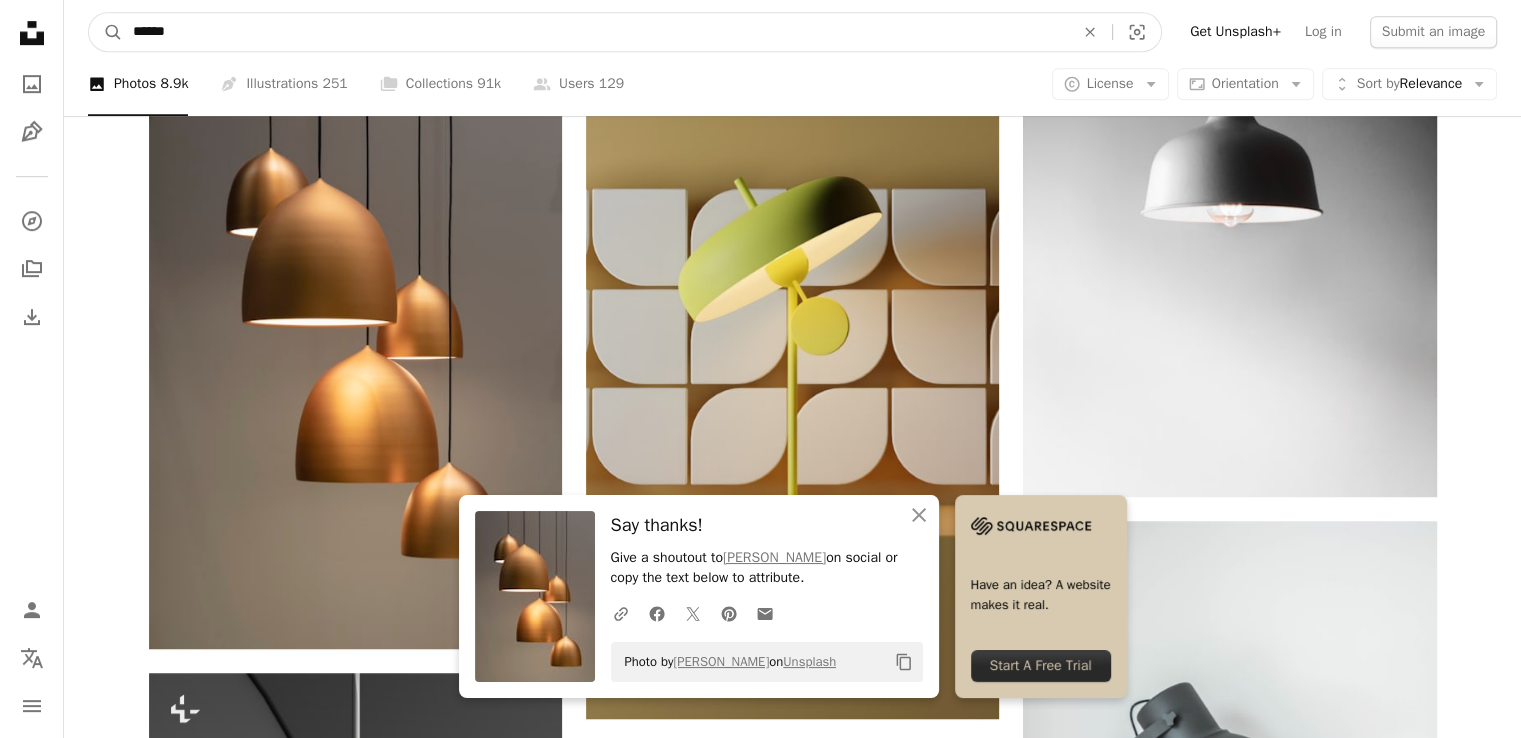 type on "******" 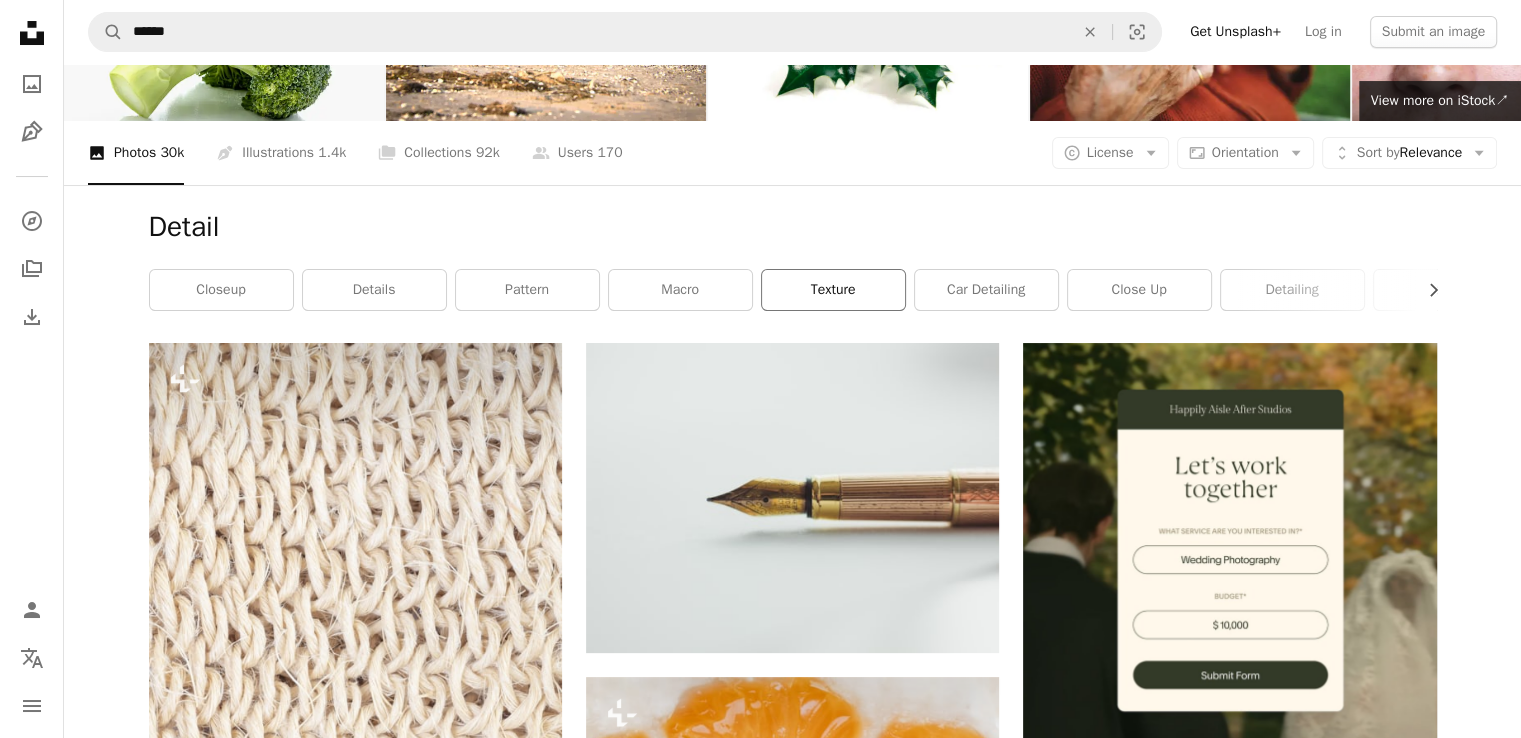 scroll, scrollTop: 155, scrollLeft: 0, axis: vertical 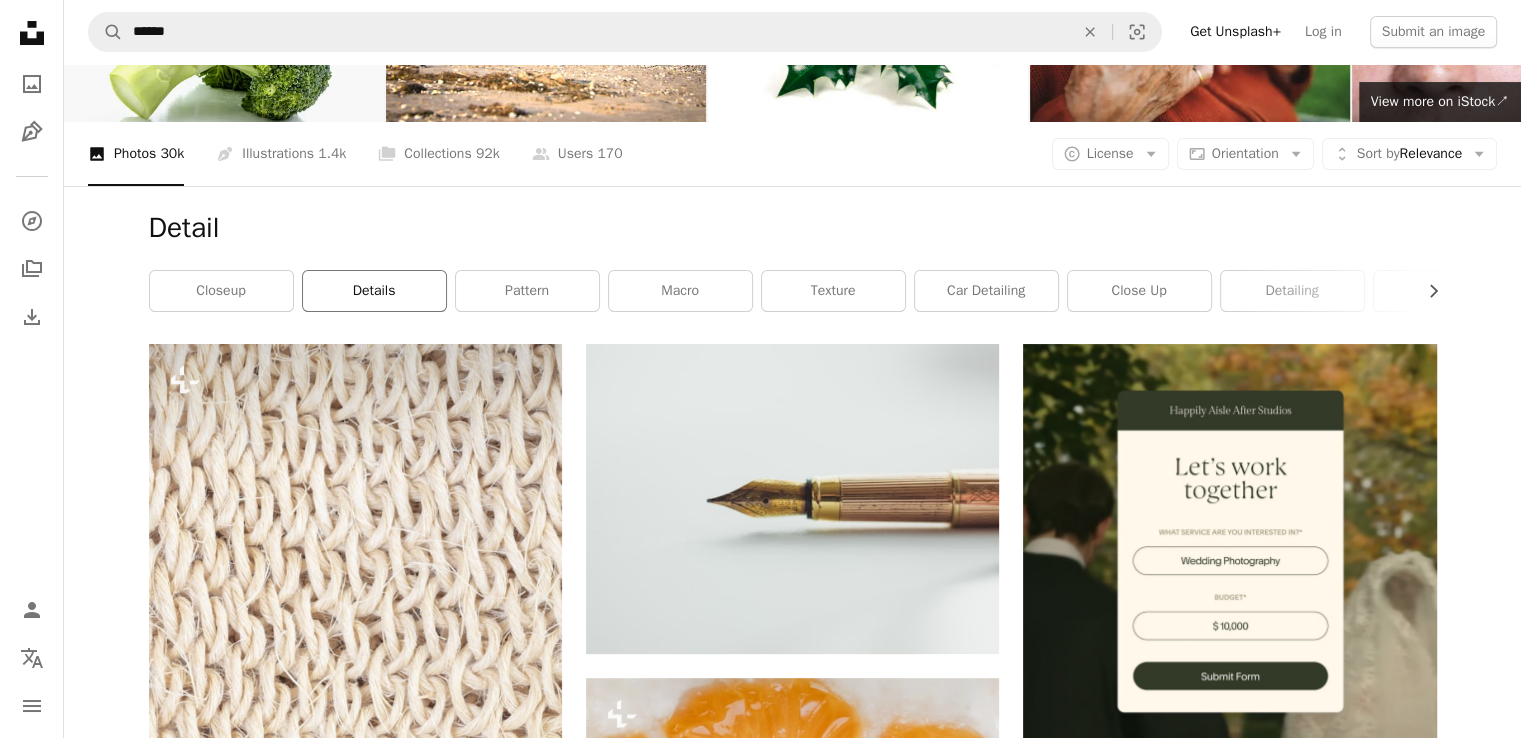 click on "details" at bounding box center (374, 291) 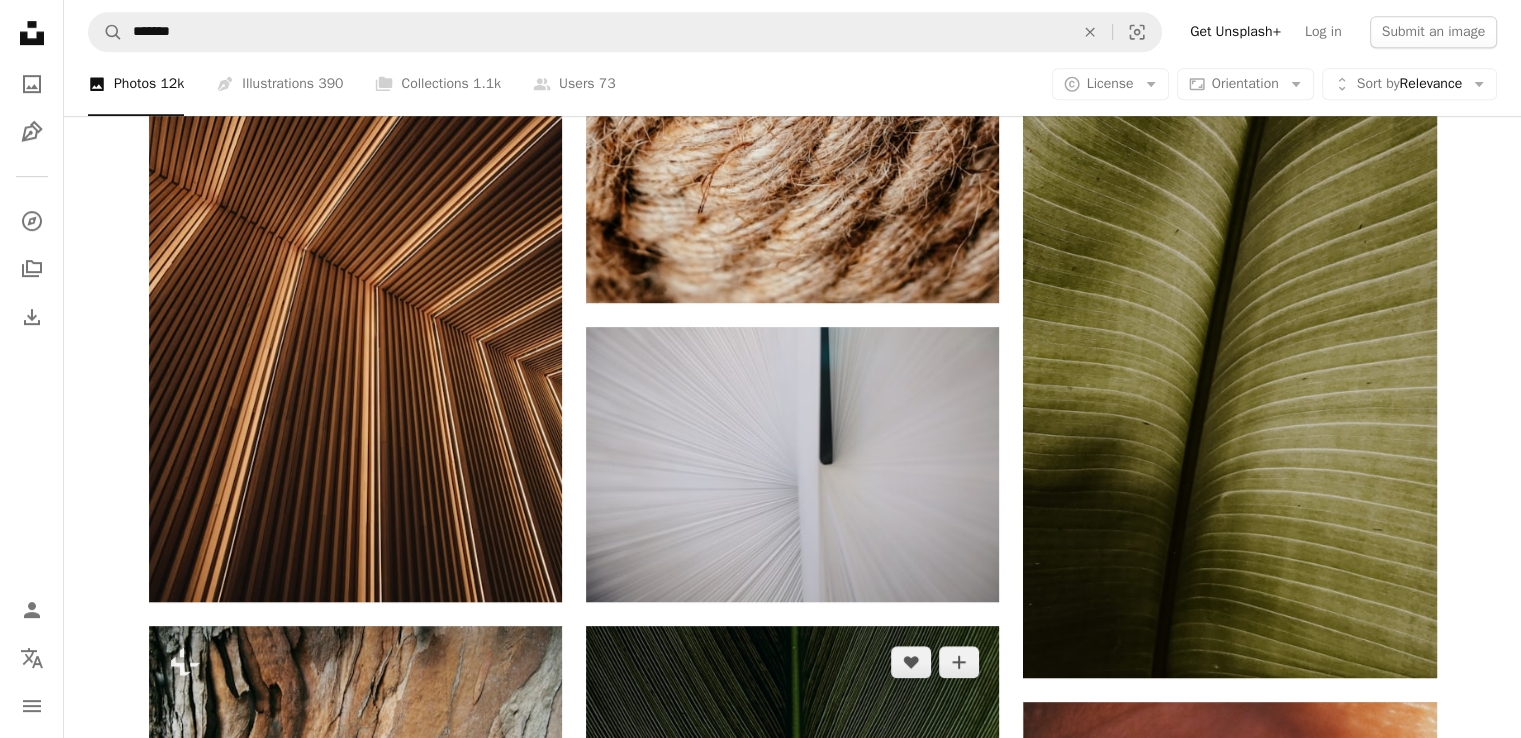 scroll, scrollTop: 1078, scrollLeft: 0, axis: vertical 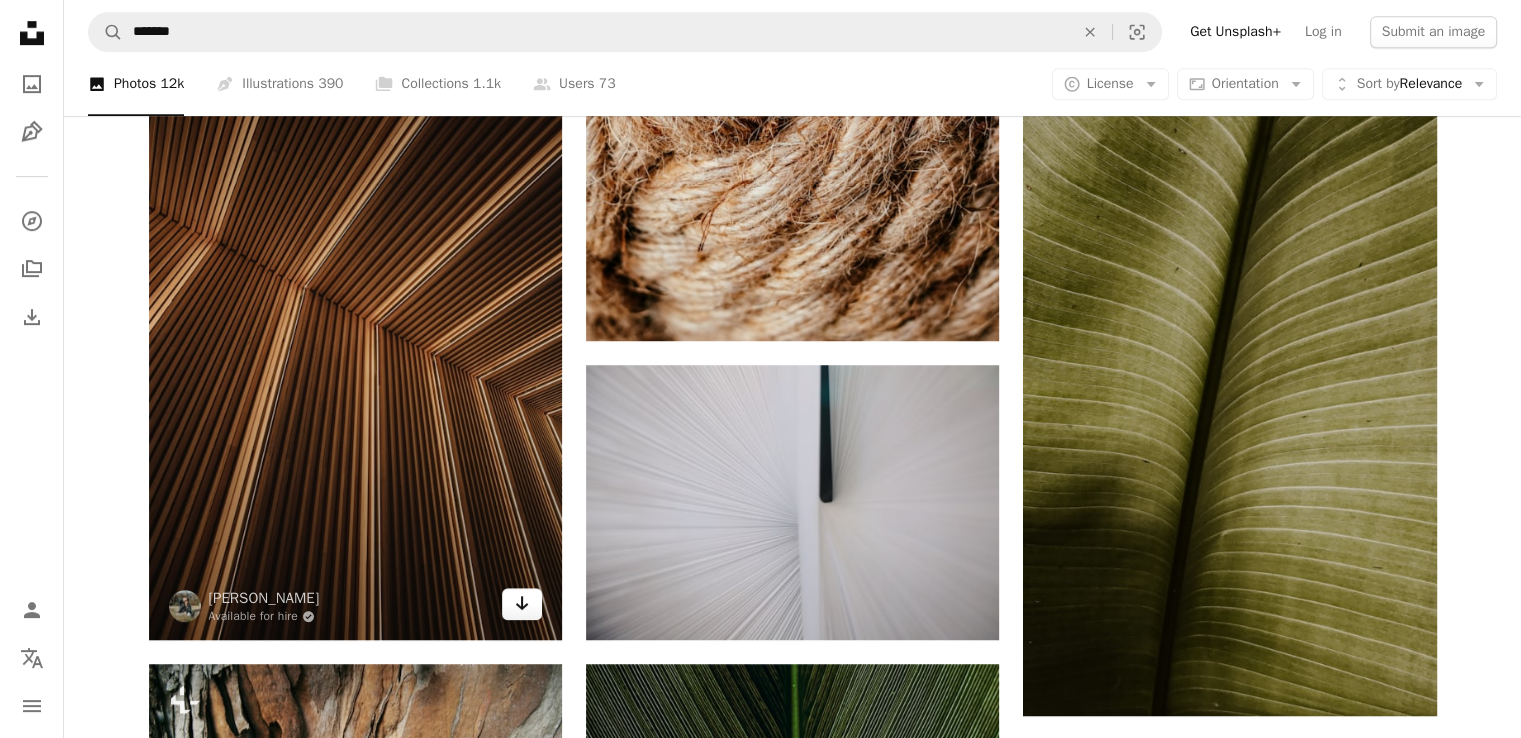 click 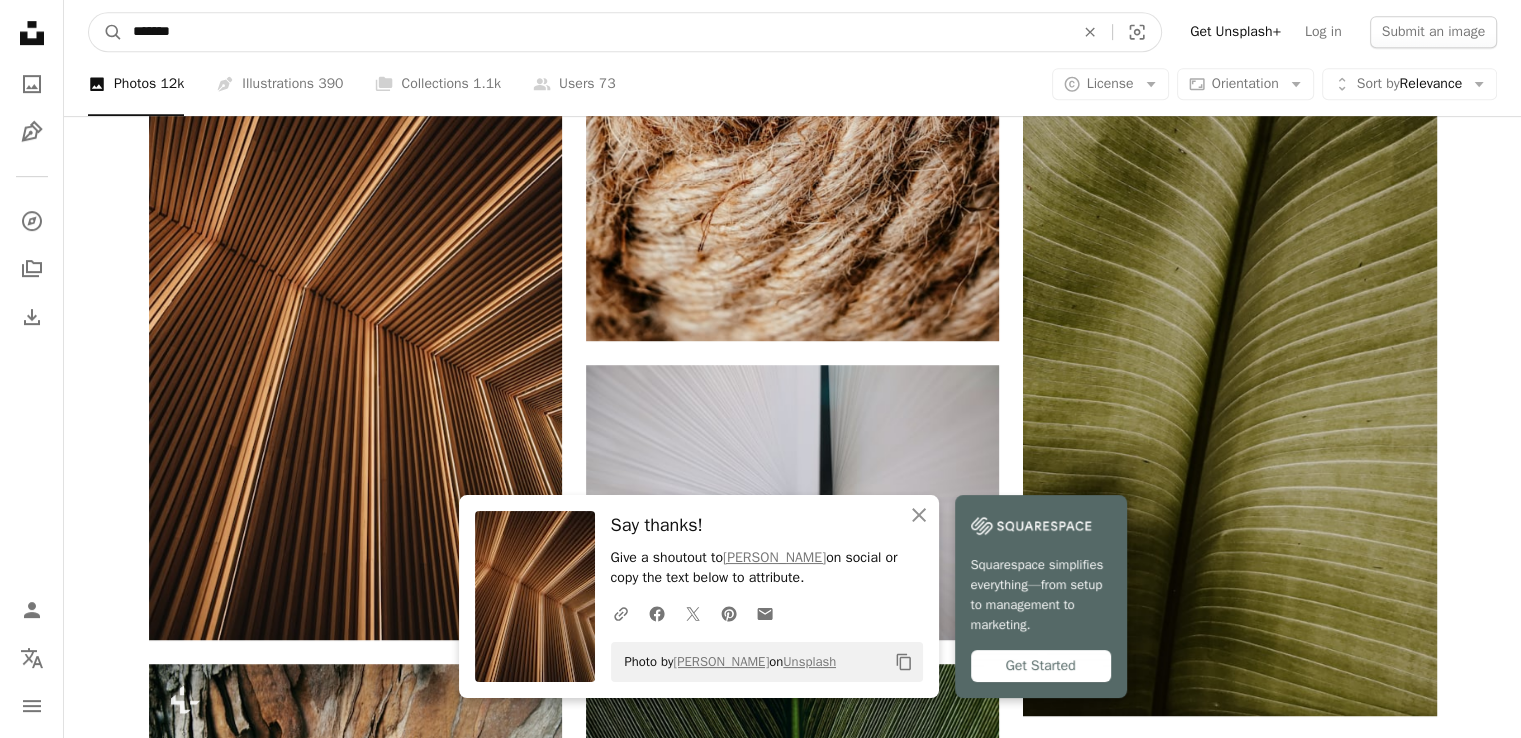 drag, startPoint x: 300, startPoint y: 49, endPoint x: 39, endPoint y: 47, distance: 261.00766 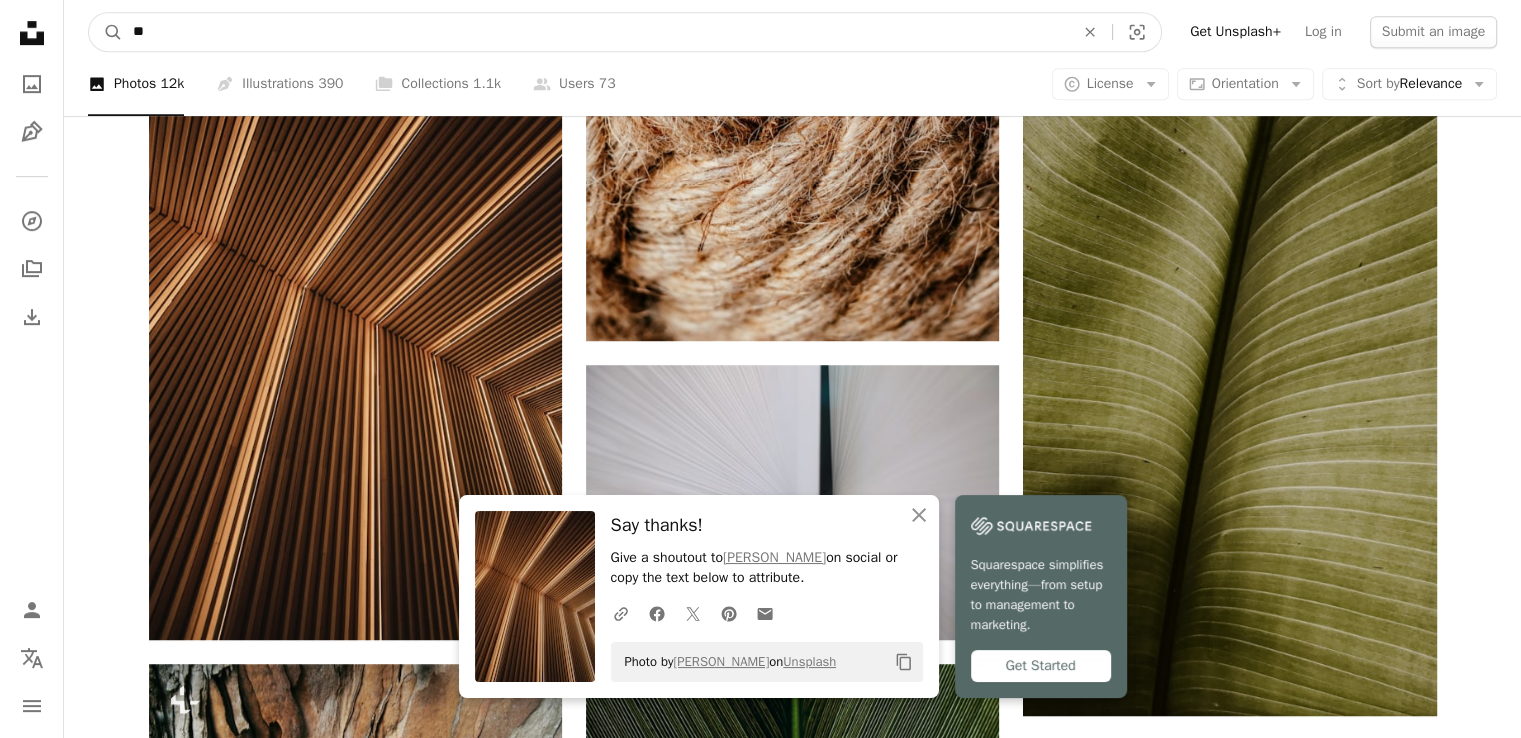 type on "*" 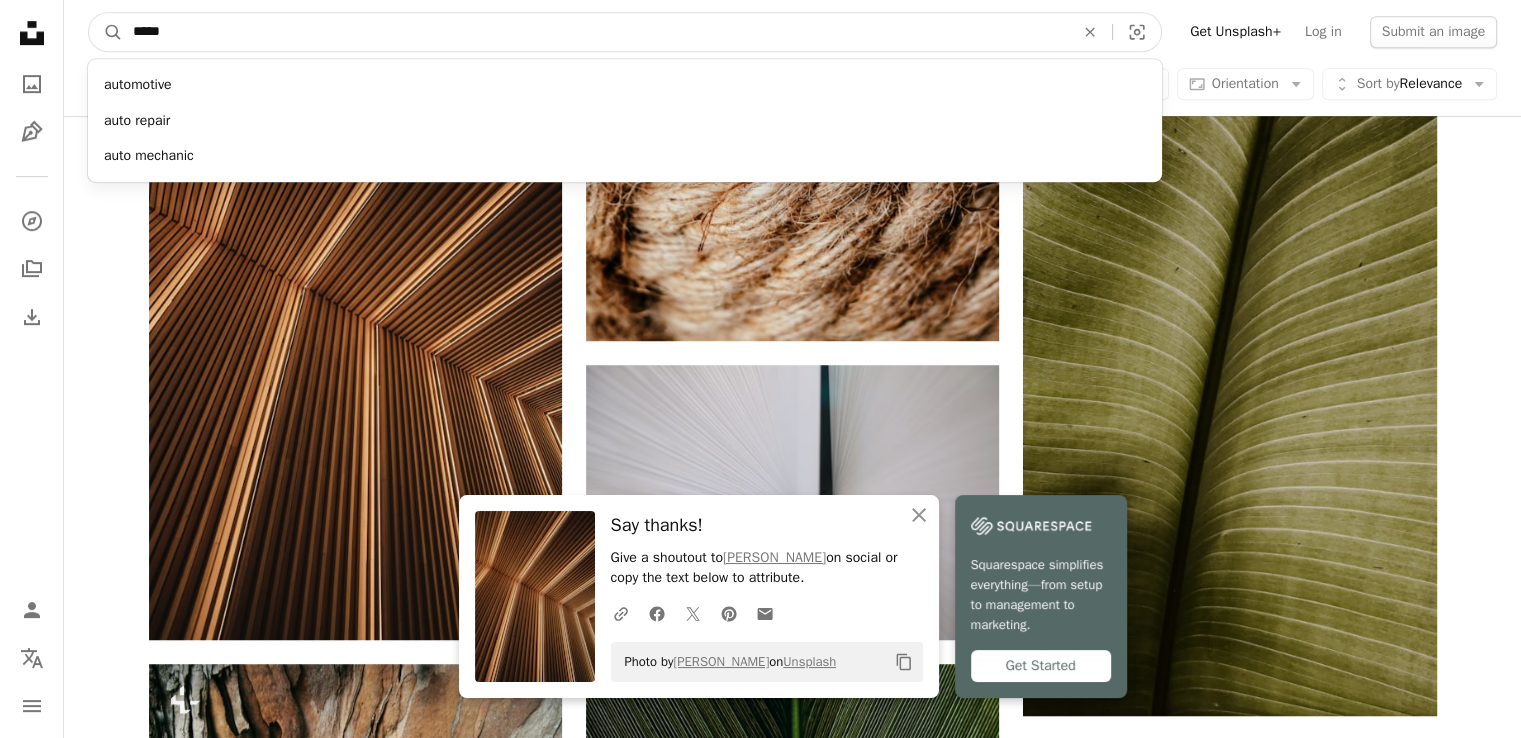 type on "*****" 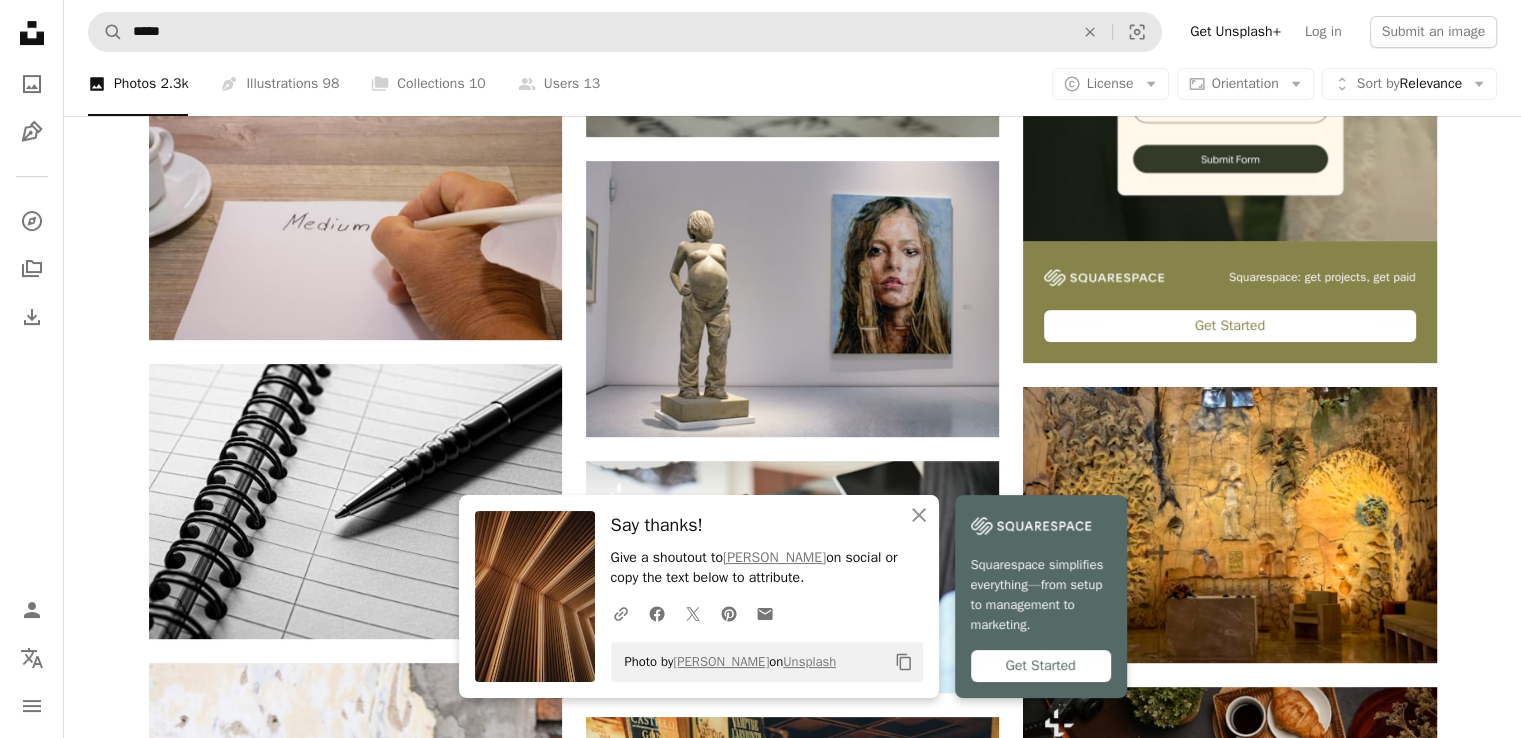 scroll, scrollTop: 680, scrollLeft: 0, axis: vertical 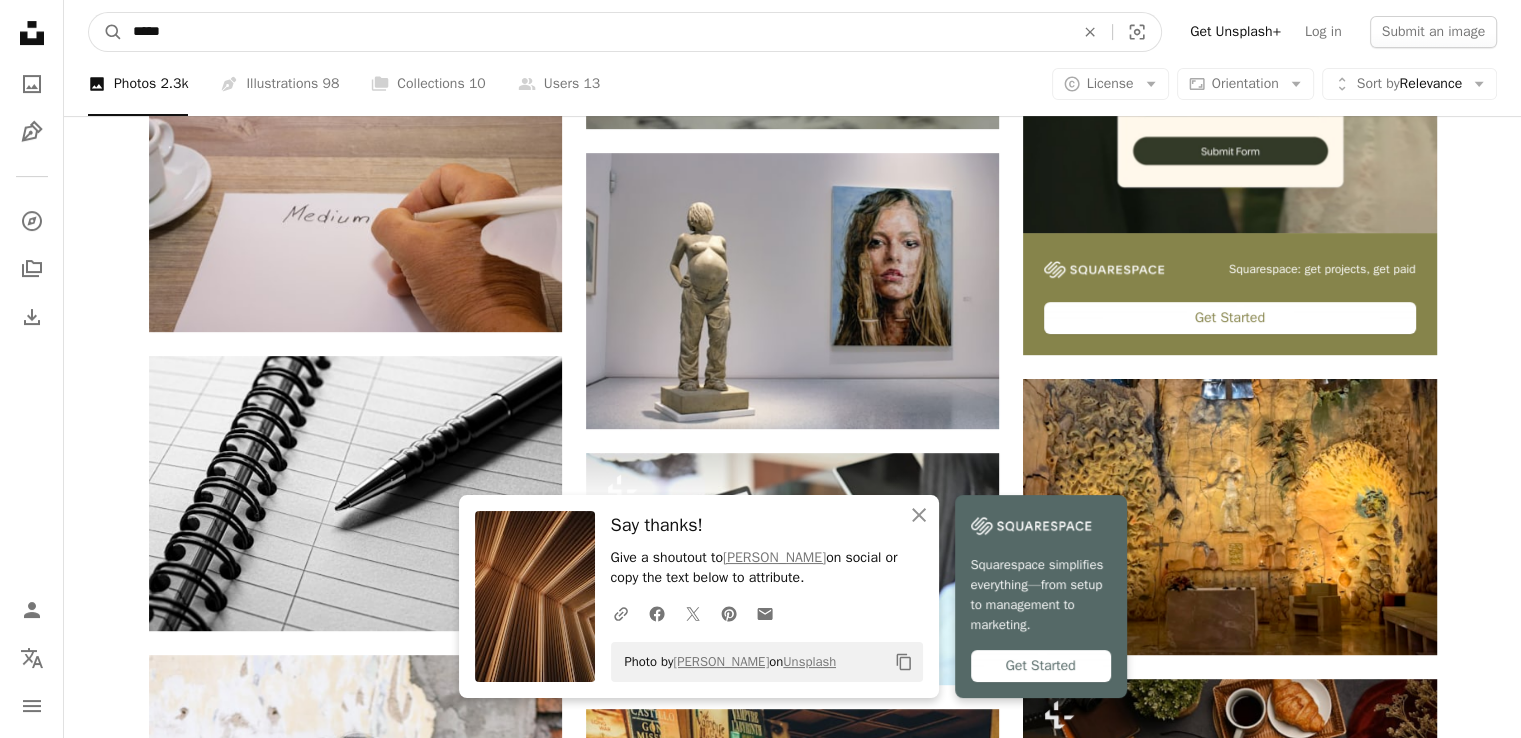 drag, startPoint x: 337, startPoint y: 22, endPoint x: 0, endPoint y: 57, distance: 338.81262 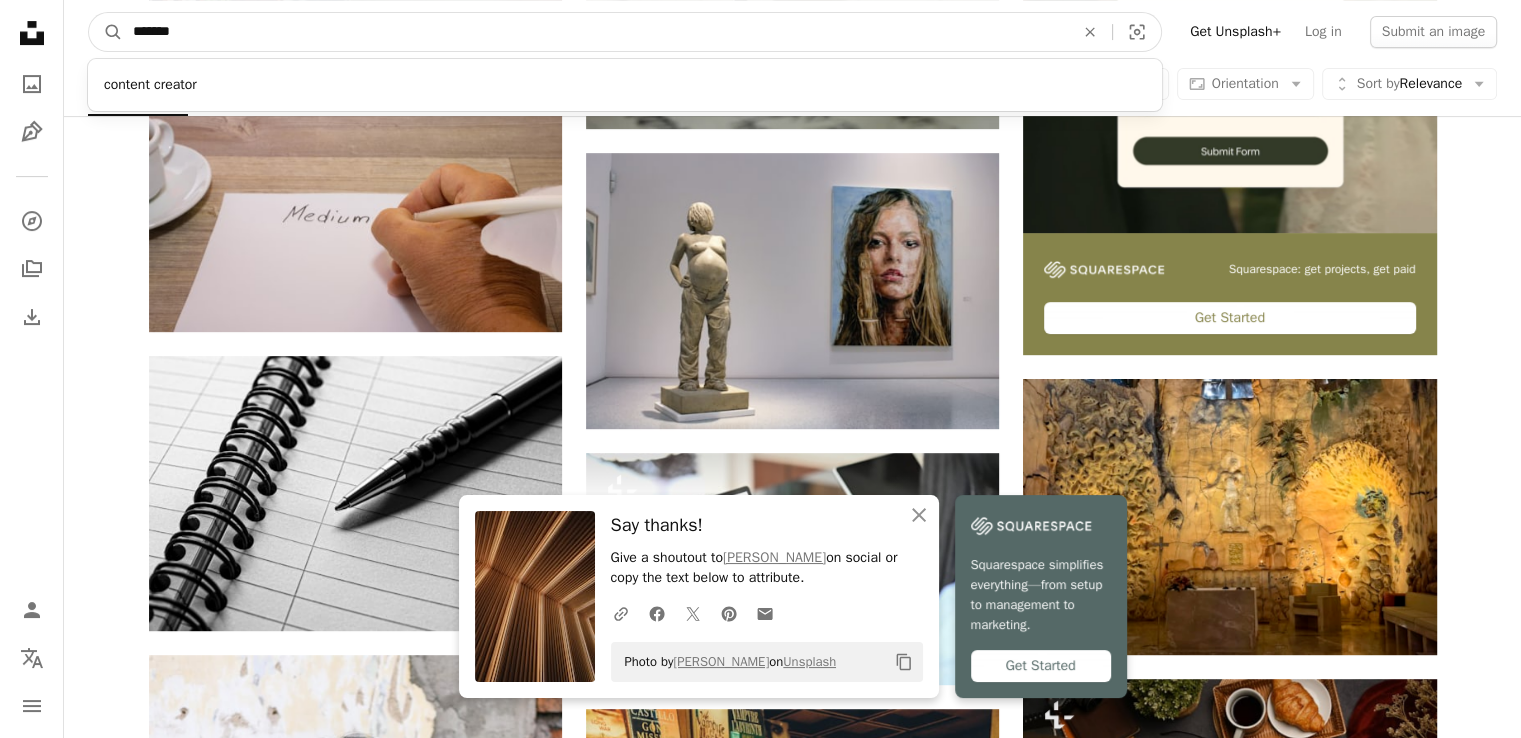 type on "*******" 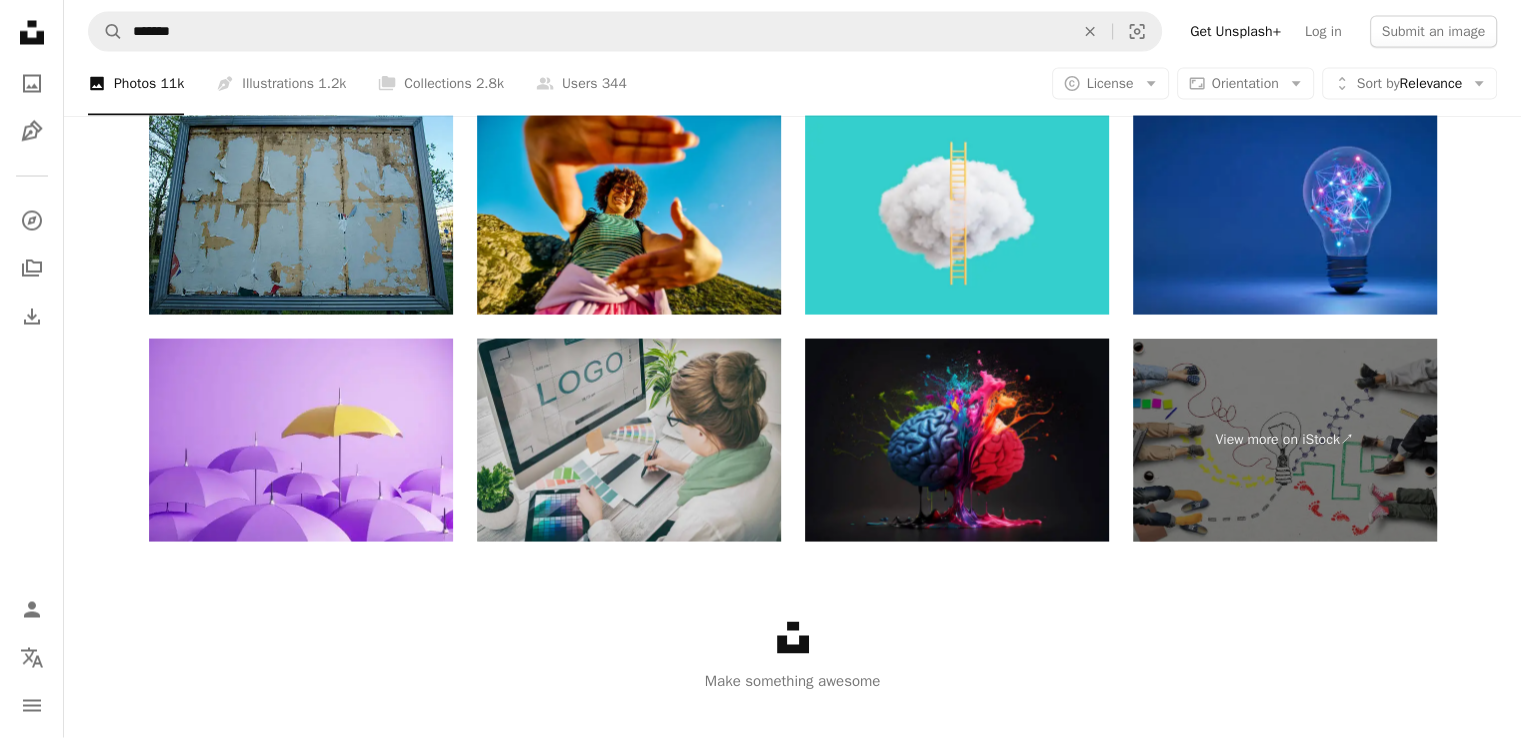 scroll, scrollTop: 3837, scrollLeft: 0, axis: vertical 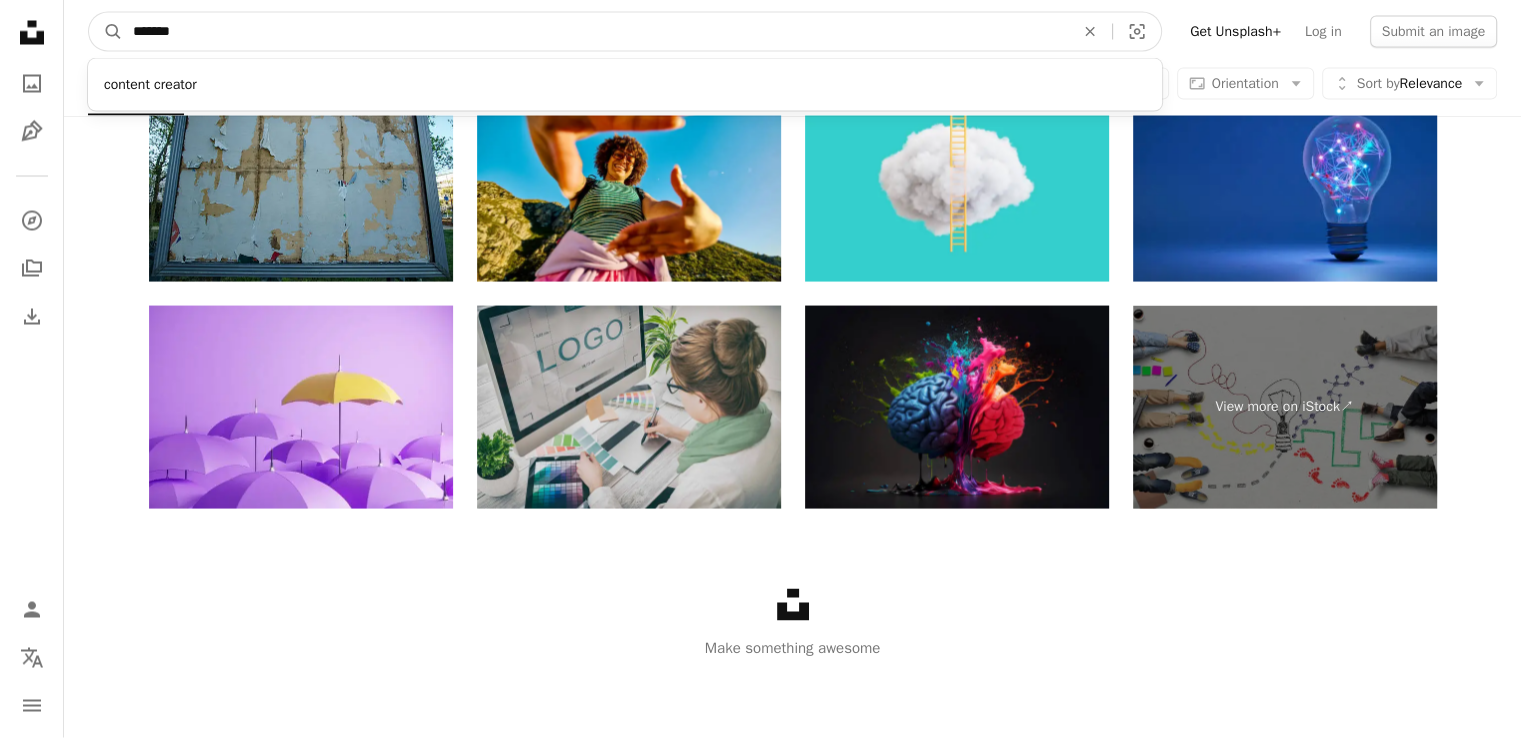 drag, startPoint x: 460, startPoint y: 49, endPoint x: 1, endPoint y: 89, distance: 460.73962 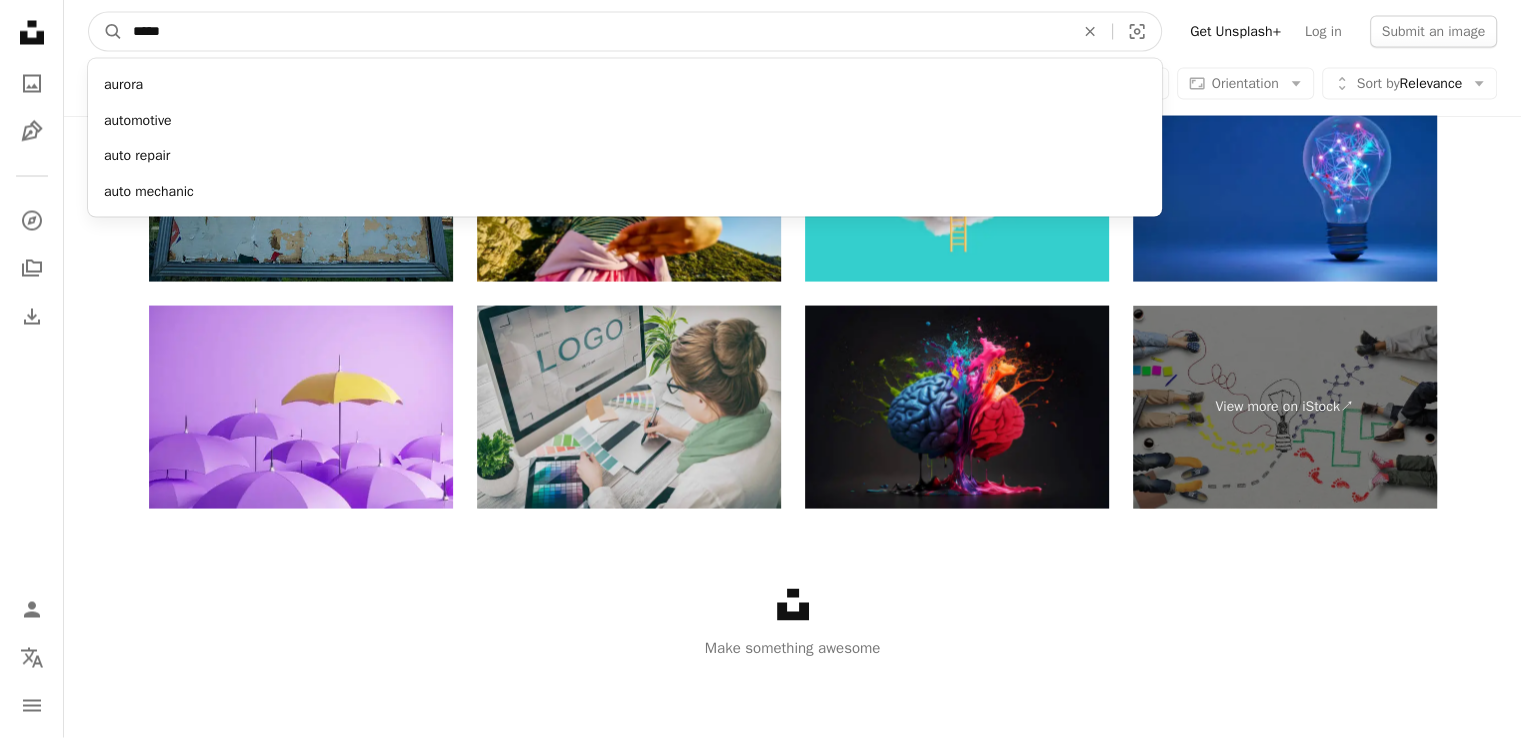 type on "*****" 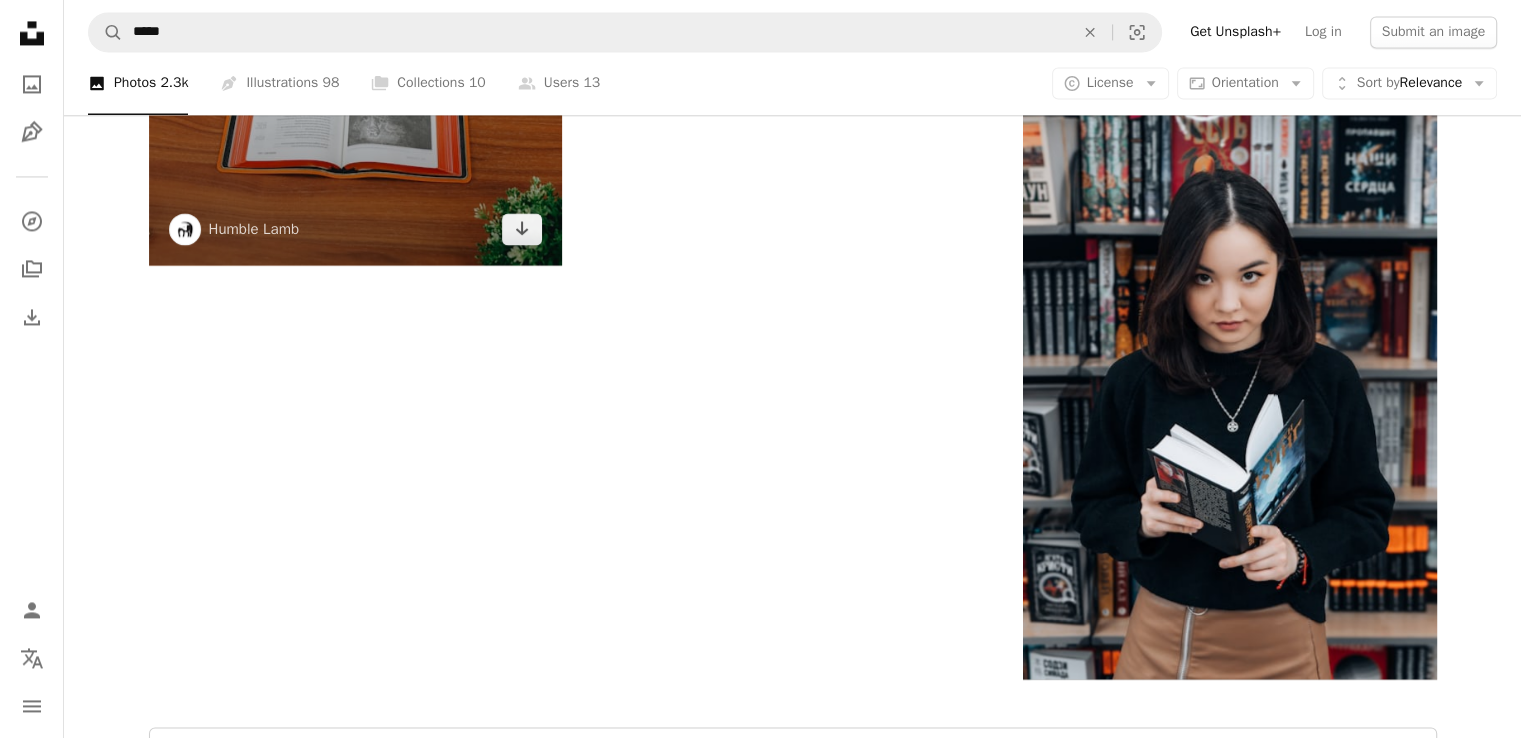 scroll, scrollTop: 3274, scrollLeft: 0, axis: vertical 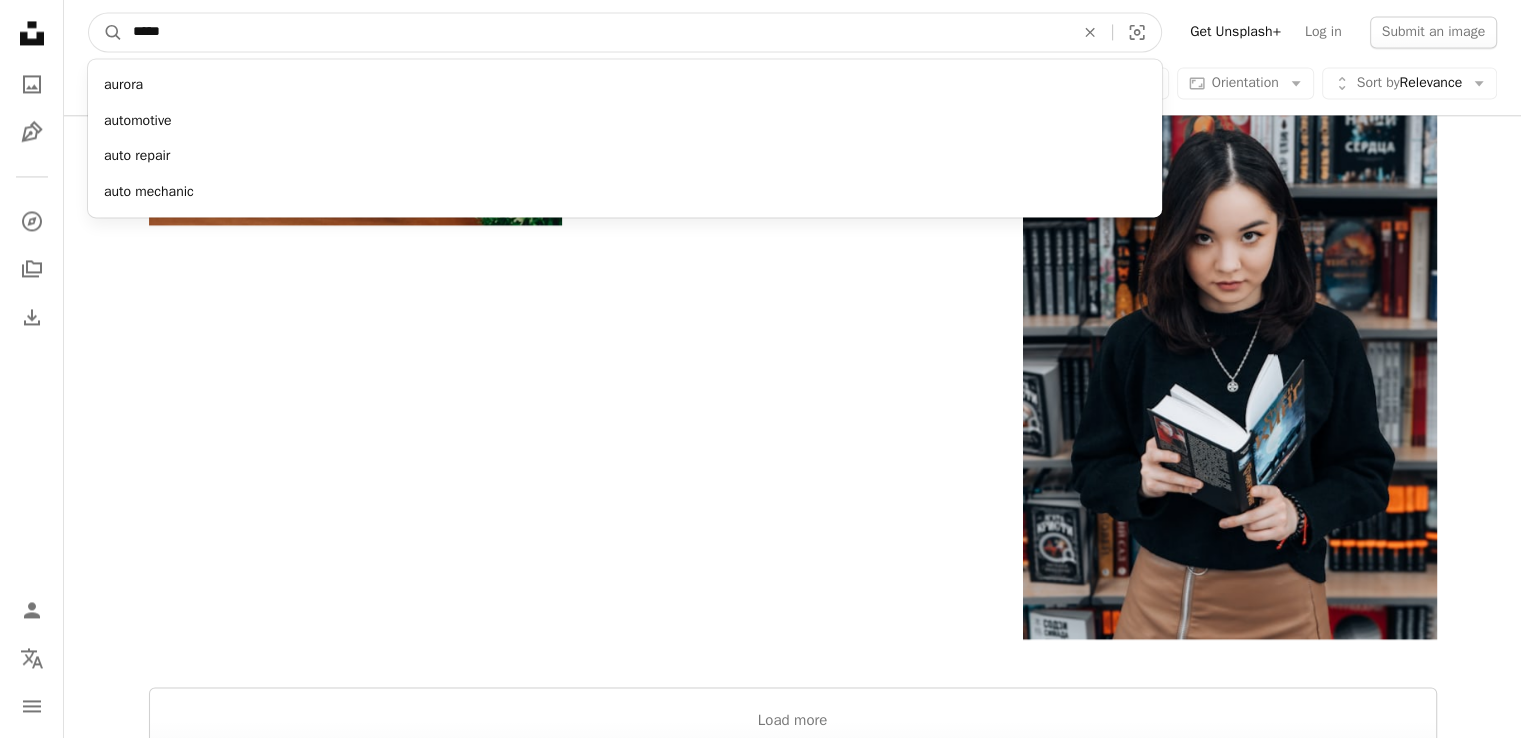 drag, startPoint x: 459, startPoint y: 49, endPoint x: 0, endPoint y: 68, distance: 459.39307 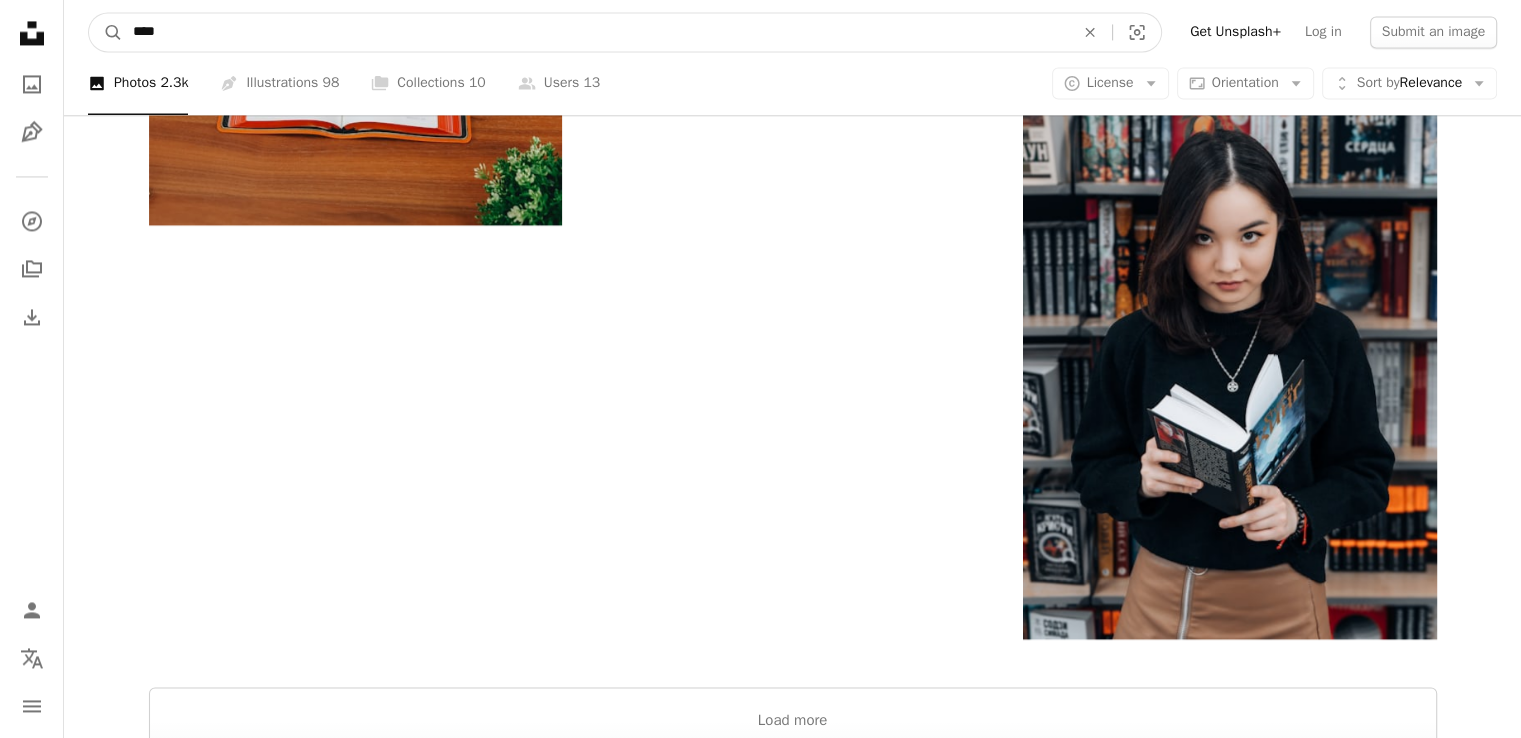 type on "****" 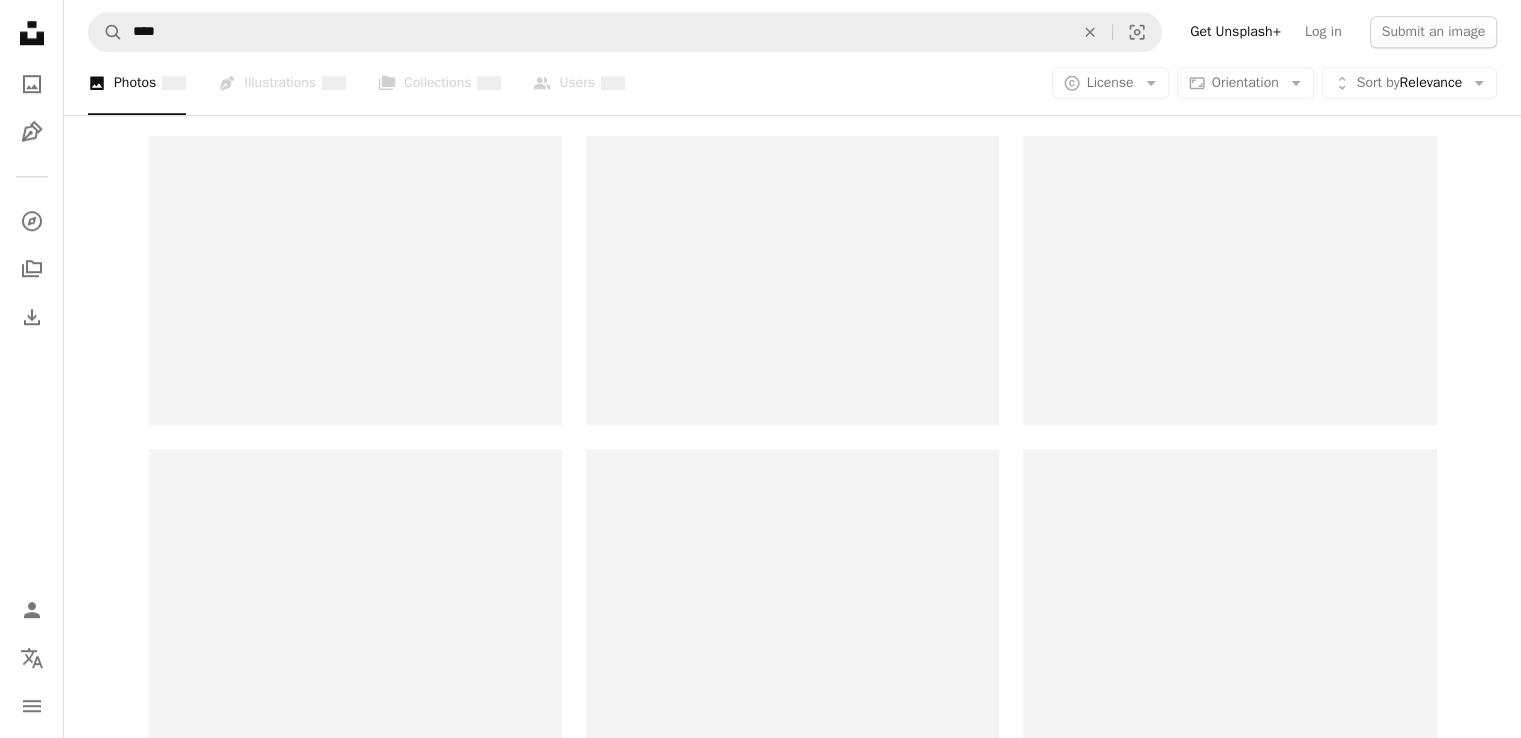 scroll, scrollTop: 0, scrollLeft: 0, axis: both 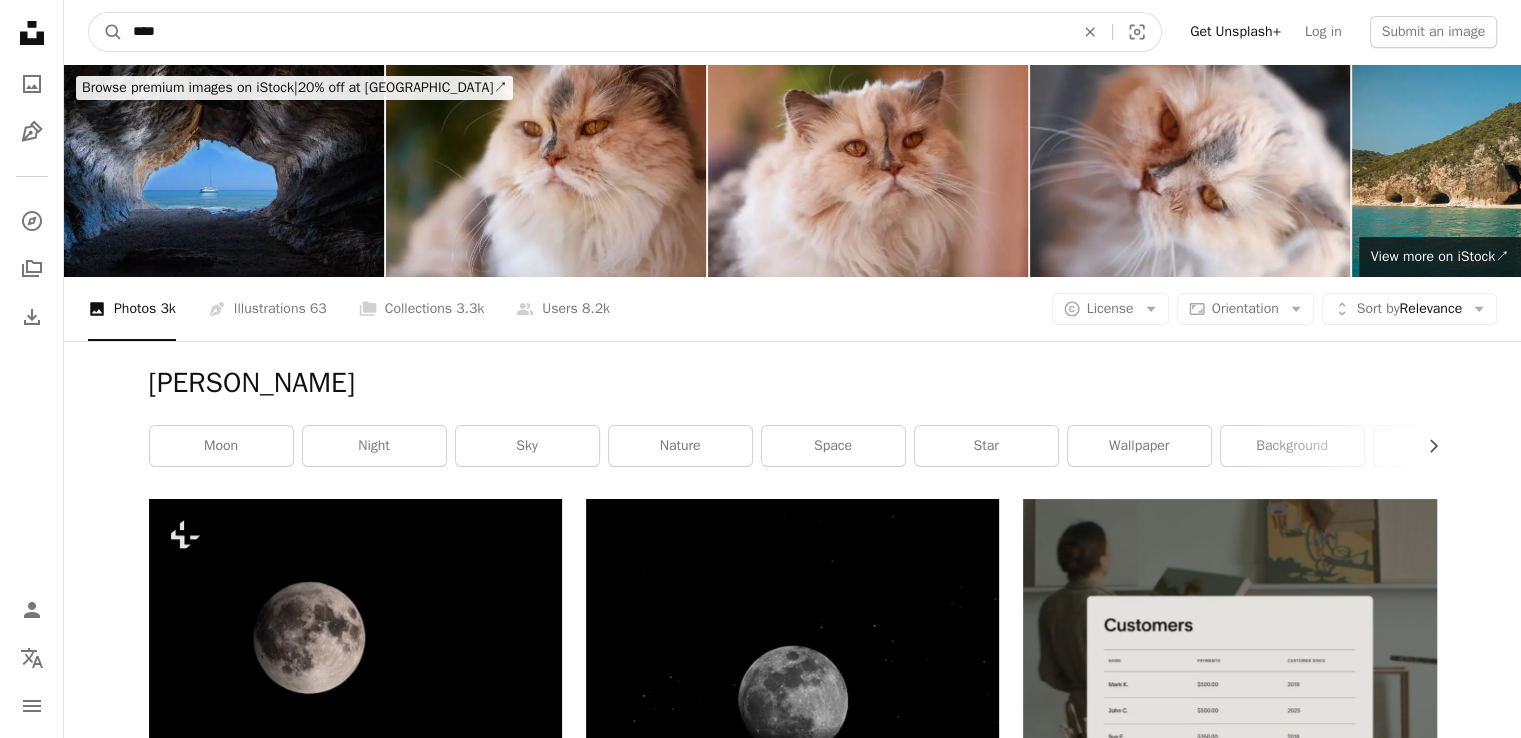 click on "****" at bounding box center (595, 32) 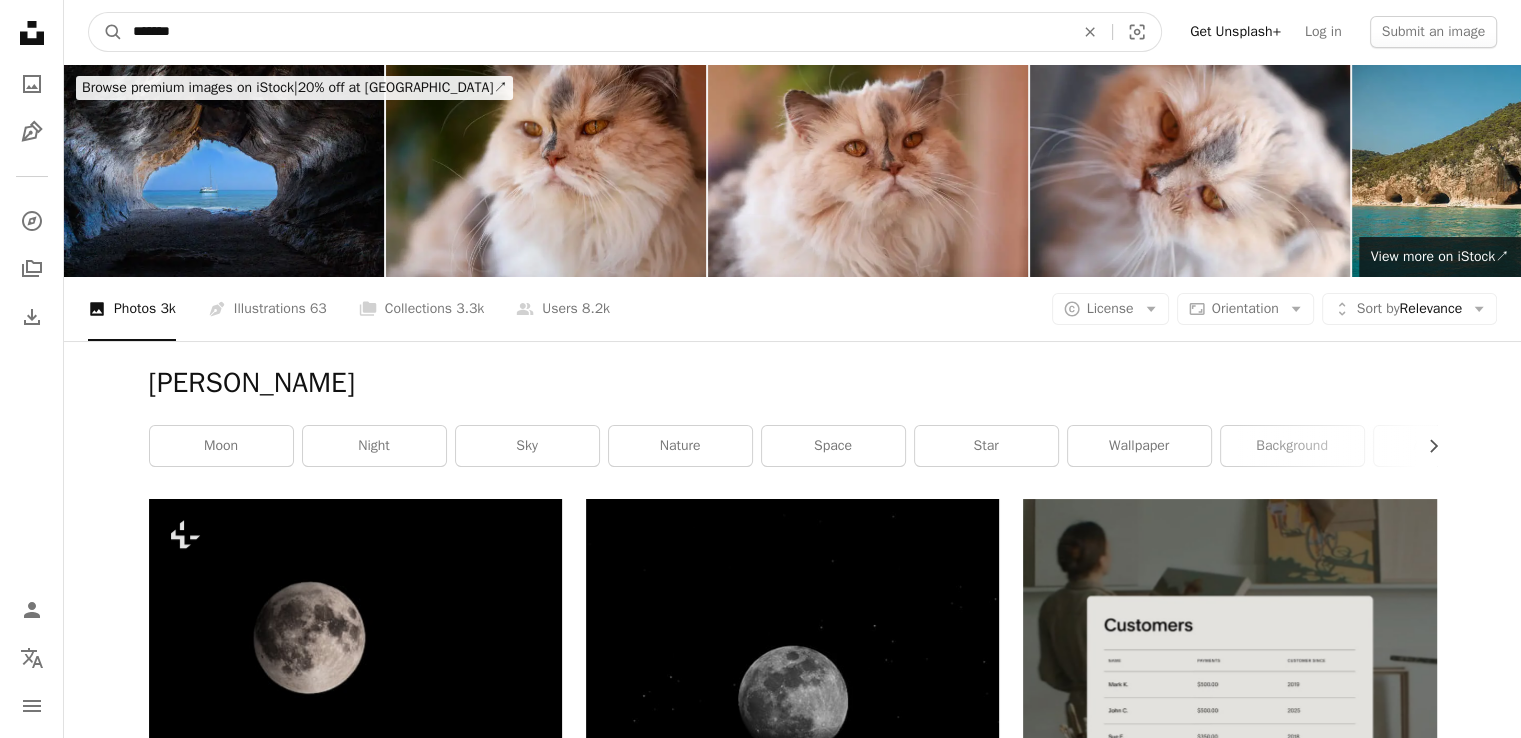 type on "*******" 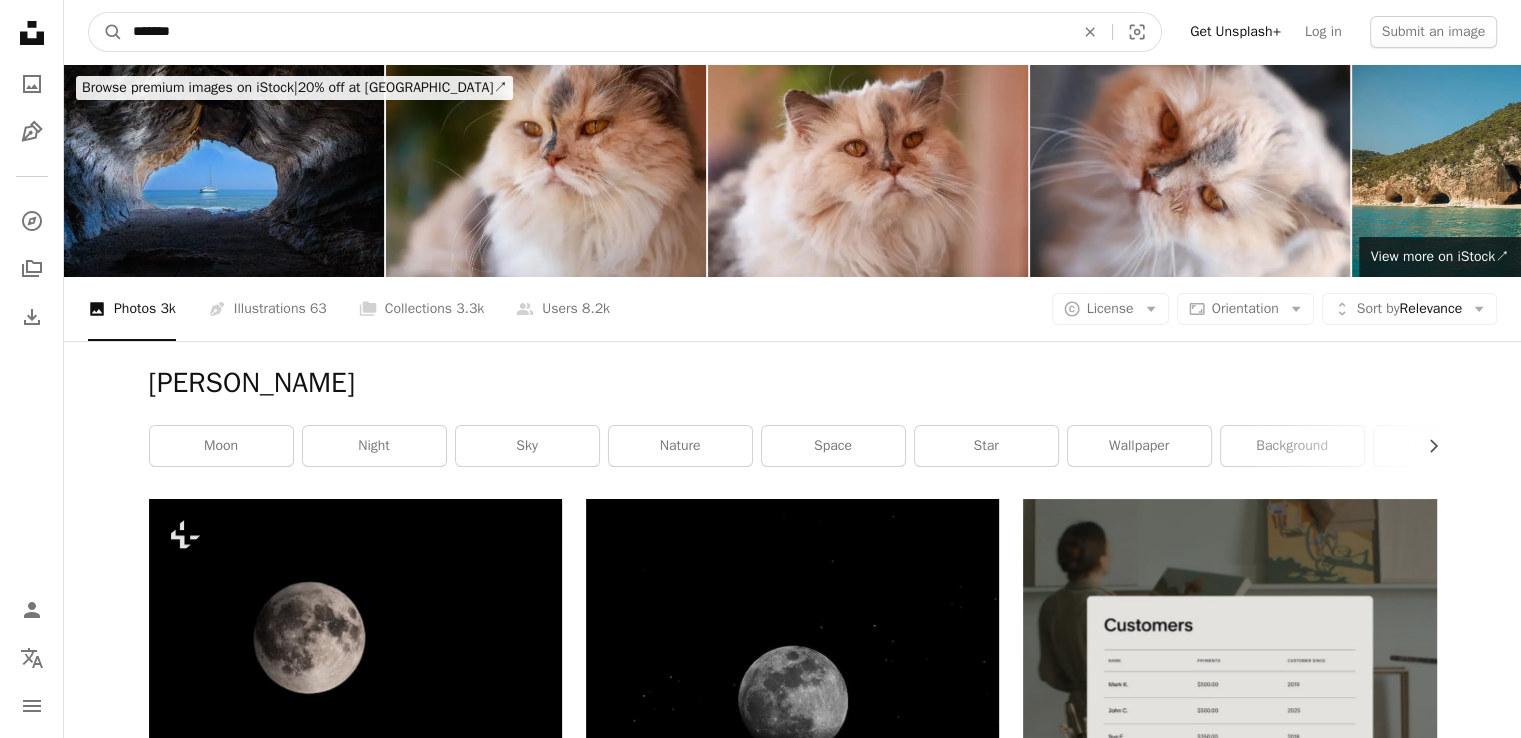 click on "A magnifying glass" at bounding box center [106, 32] 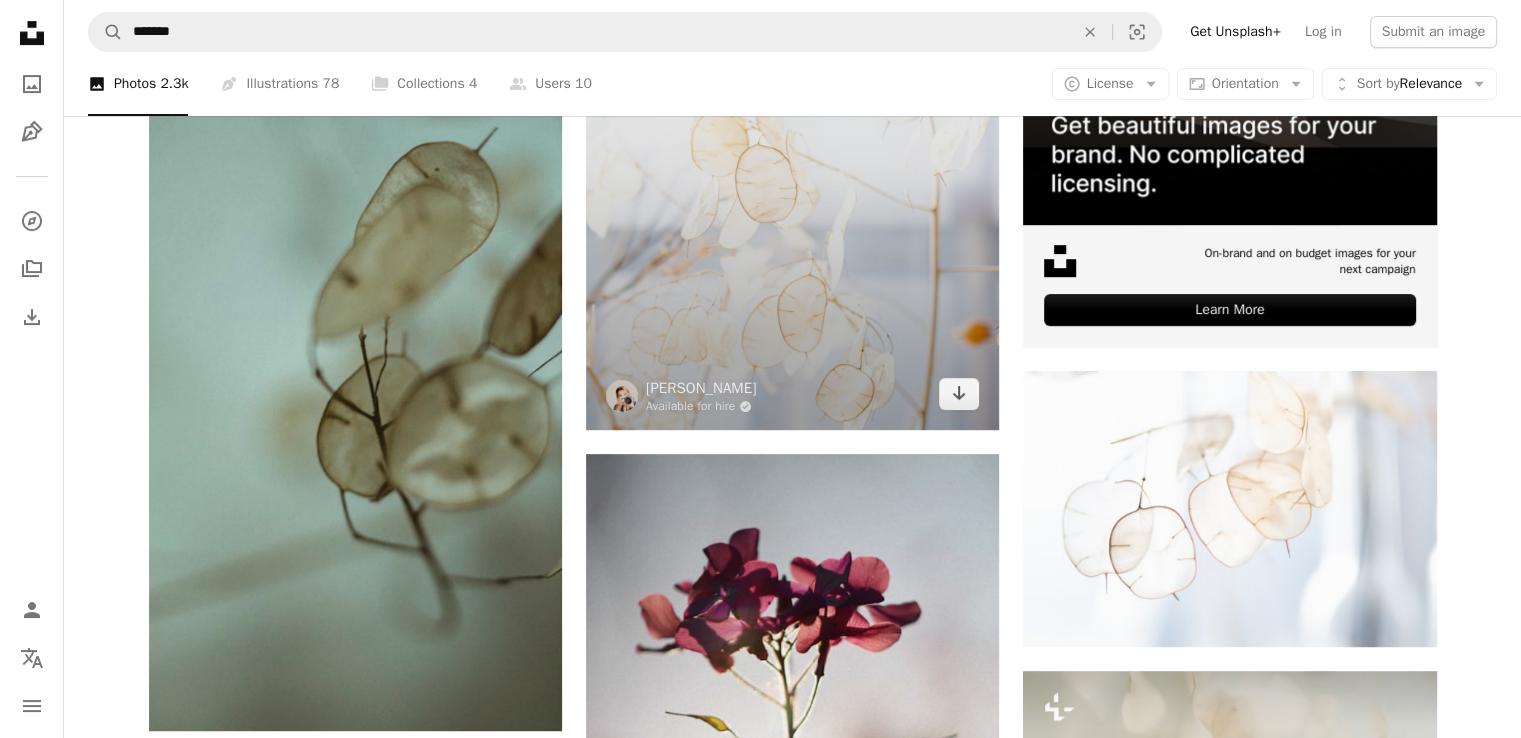 scroll, scrollTop: 690, scrollLeft: 0, axis: vertical 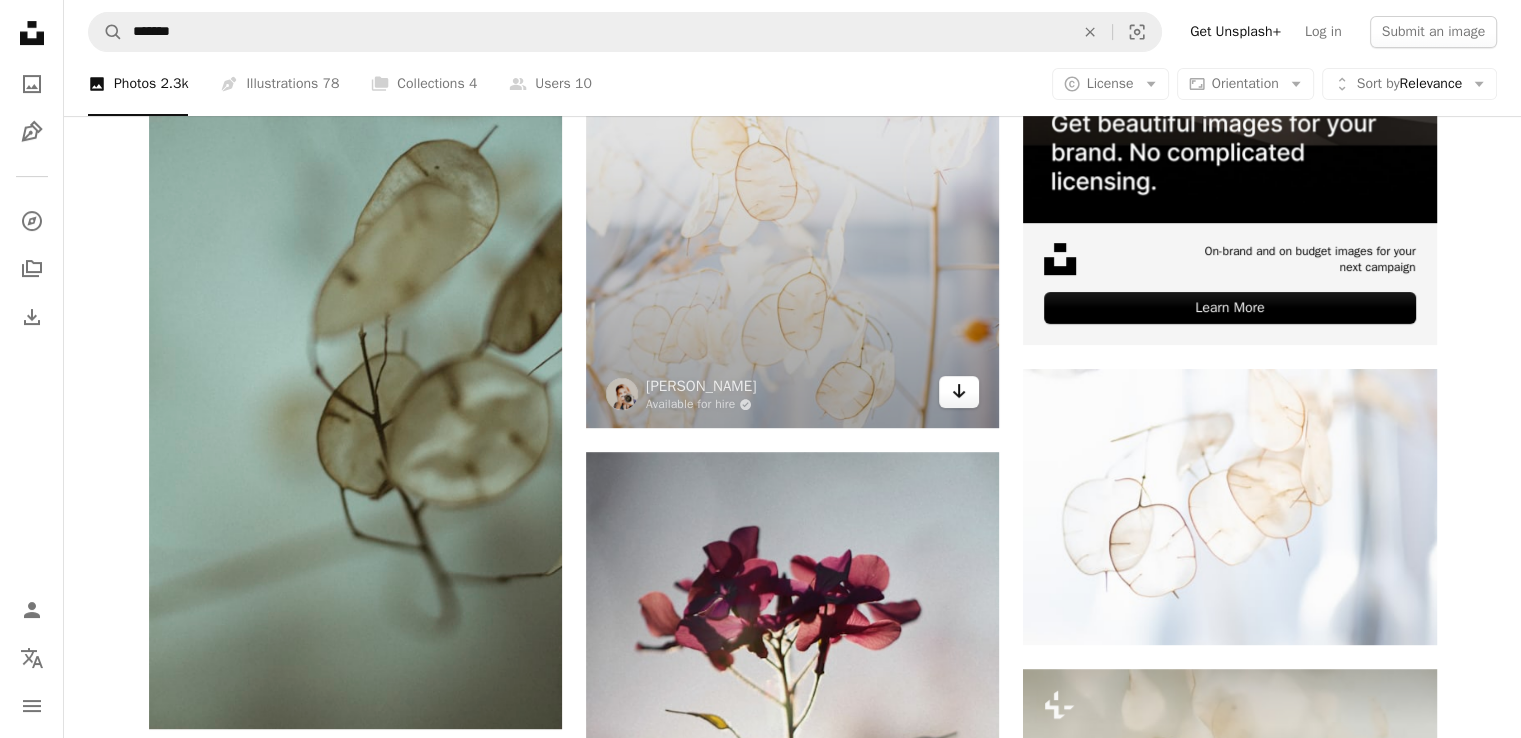 click on "Arrow pointing down" at bounding box center [959, 392] 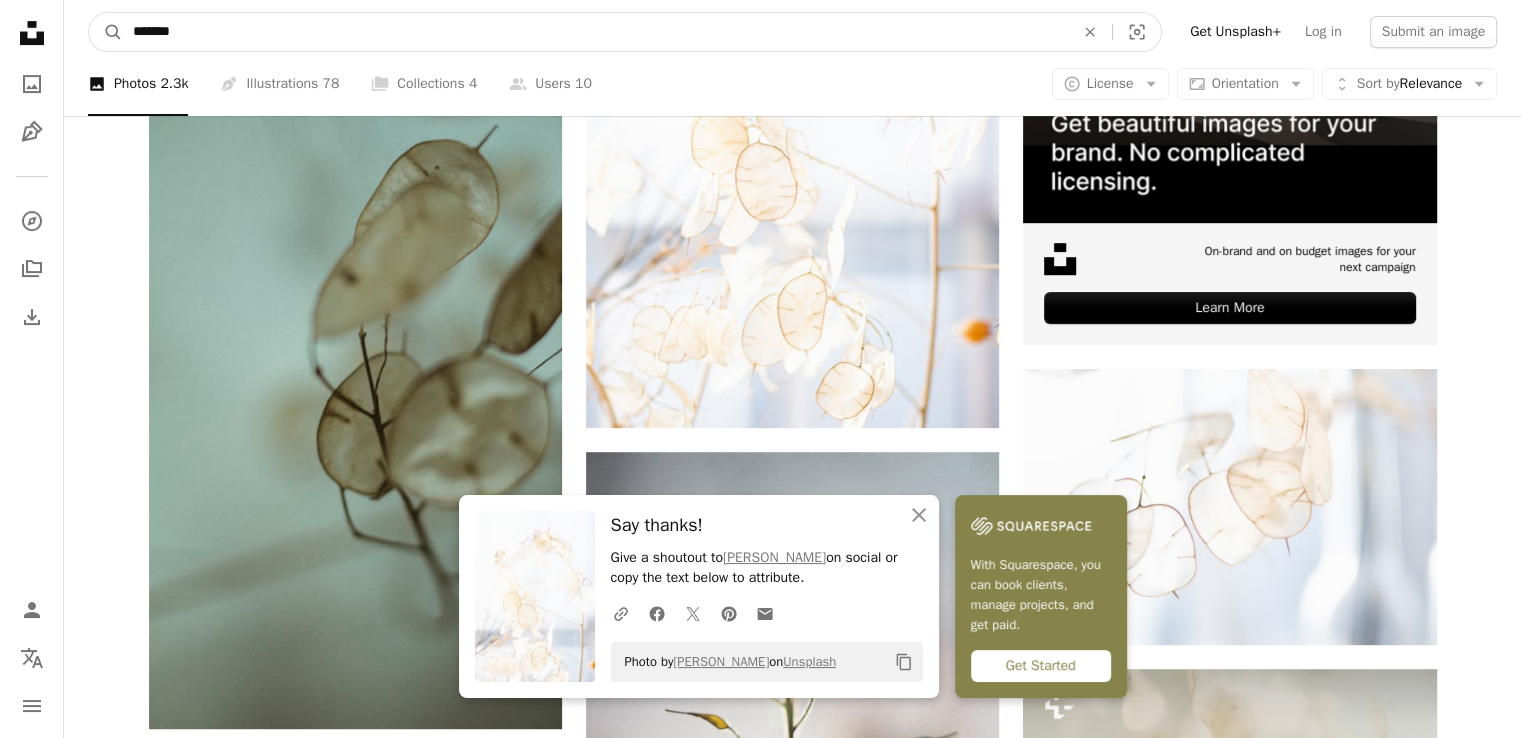 drag, startPoint x: 355, startPoint y: 25, endPoint x: 0, endPoint y: 41, distance: 355.36038 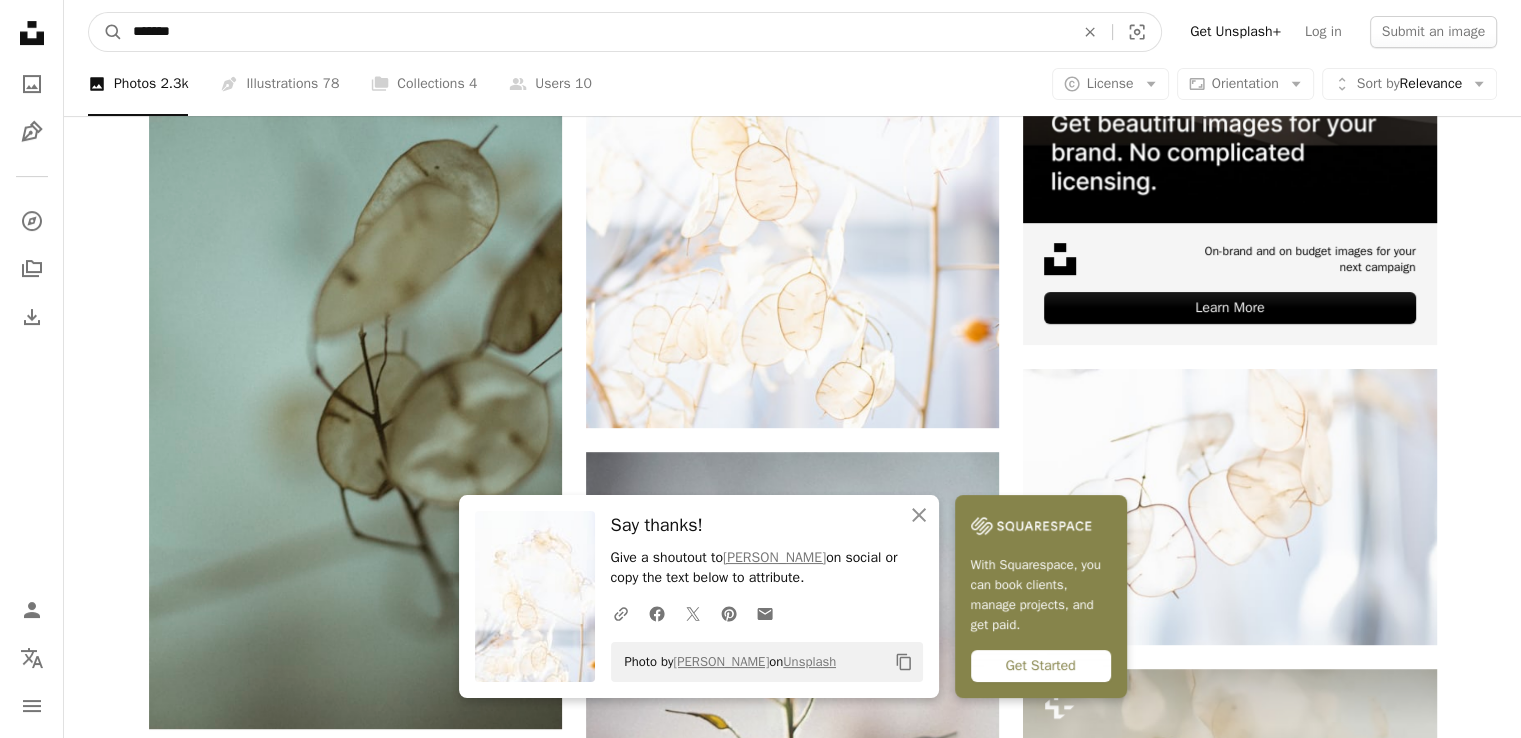 click on "Unsplash logo Unsplash Home A photo Pen Tool A compass A stack of folders Download Person Localization icon navigation menu A magnifying glass ******* An X shape Visual search Get Unsplash+ Log in Submit an image Browse premium images on iStock  |  20% off at iStock  ↗ Browse premium images on iStock 20% off at iStock  ↗ View more  ↗ View more on iStock  ↗ A photo Photos   2.3k Pen Tool Illustrations   78 A stack of folders Collections   4 A group of people Users   10 A copyright icon © License Arrow down Aspect ratio Orientation Arrow down Unfold Sort by  Relevance Arrow down Filters Filters Lunaria Chevron right flower lunarium plant blossom neutral colour food grey nature lunaria annua leaf fruit animal Plus sign for Unsplash+ A heart A plus sign [PERSON_NAME] For  Unsplash+ A lock   Download A heart A plus sign [PERSON_NAME] Arrow pointing down A heart A plus sign [PERSON_NAME] Available for hire A checkmark inside of a circle Arrow pointing down Plus sign for Unsplash+ A heart For" at bounding box center (760, 1988) 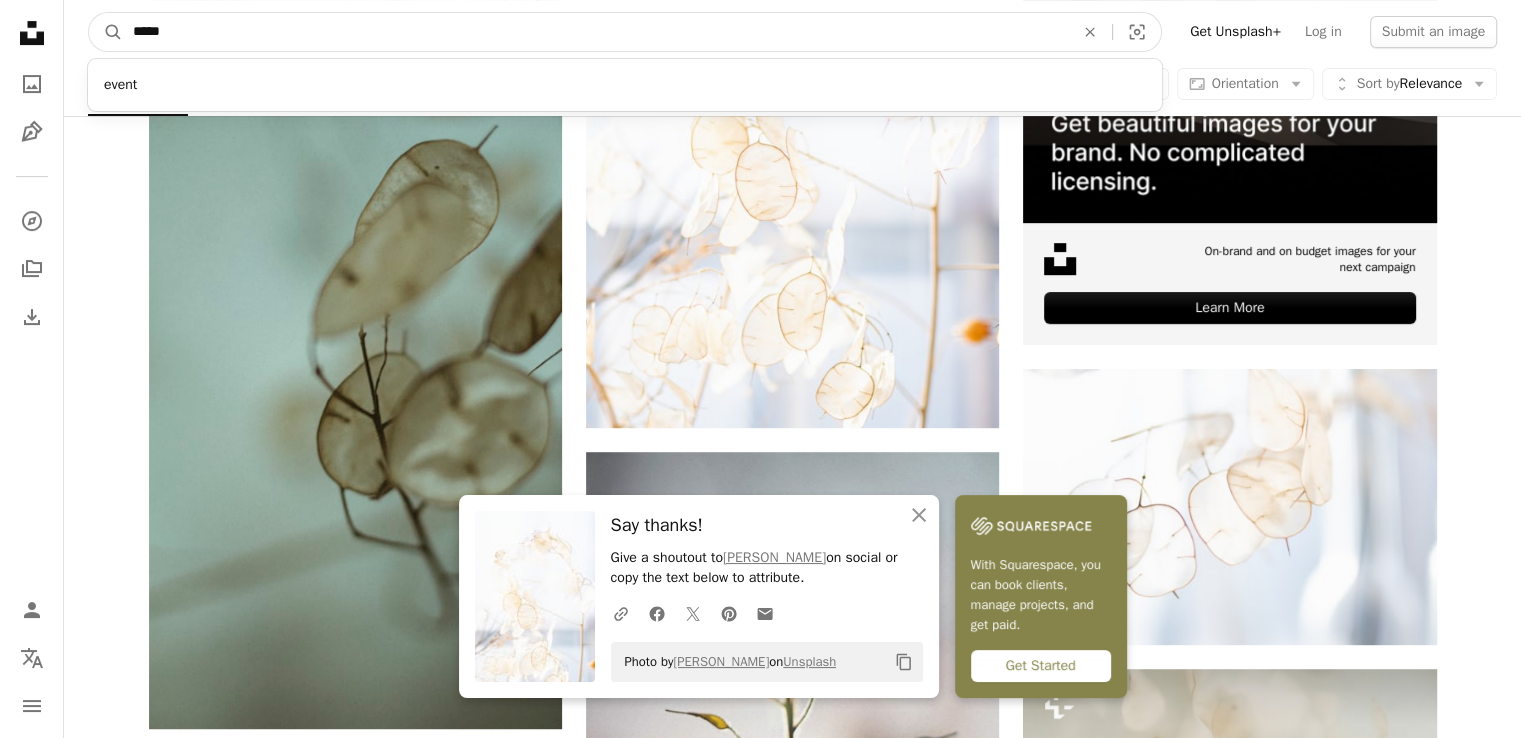 type on "*****" 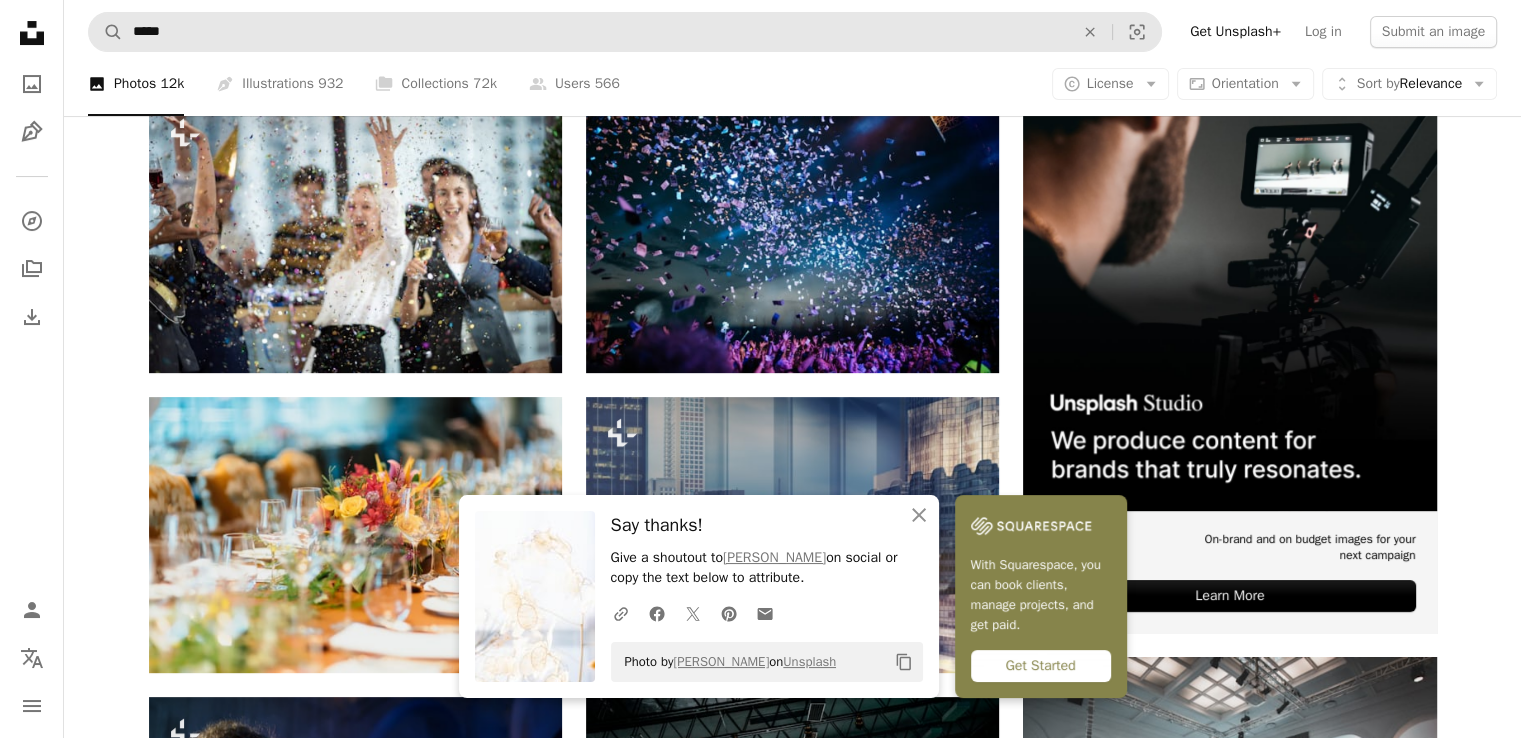 scroll, scrollTop: 424, scrollLeft: 0, axis: vertical 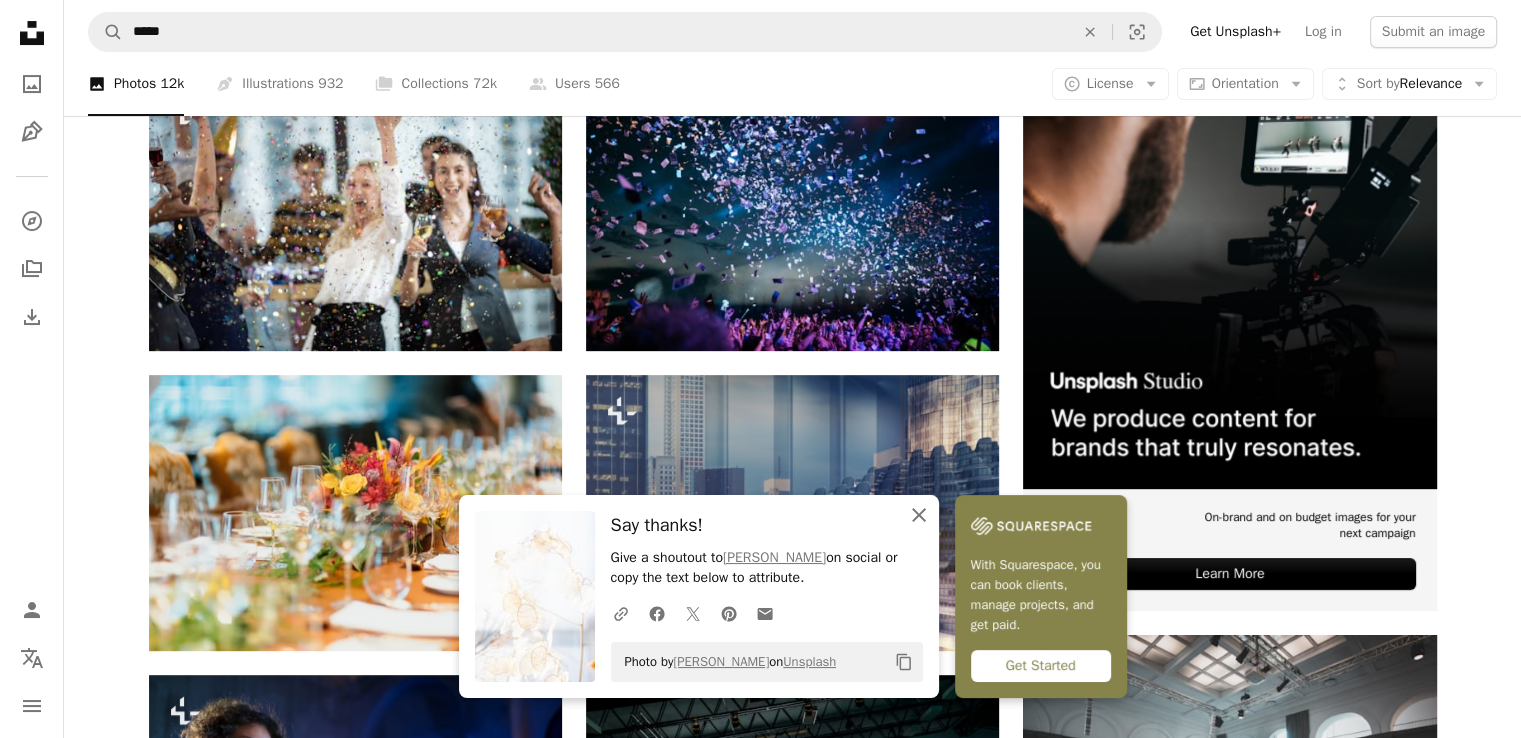 click 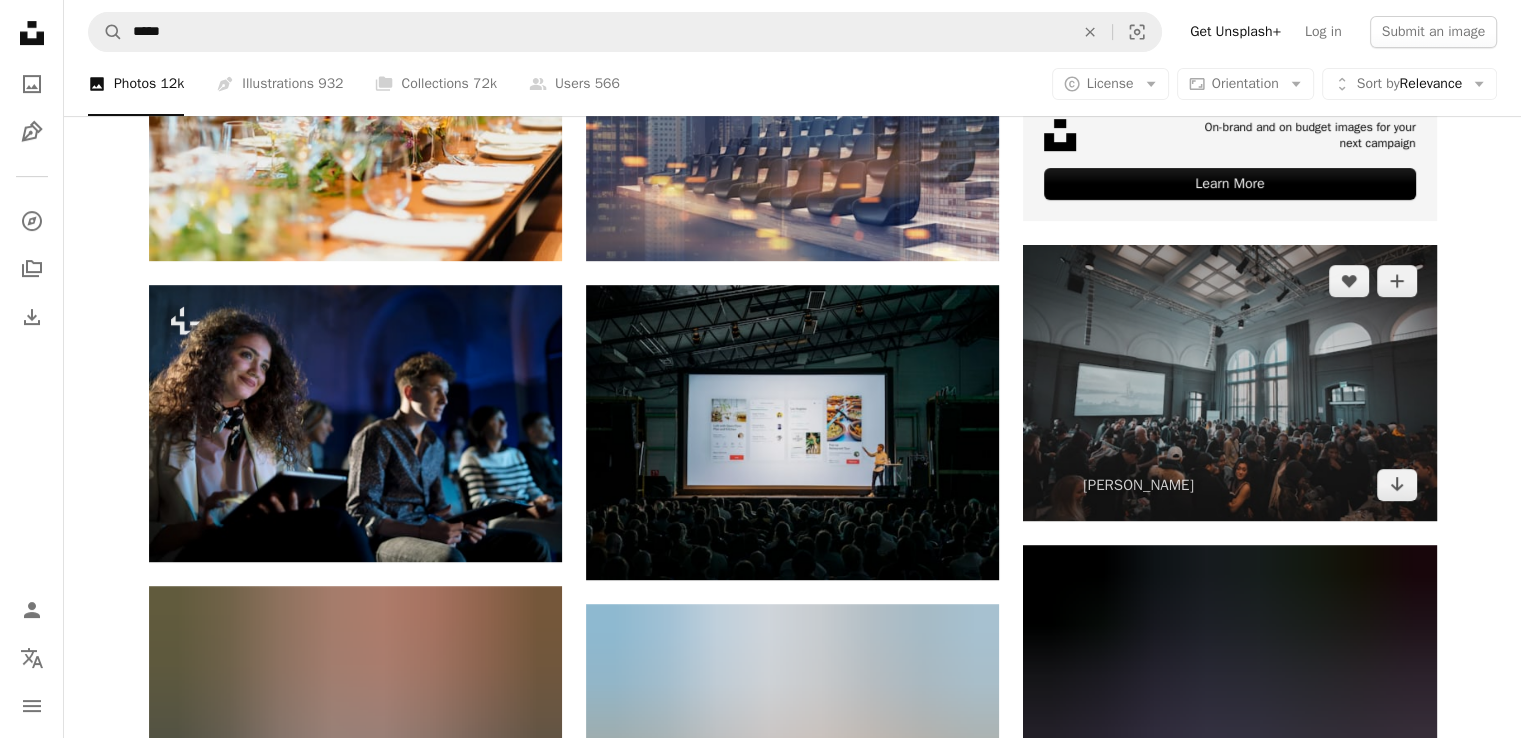 scroll, scrollTop: 812, scrollLeft: 0, axis: vertical 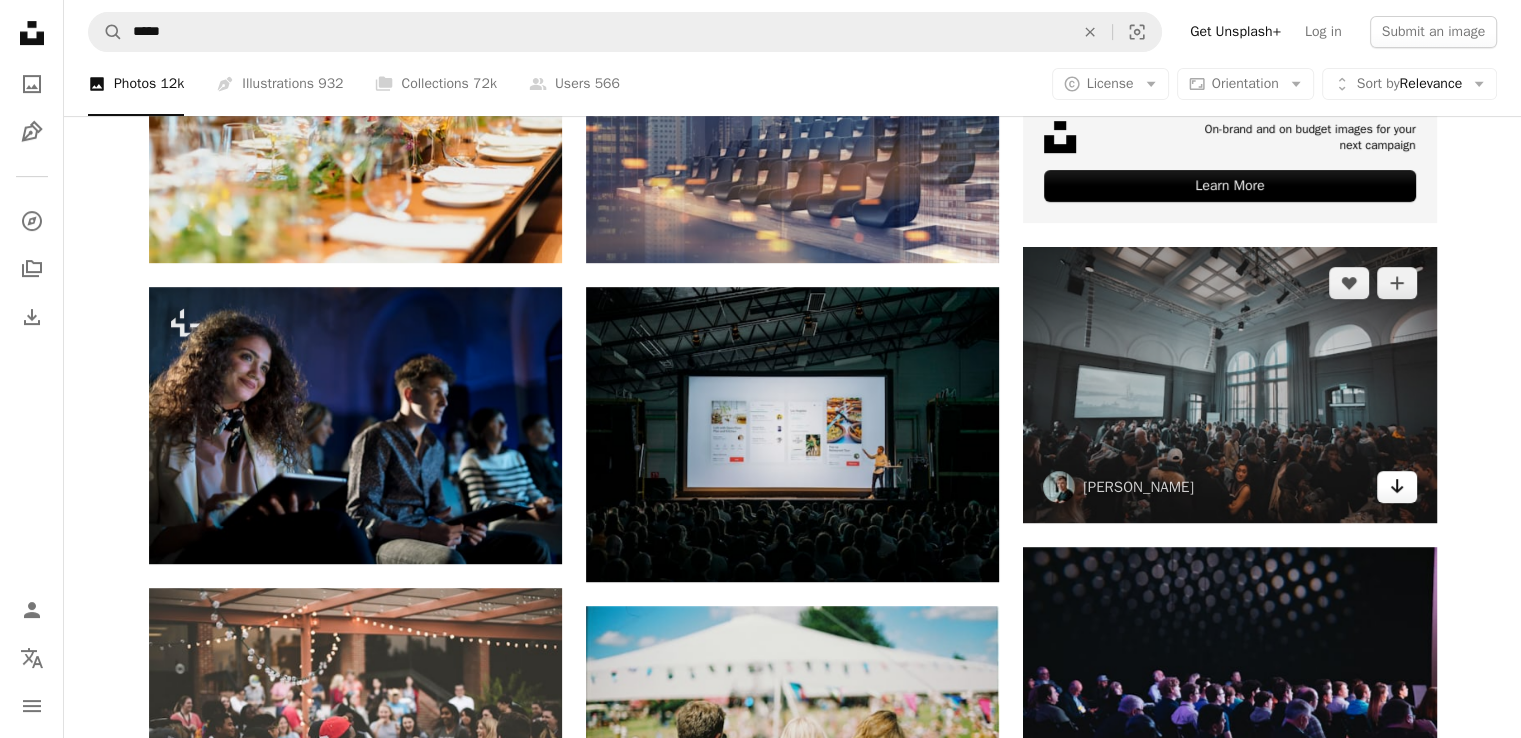 click on "Arrow pointing down" 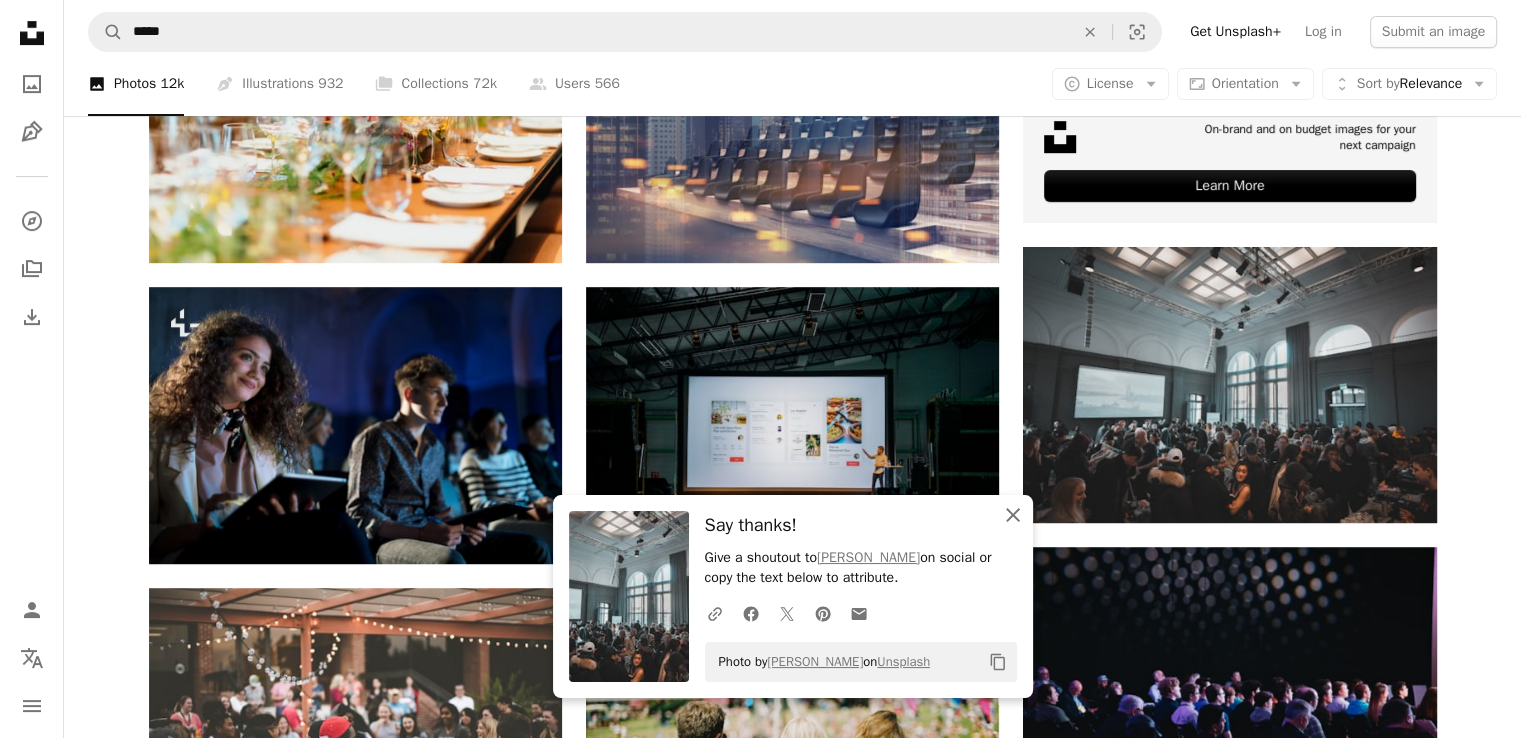 click on "An X shape" 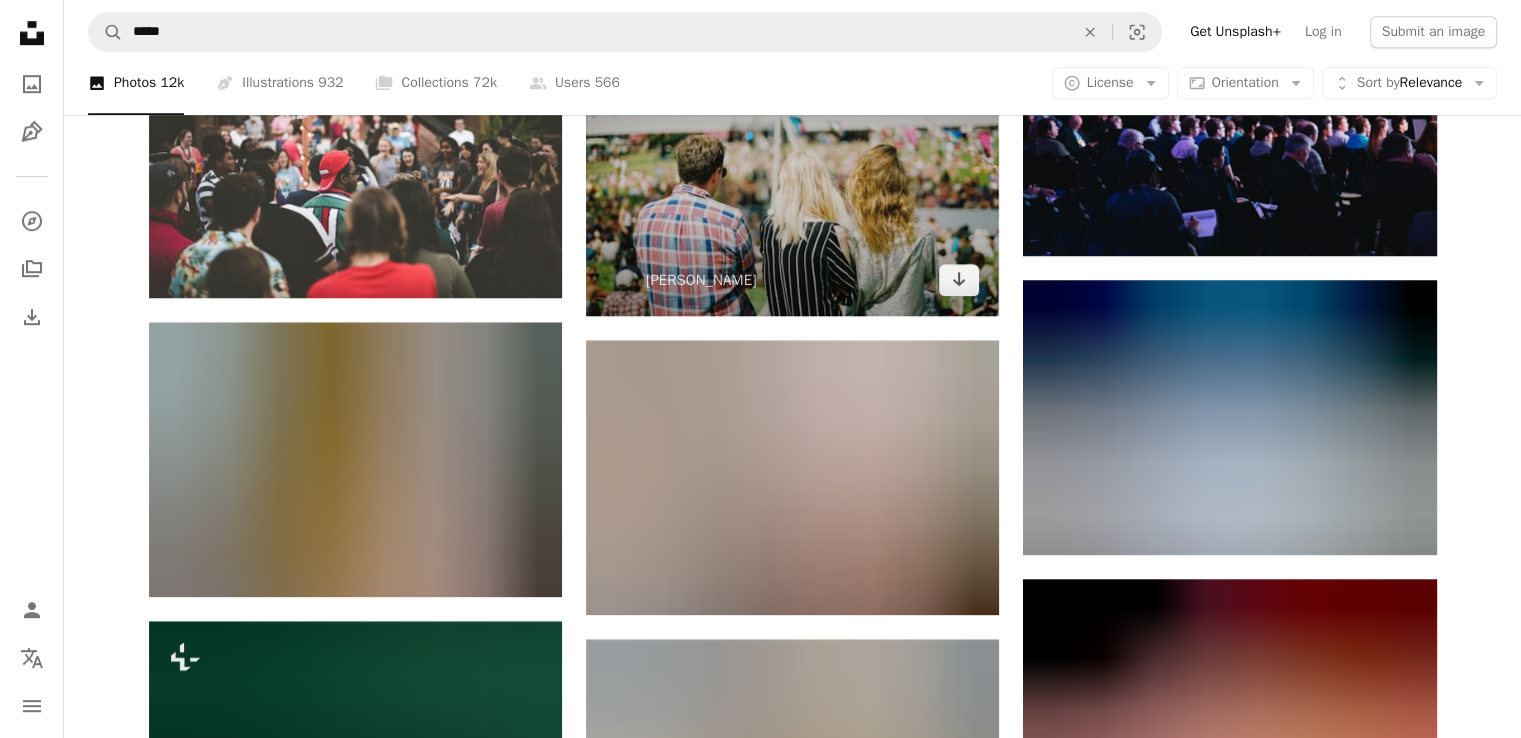 scroll, scrollTop: 1408, scrollLeft: 0, axis: vertical 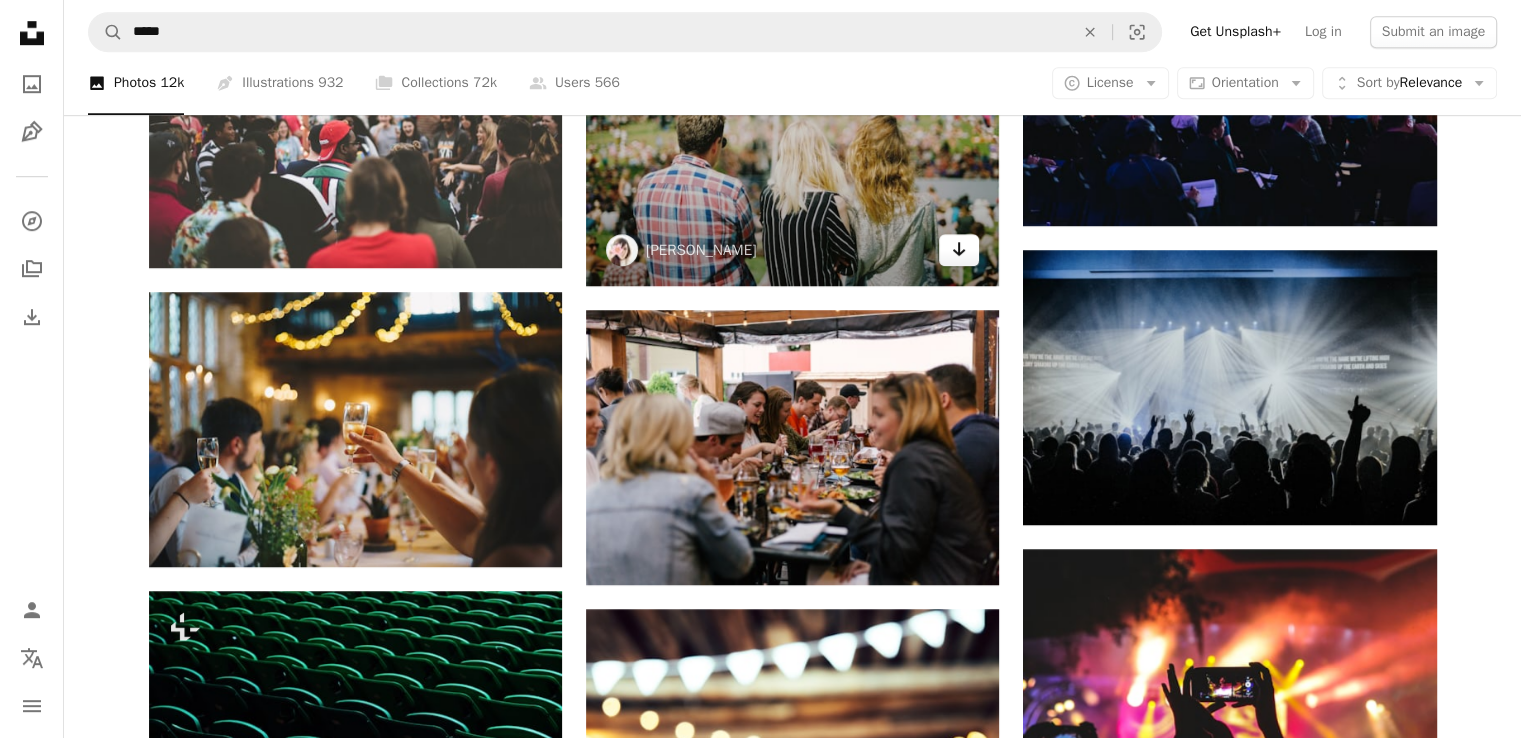 click on "Arrow pointing down" 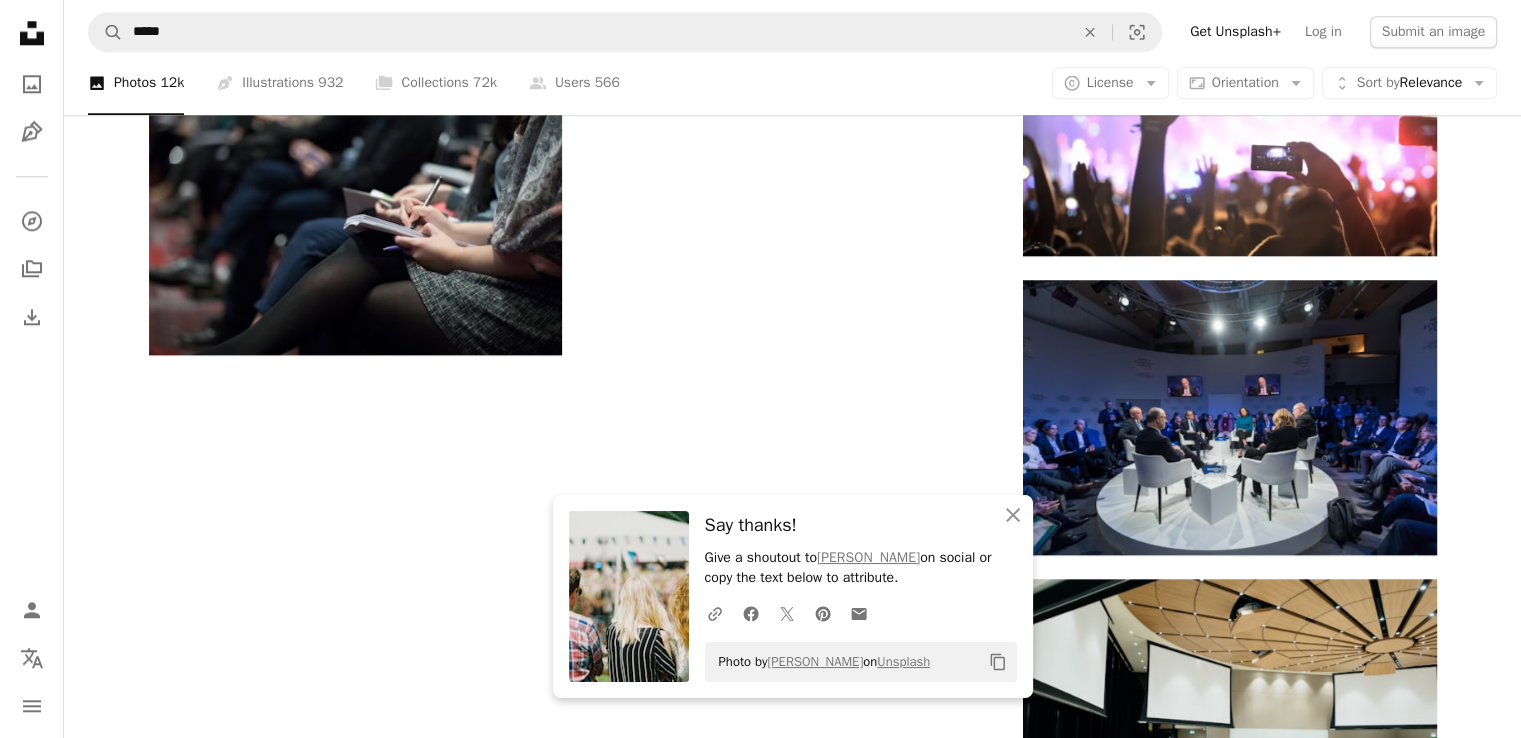 scroll, scrollTop: 2220, scrollLeft: 0, axis: vertical 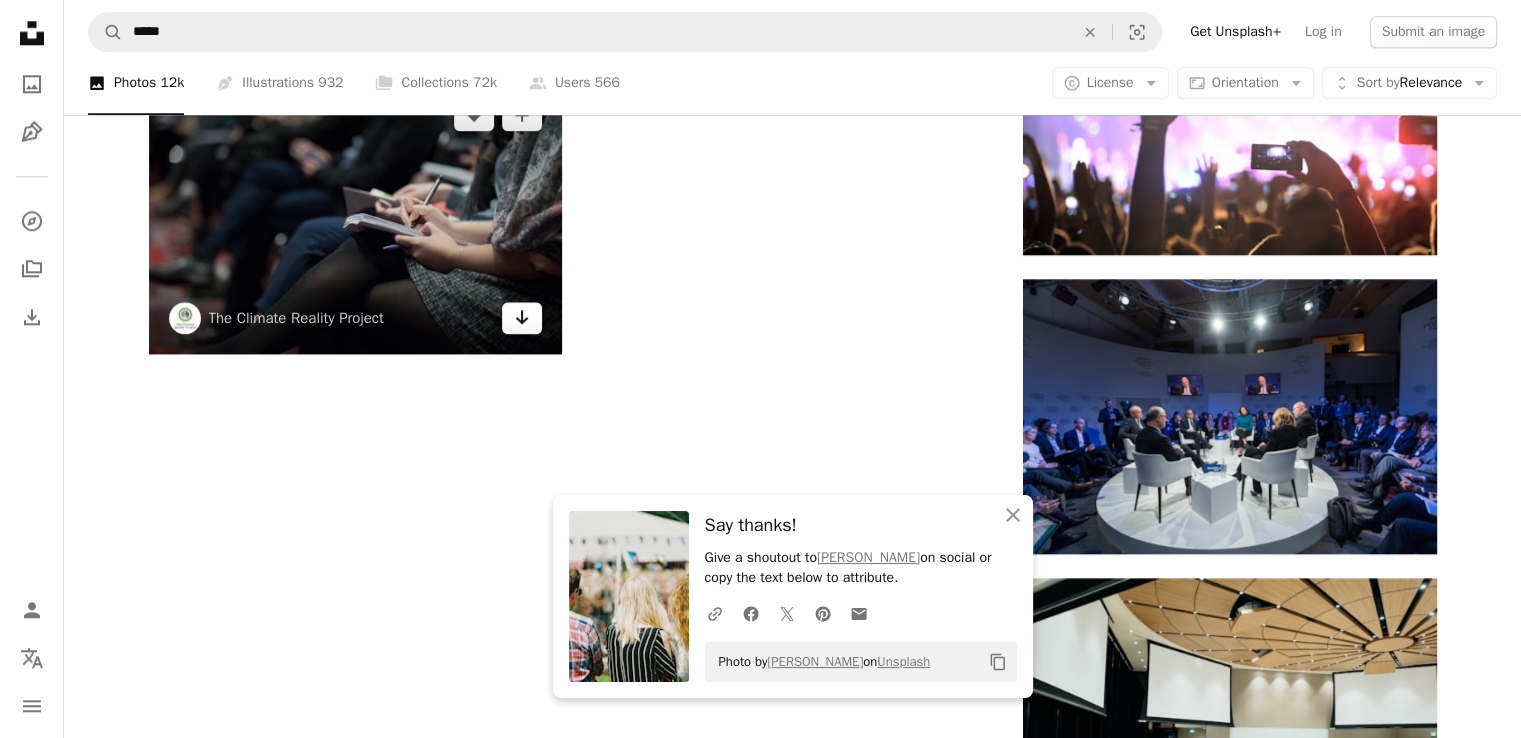 click on "Arrow pointing down" 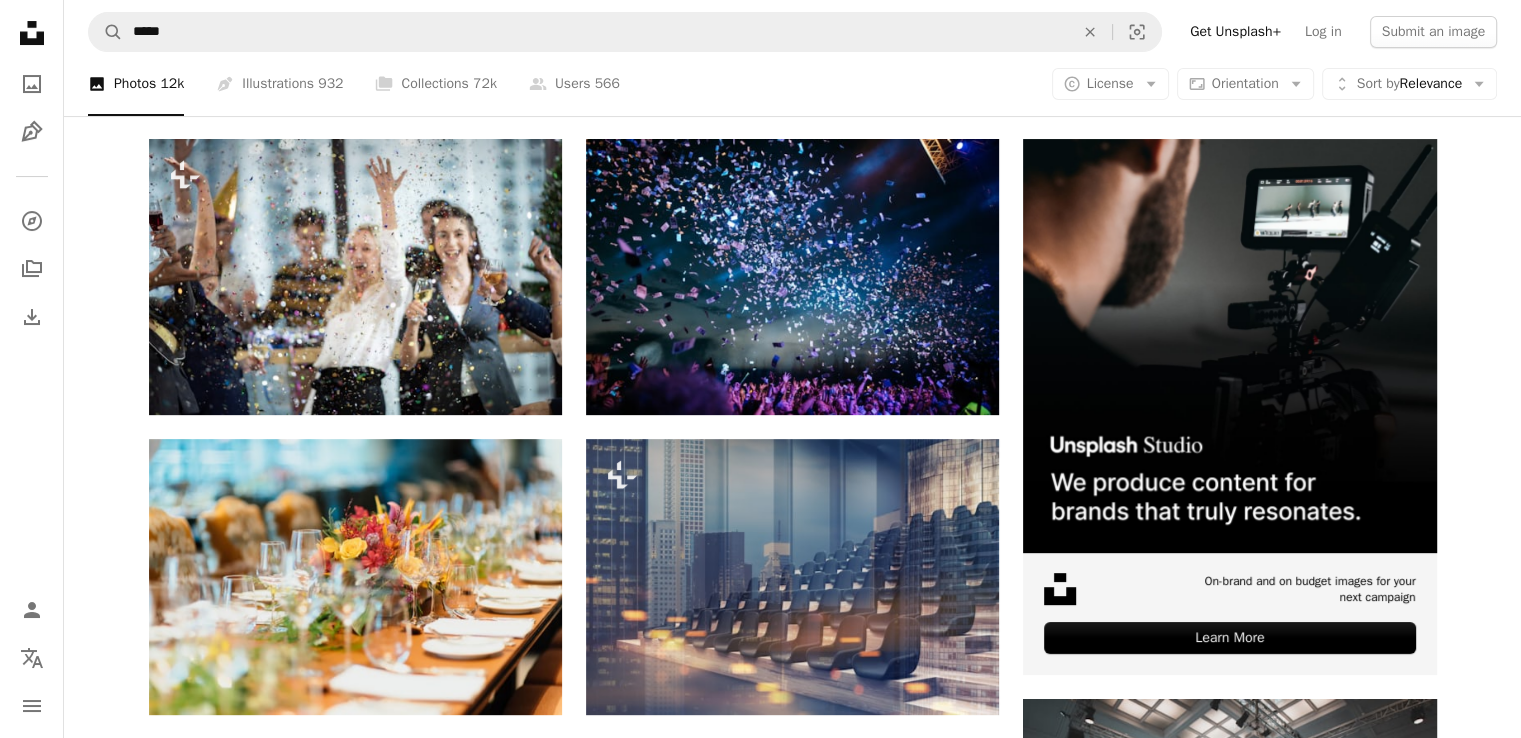 scroll, scrollTop: 0, scrollLeft: 0, axis: both 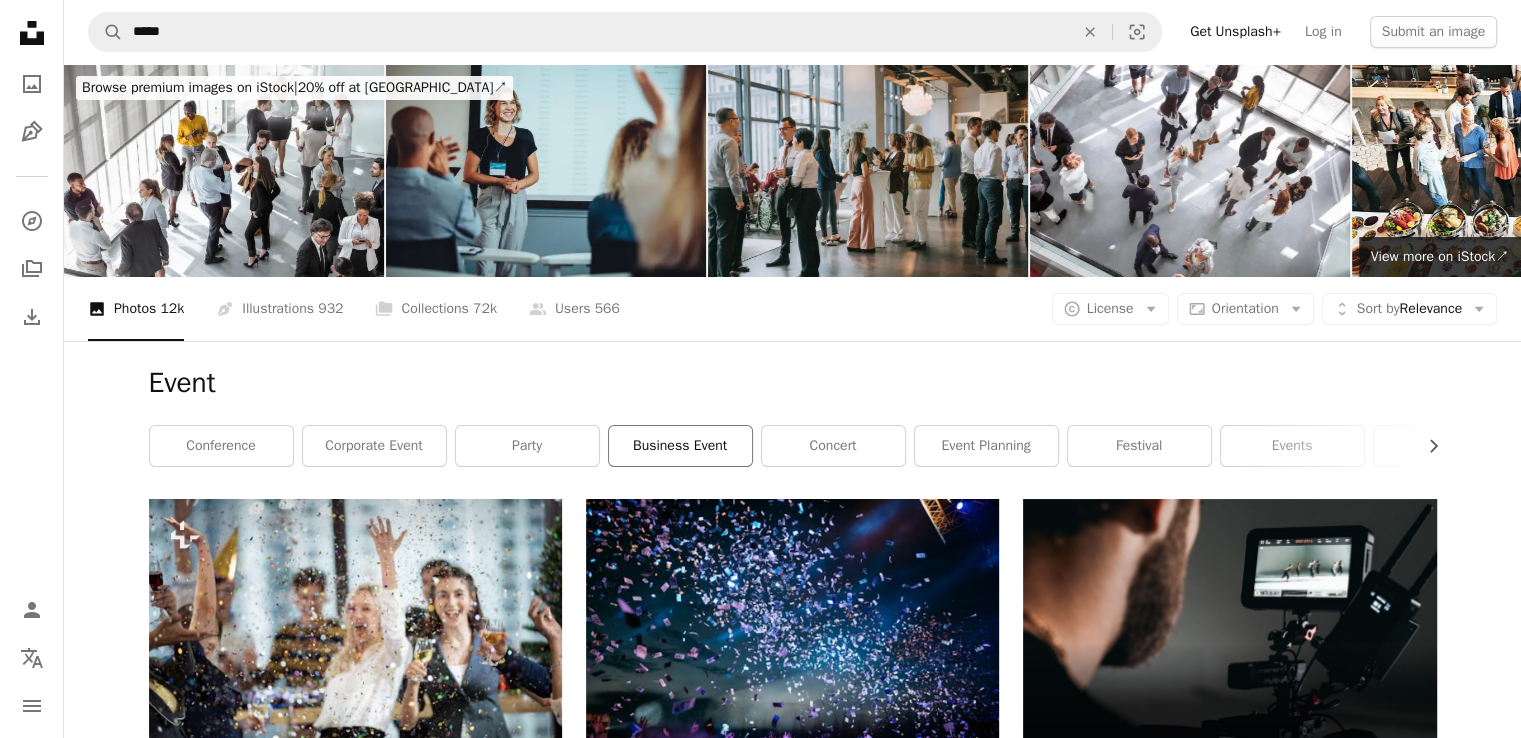 click on "business event" at bounding box center (680, 446) 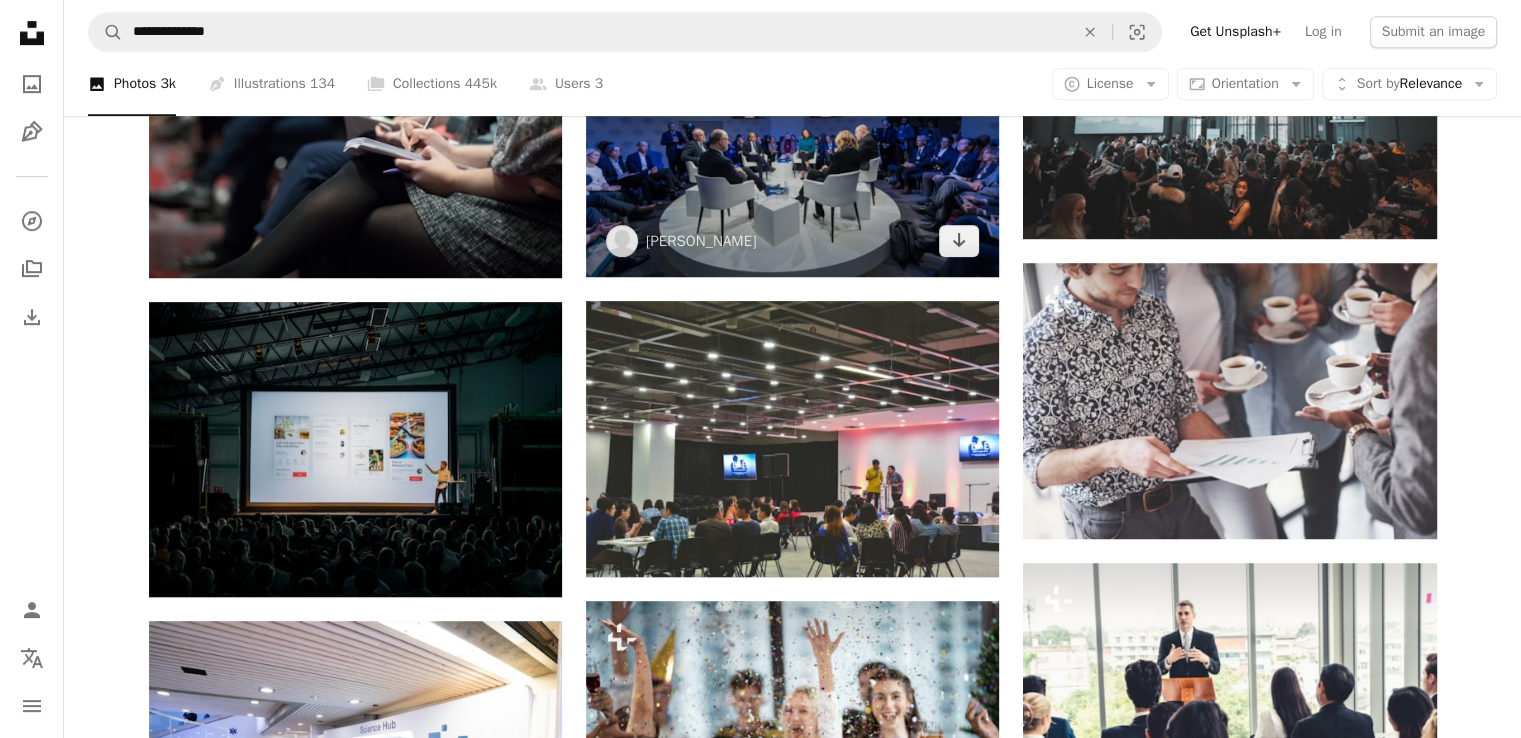 scroll, scrollTop: 1104, scrollLeft: 0, axis: vertical 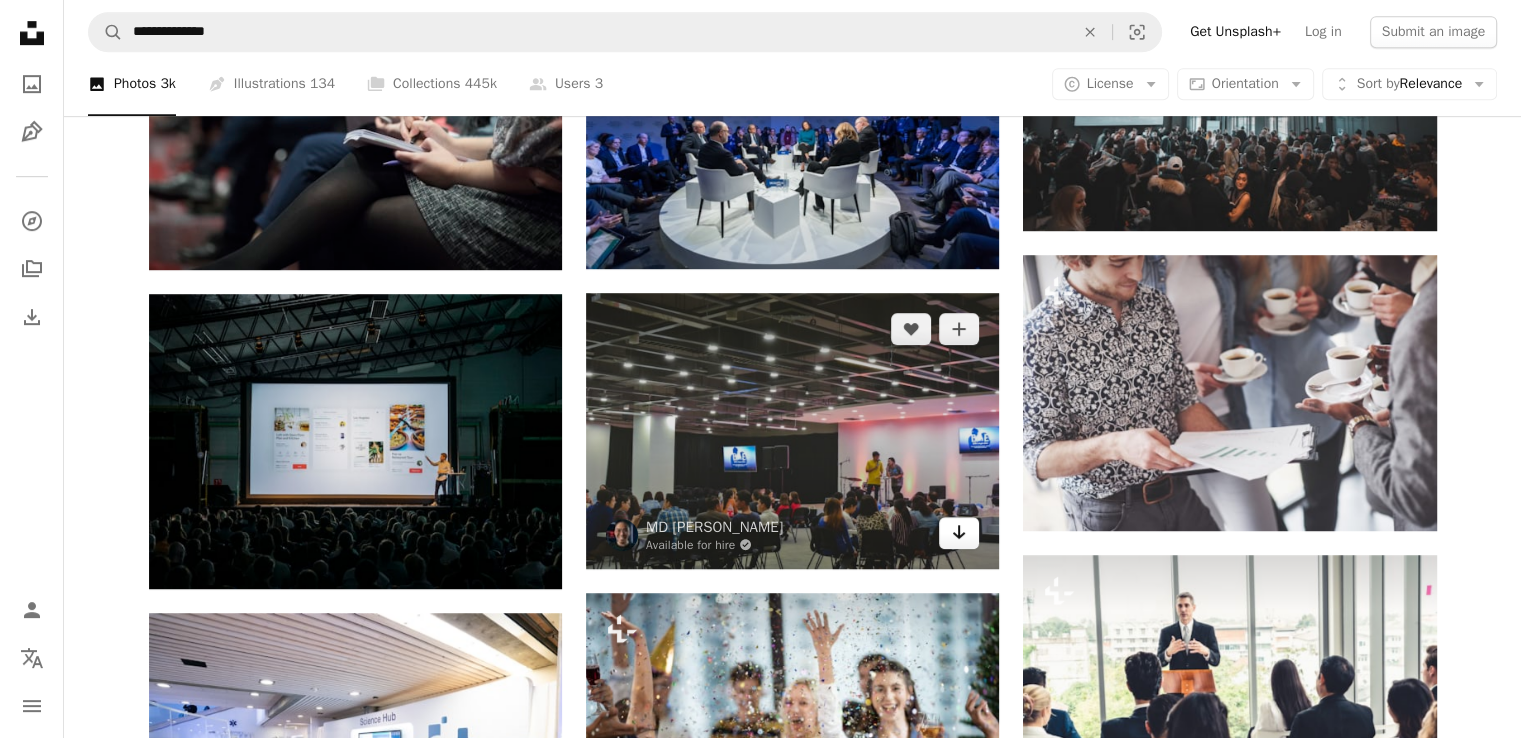 click on "Arrow pointing down" 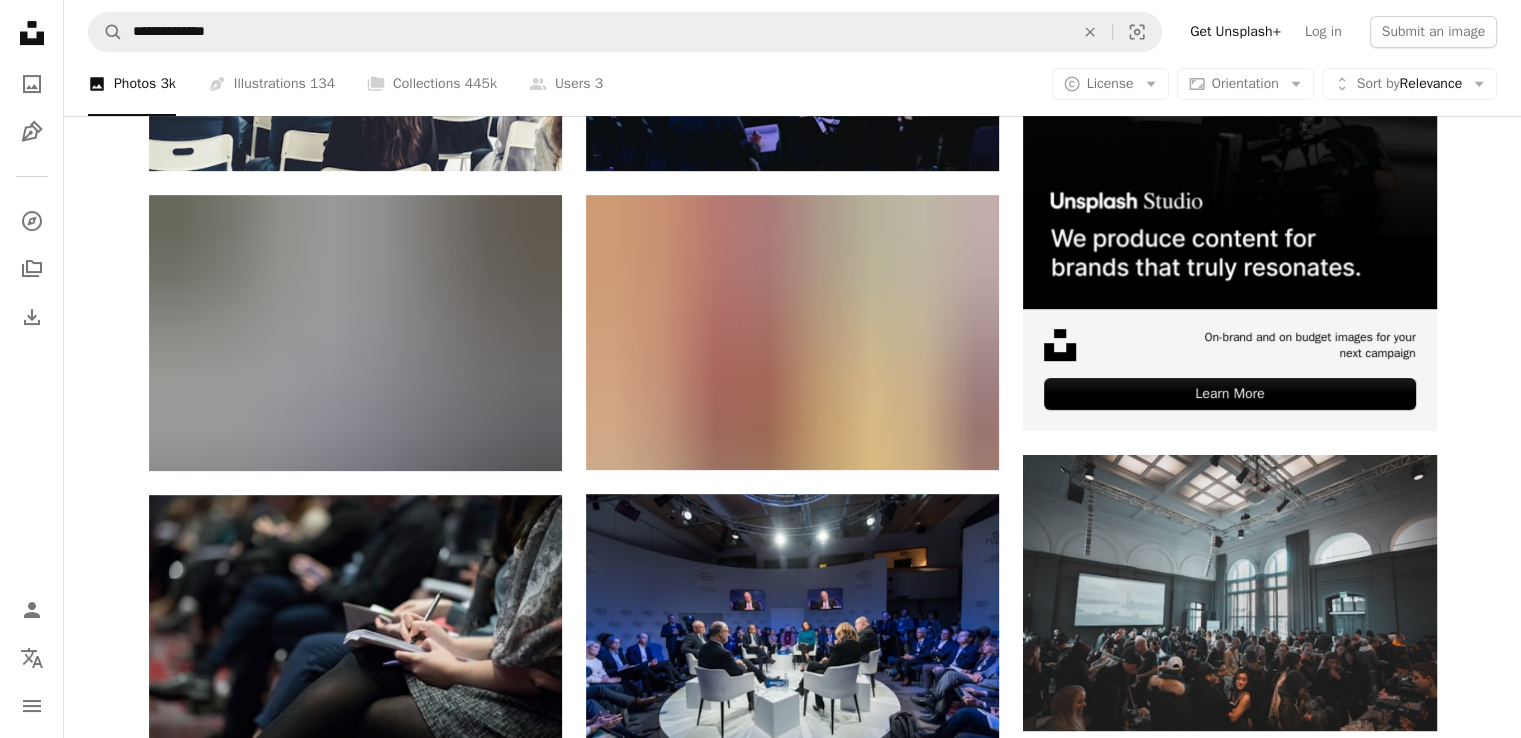 scroll, scrollTop: 0, scrollLeft: 0, axis: both 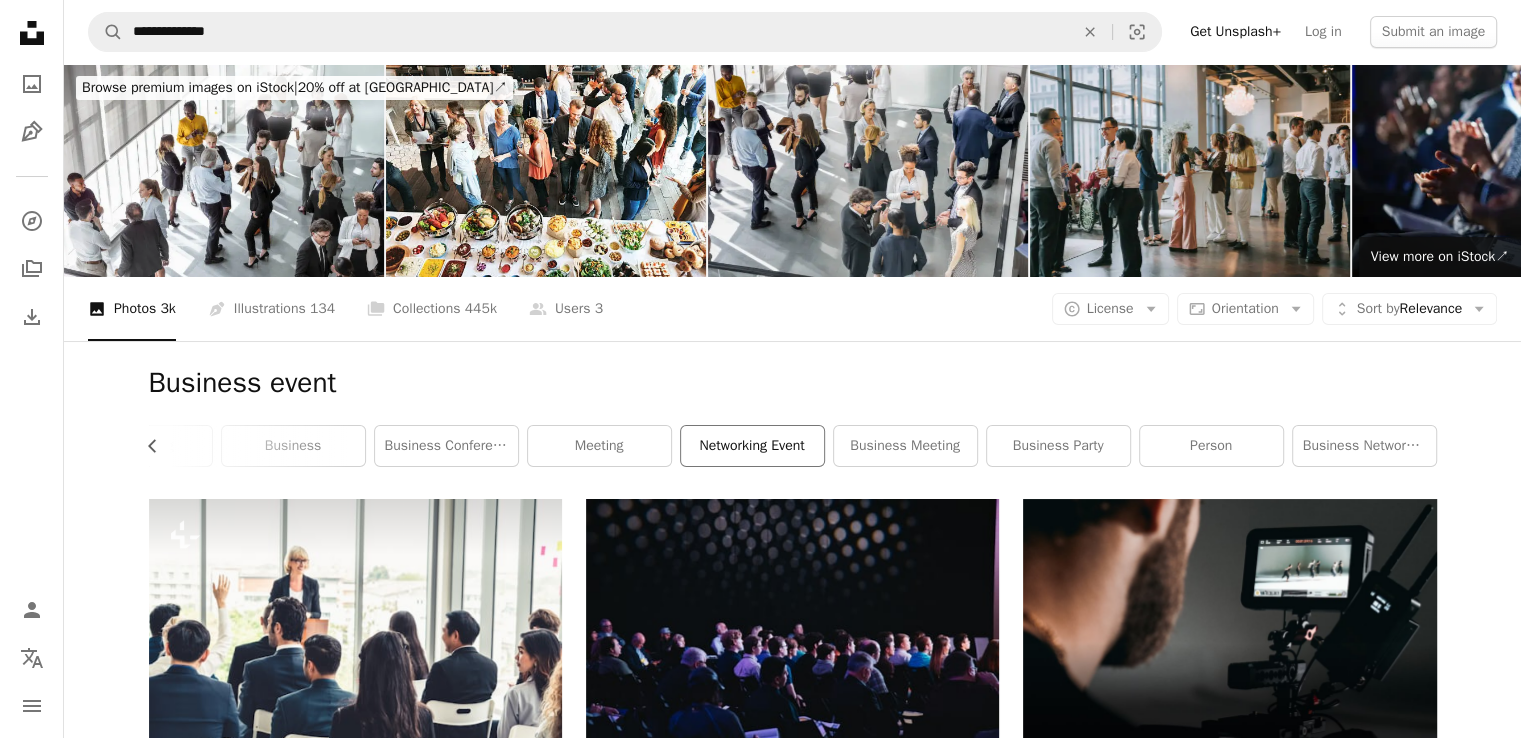 click on "networking event" at bounding box center (752, 446) 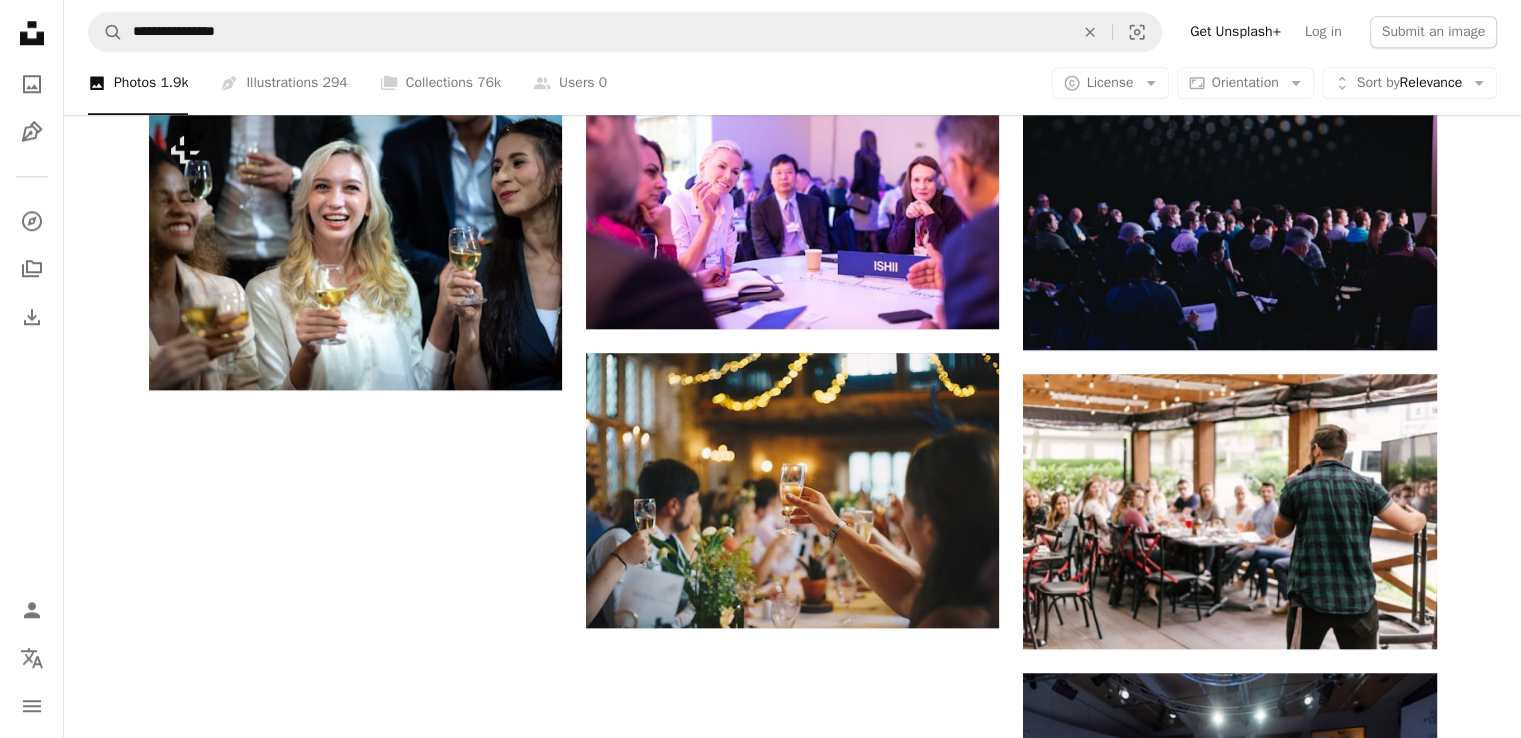 scroll, scrollTop: 1888, scrollLeft: 0, axis: vertical 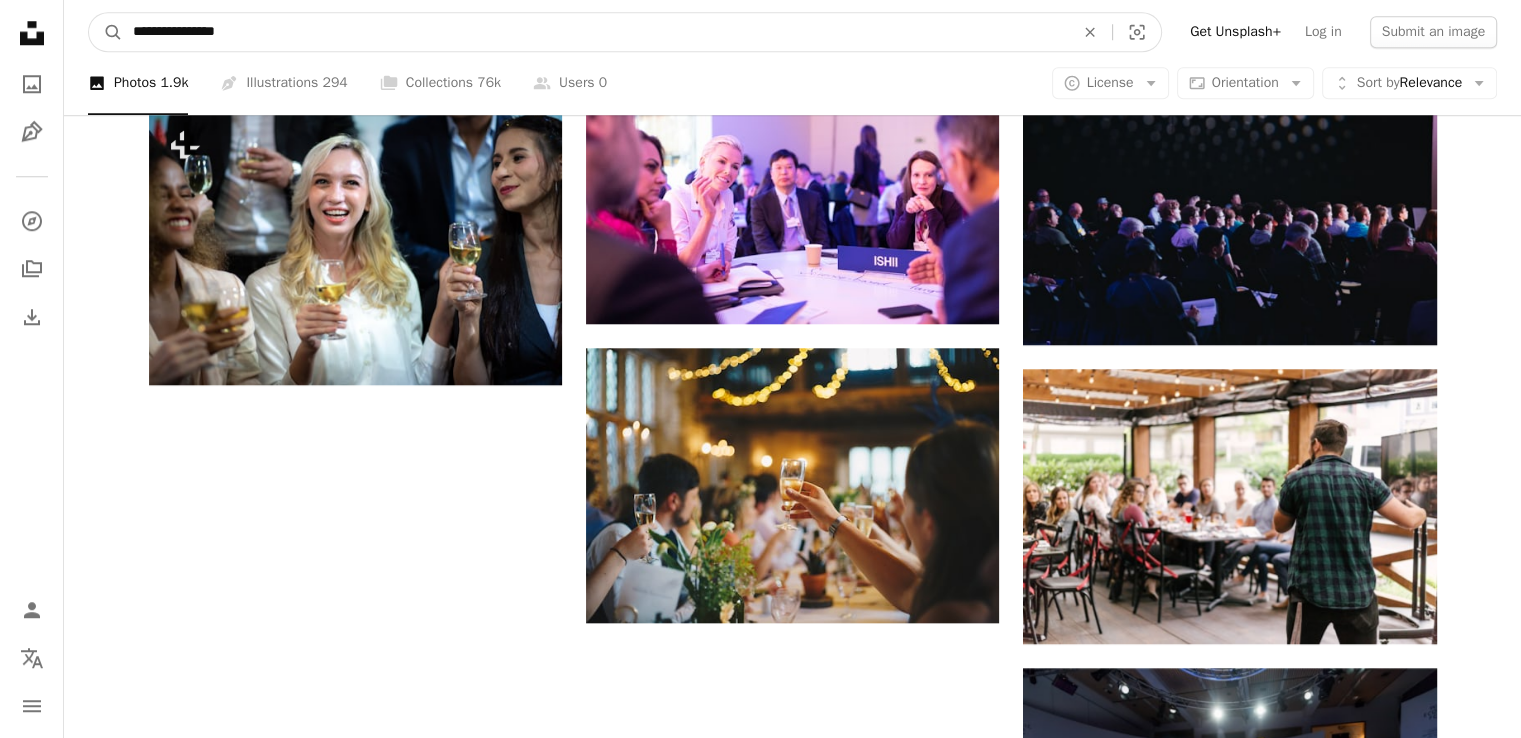 drag, startPoint x: 371, startPoint y: 49, endPoint x: 15, endPoint y: 54, distance: 356.03513 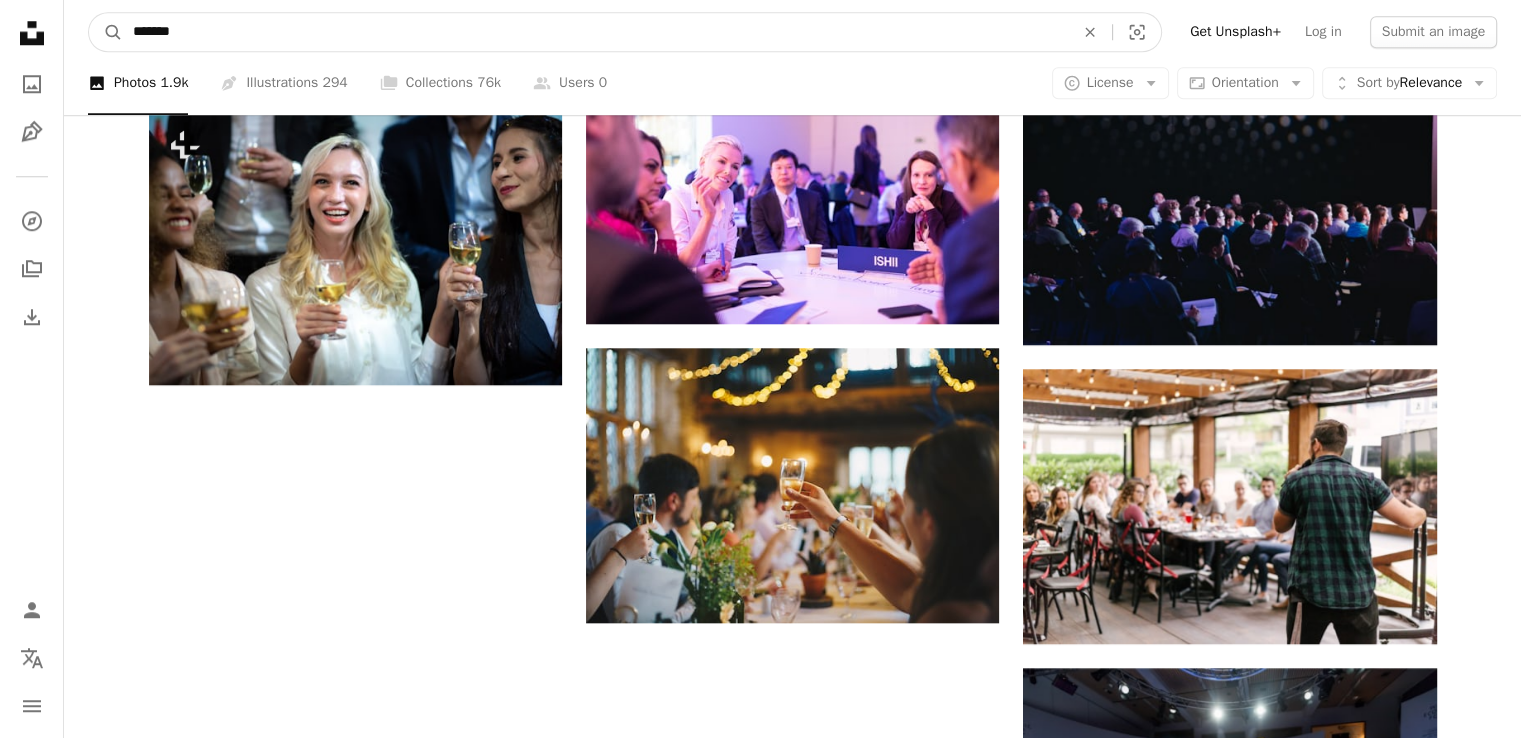 type on "*******" 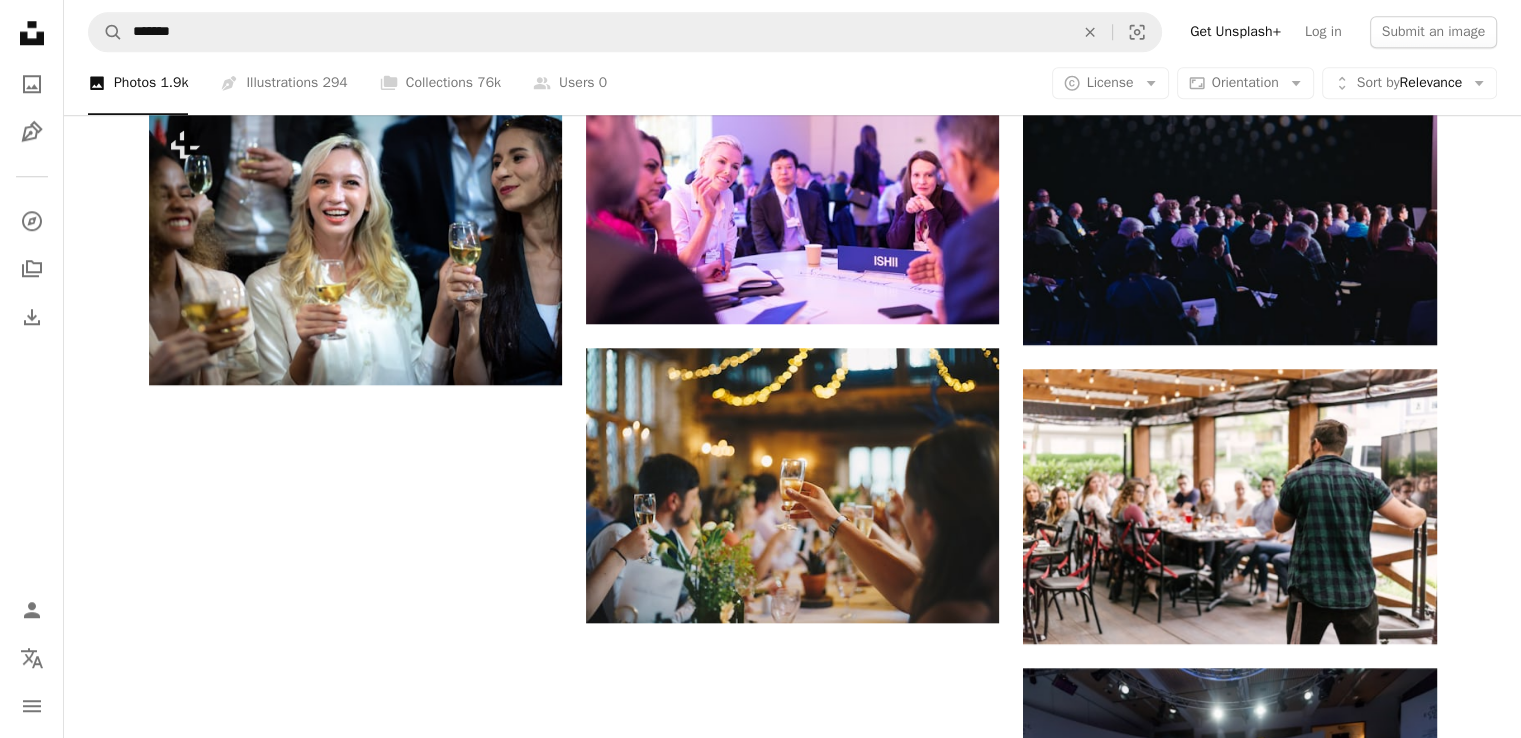 scroll, scrollTop: 0, scrollLeft: 0, axis: both 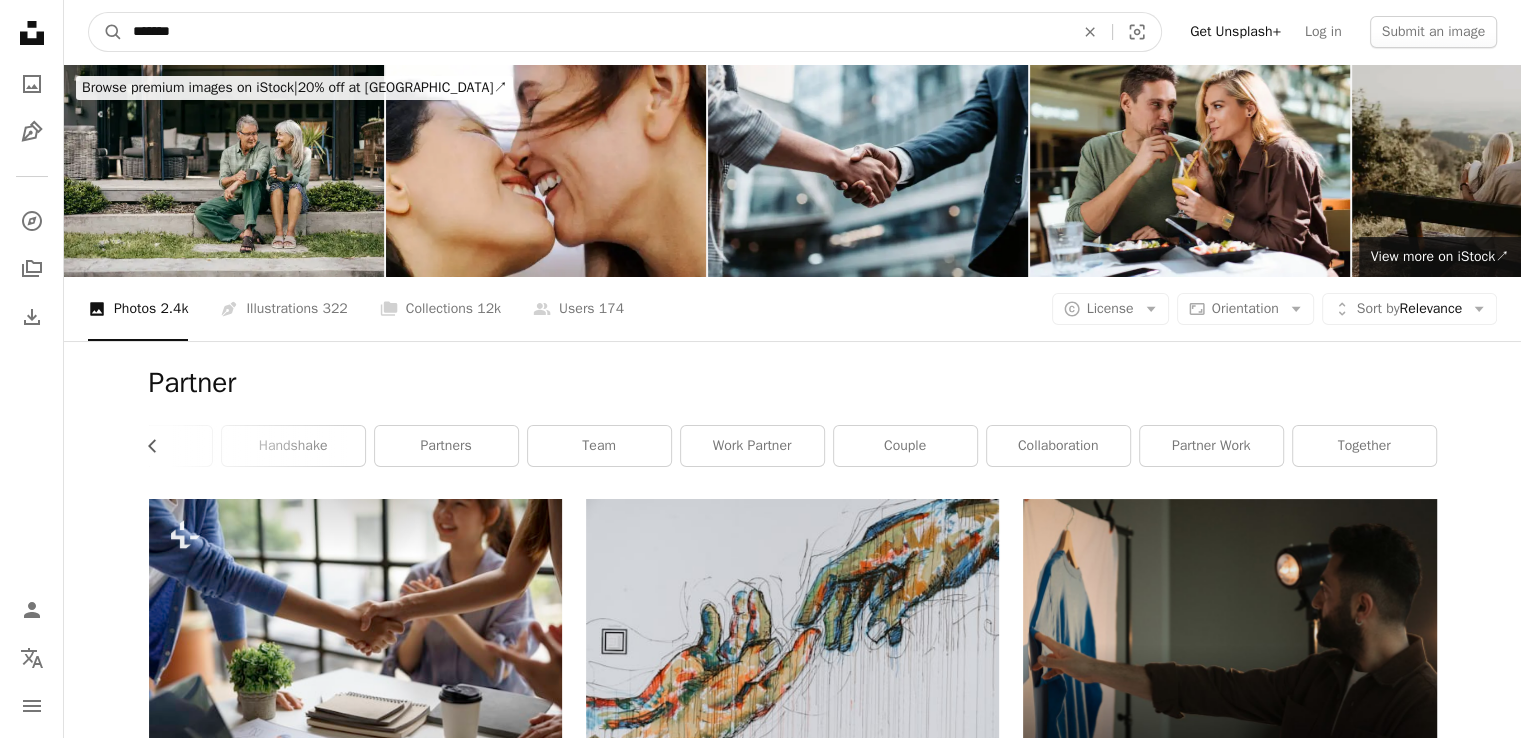 click on "*******" at bounding box center [595, 32] 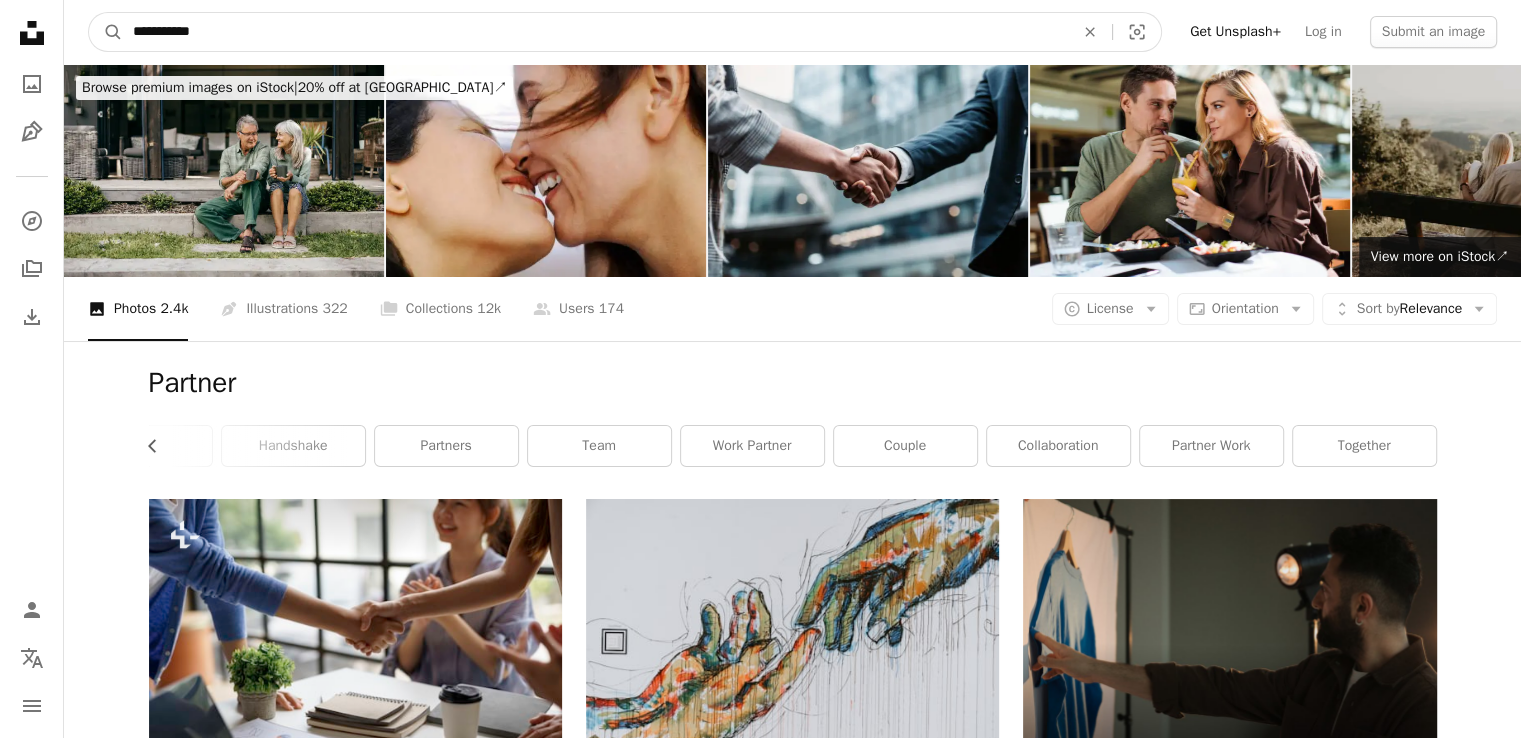 type on "**********" 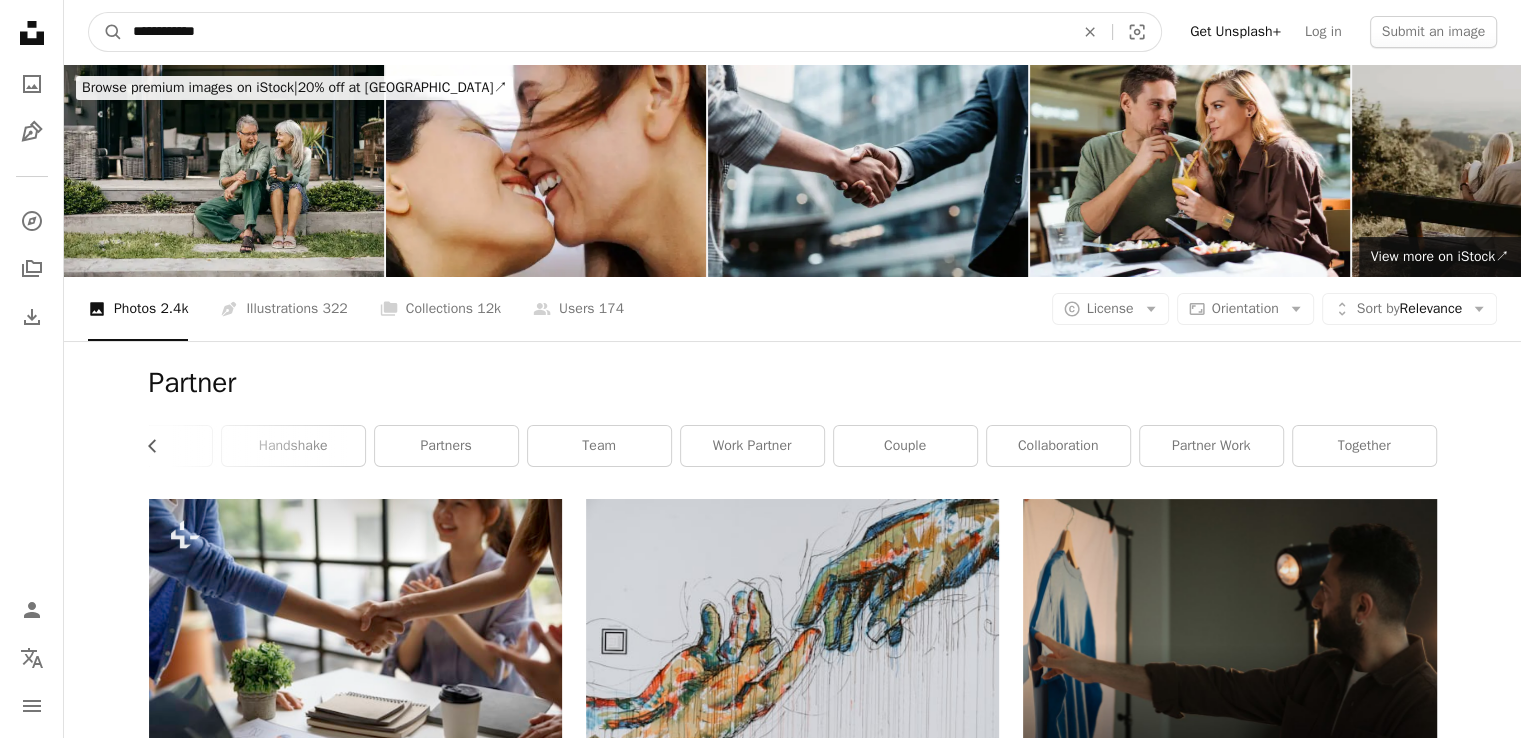 click on "A magnifying glass" at bounding box center [106, 32] 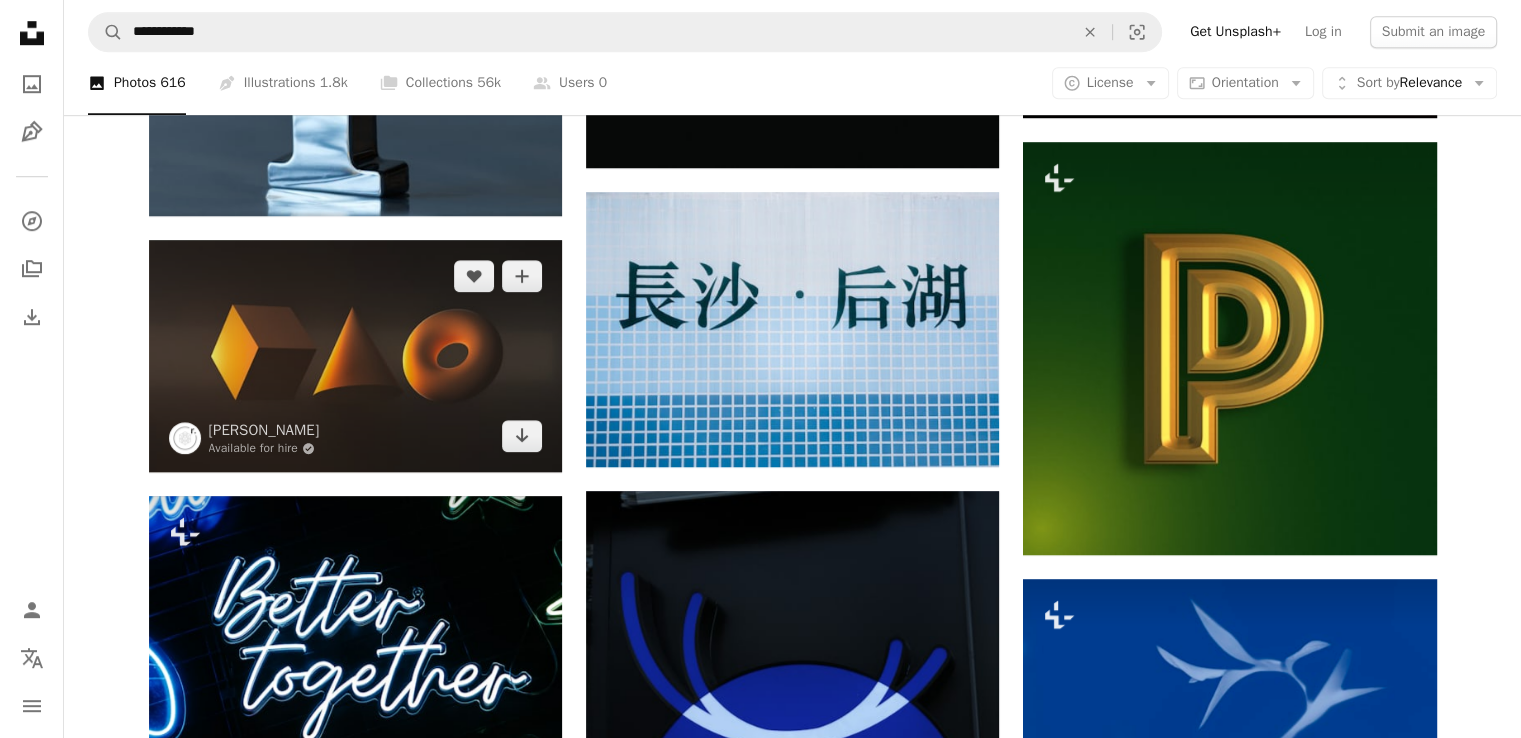 scroll, scrollTop: 1466, scrollLeft: 0, axis: vertical 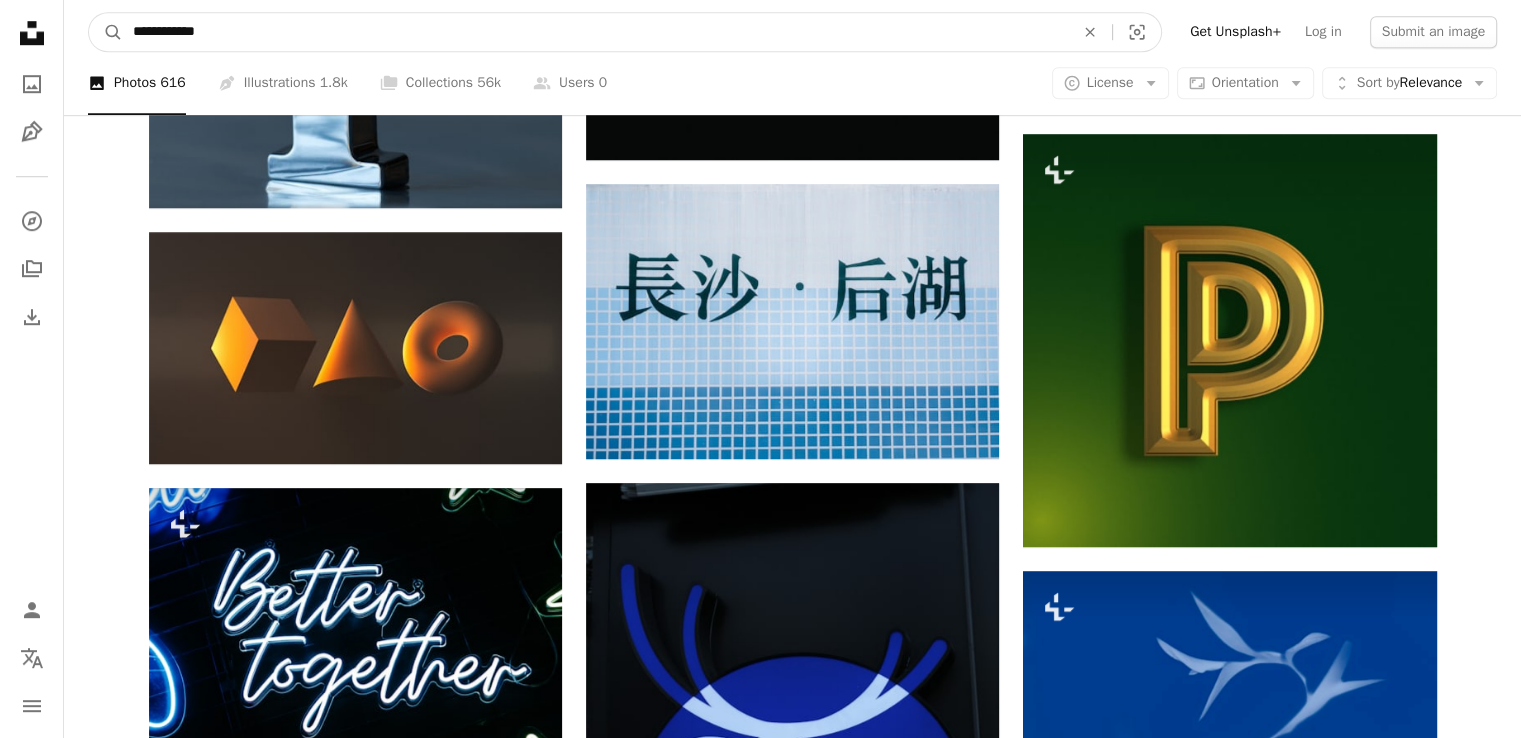 click on "**********" at bounding box center (595, 32) 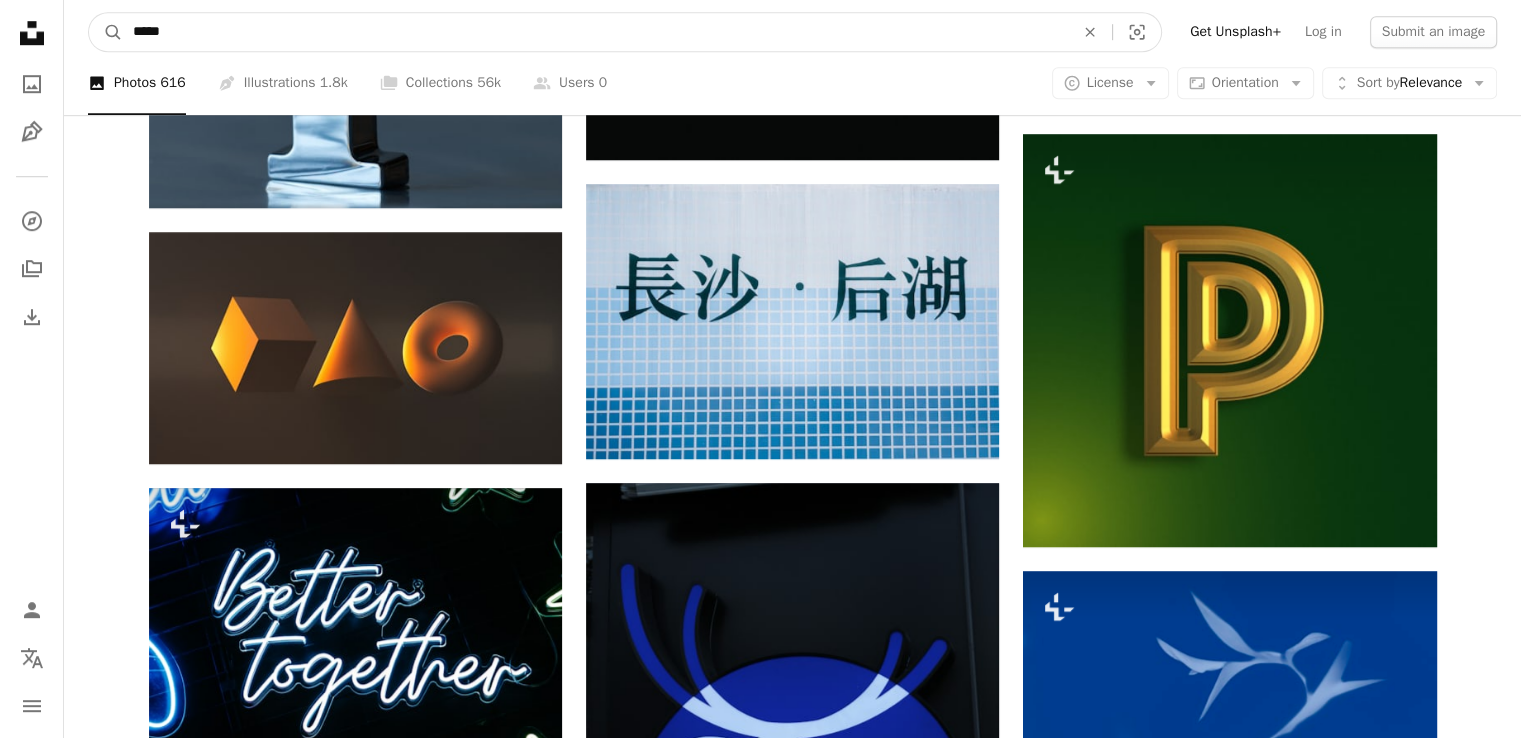 type on "****" 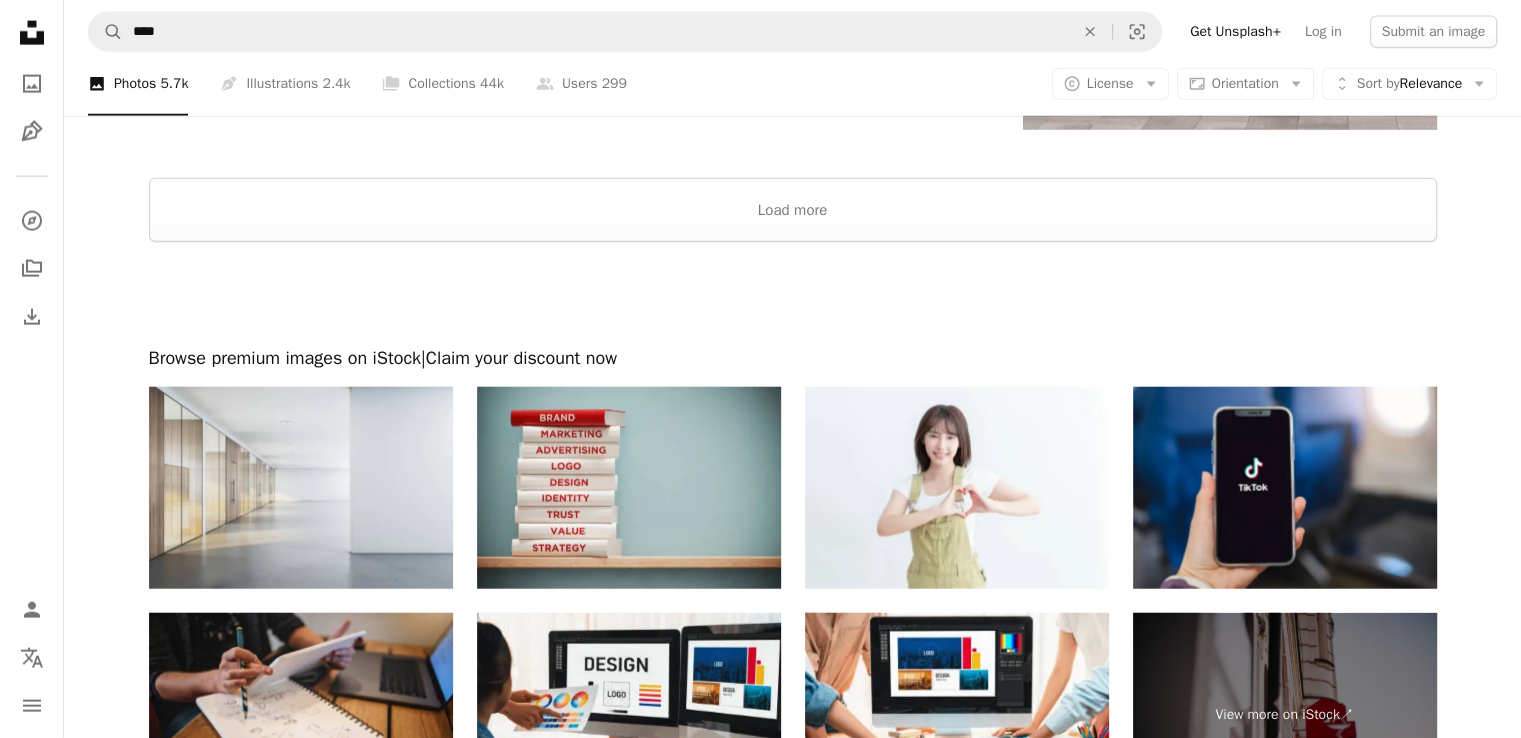 scroll, scrollTop: 4738, scrollLeft: 0, axis: vertical 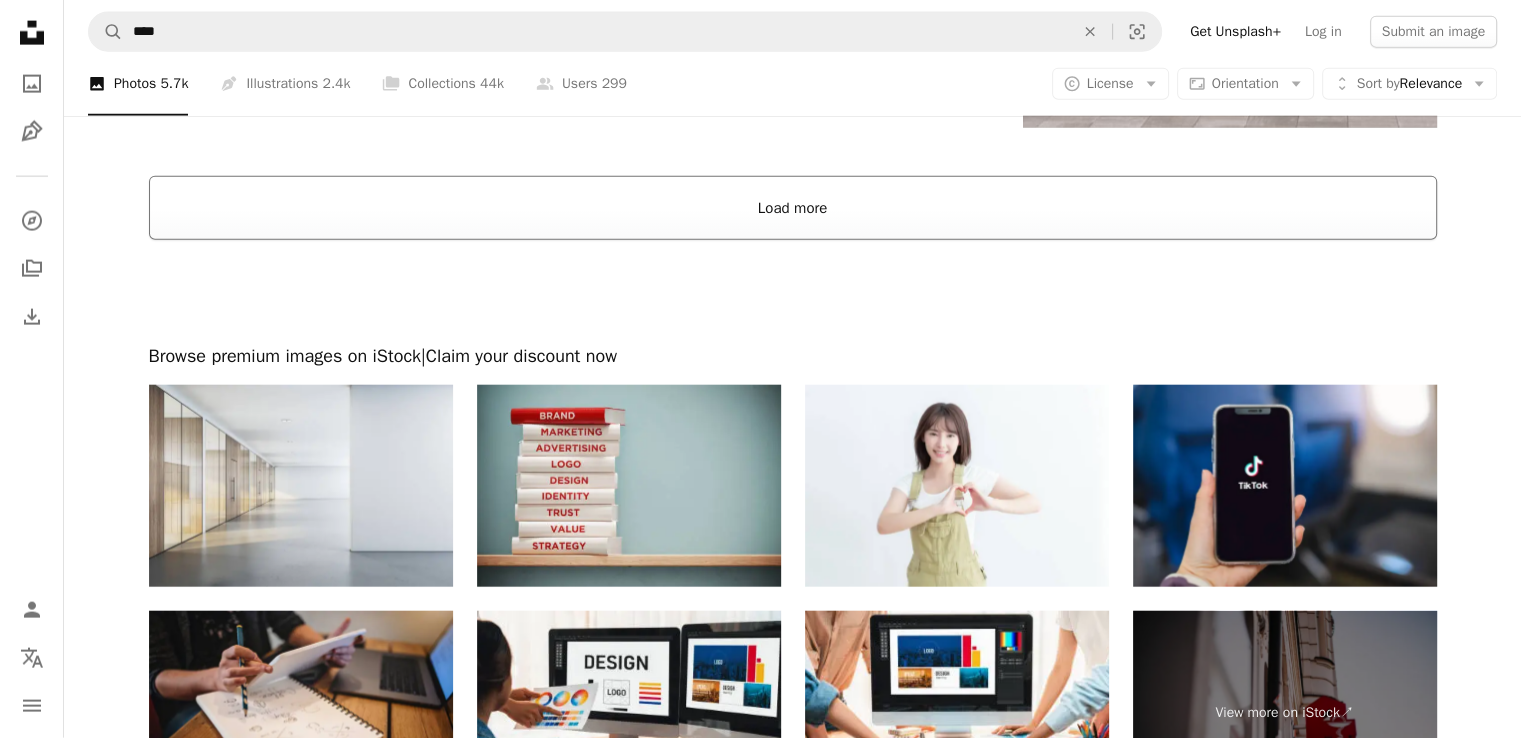 click on "Load more" at bounding box center [793, 208] 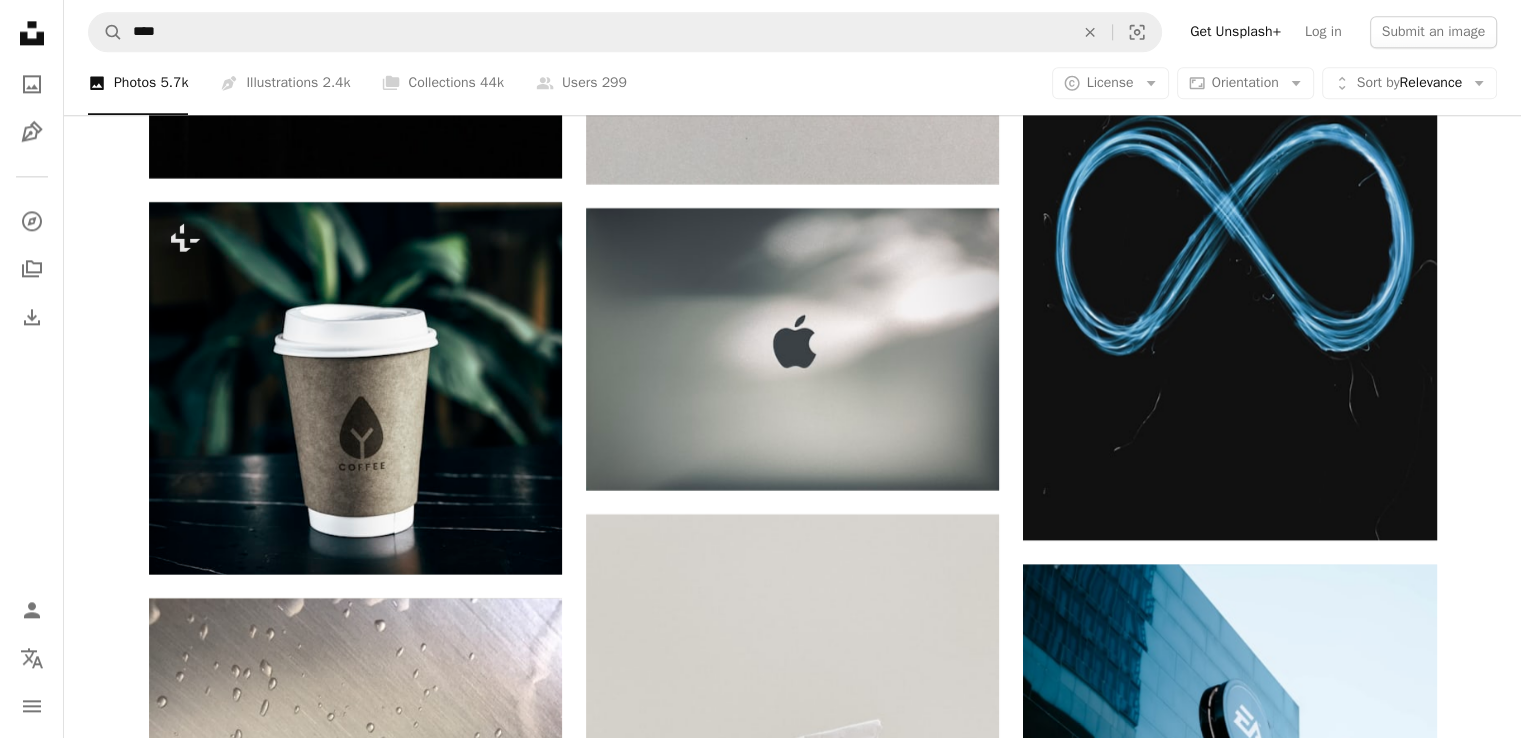 scroll, scrollTop: 10295, scrollLeft: 0, axis: vertical 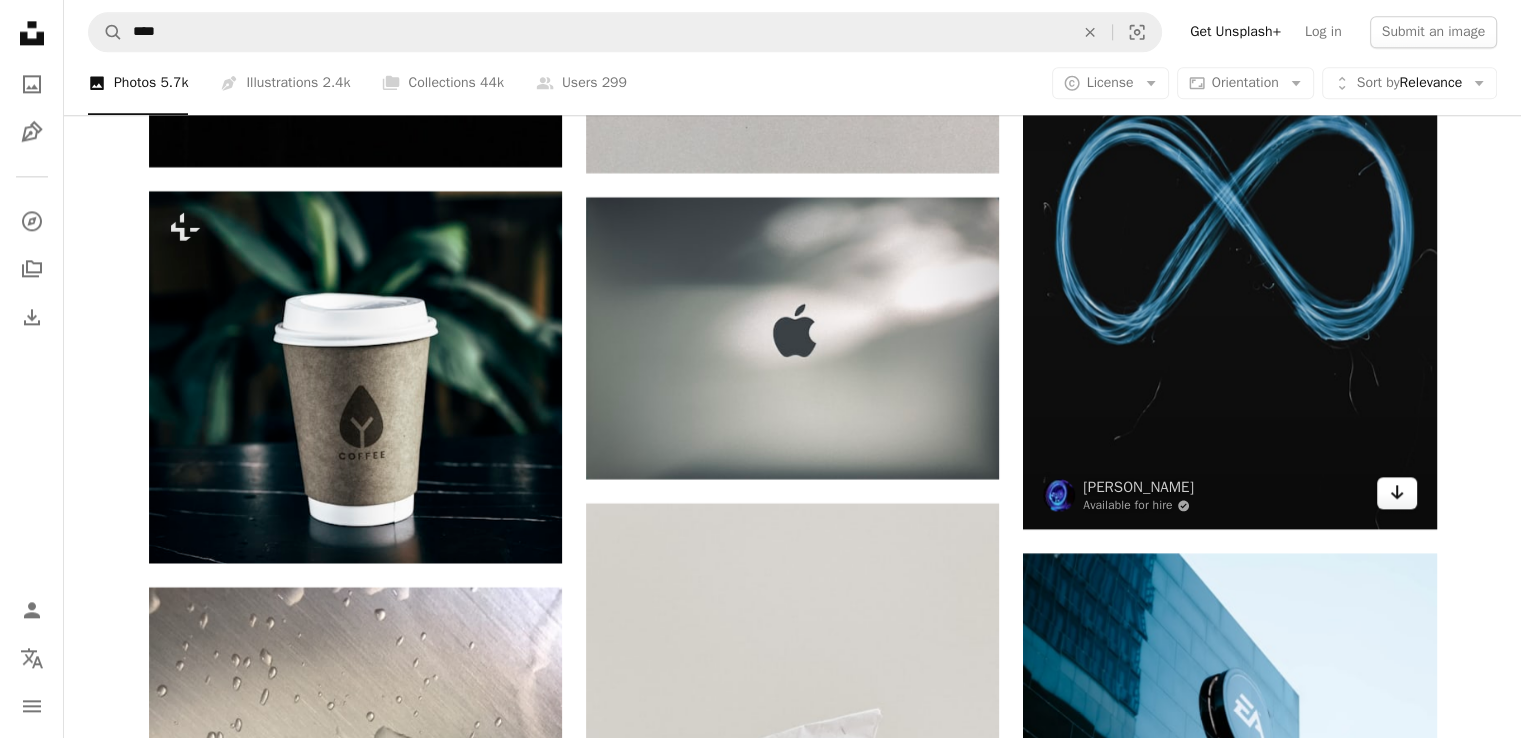 click on "Arrow pointing down" 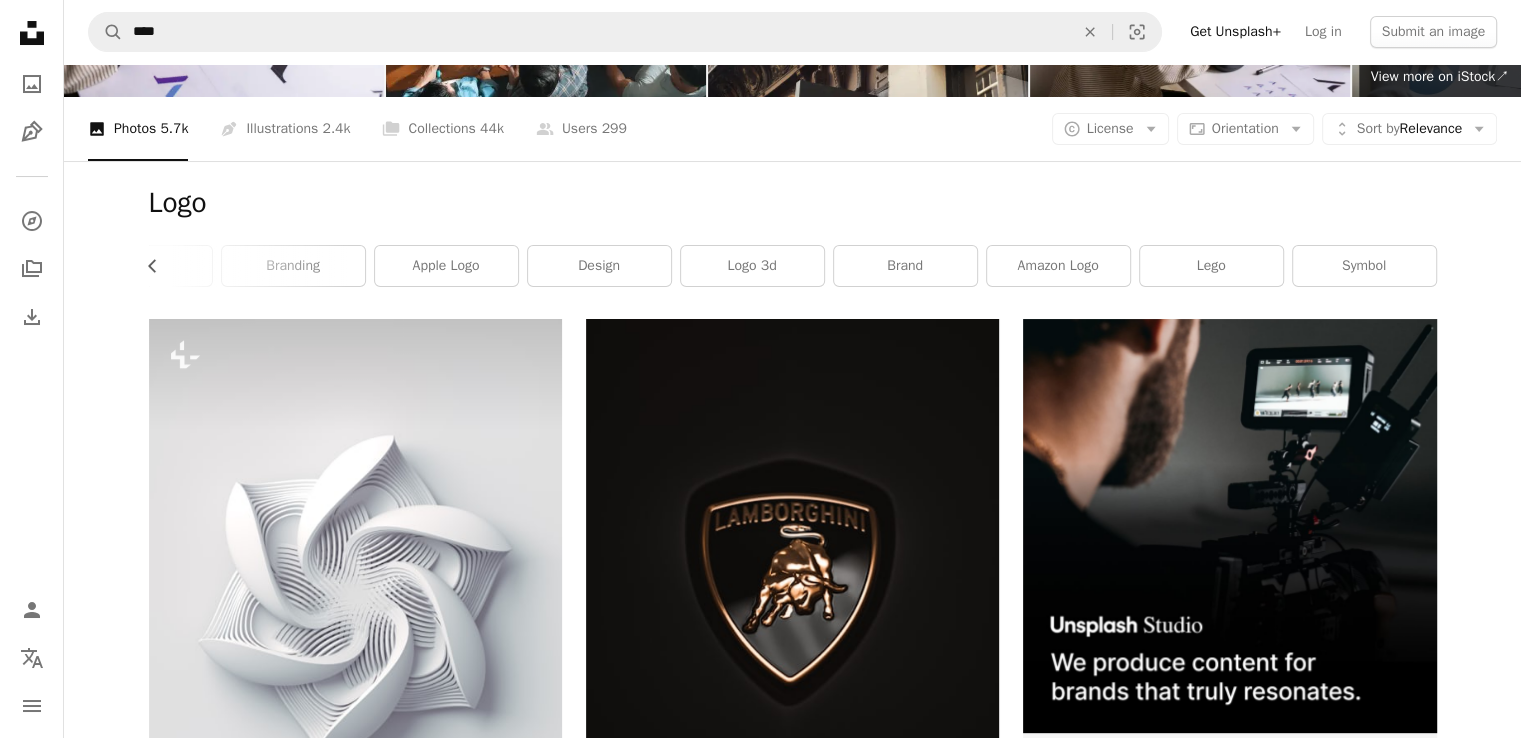 scroll, scrollTop: 0, scrollLeft: 0, axis: both 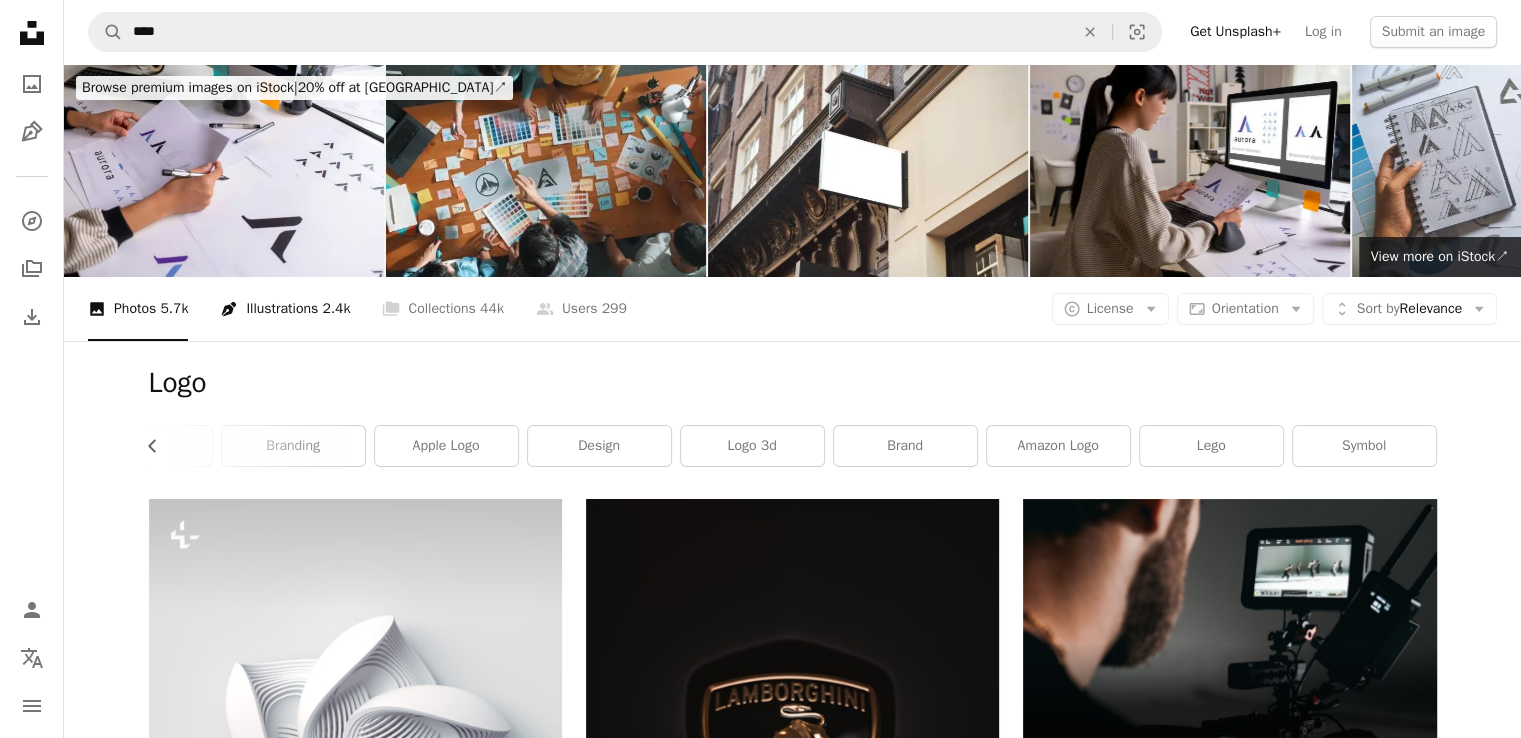 click on "Pen Tool Illustrations   2.4k" at bounding box center [285, 309] 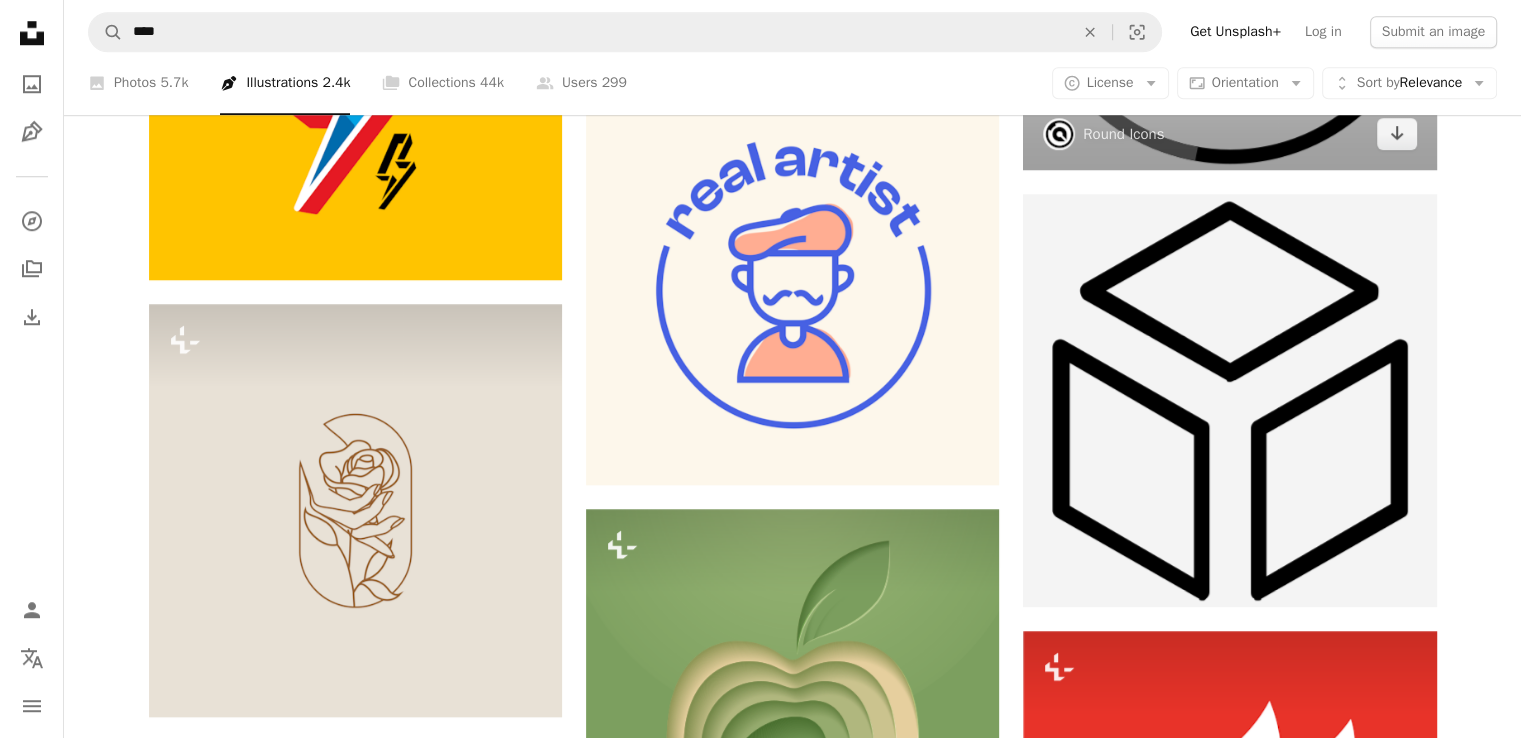 scroll, scrollTop: 1796, scrollLeft: 0, axis: vertical 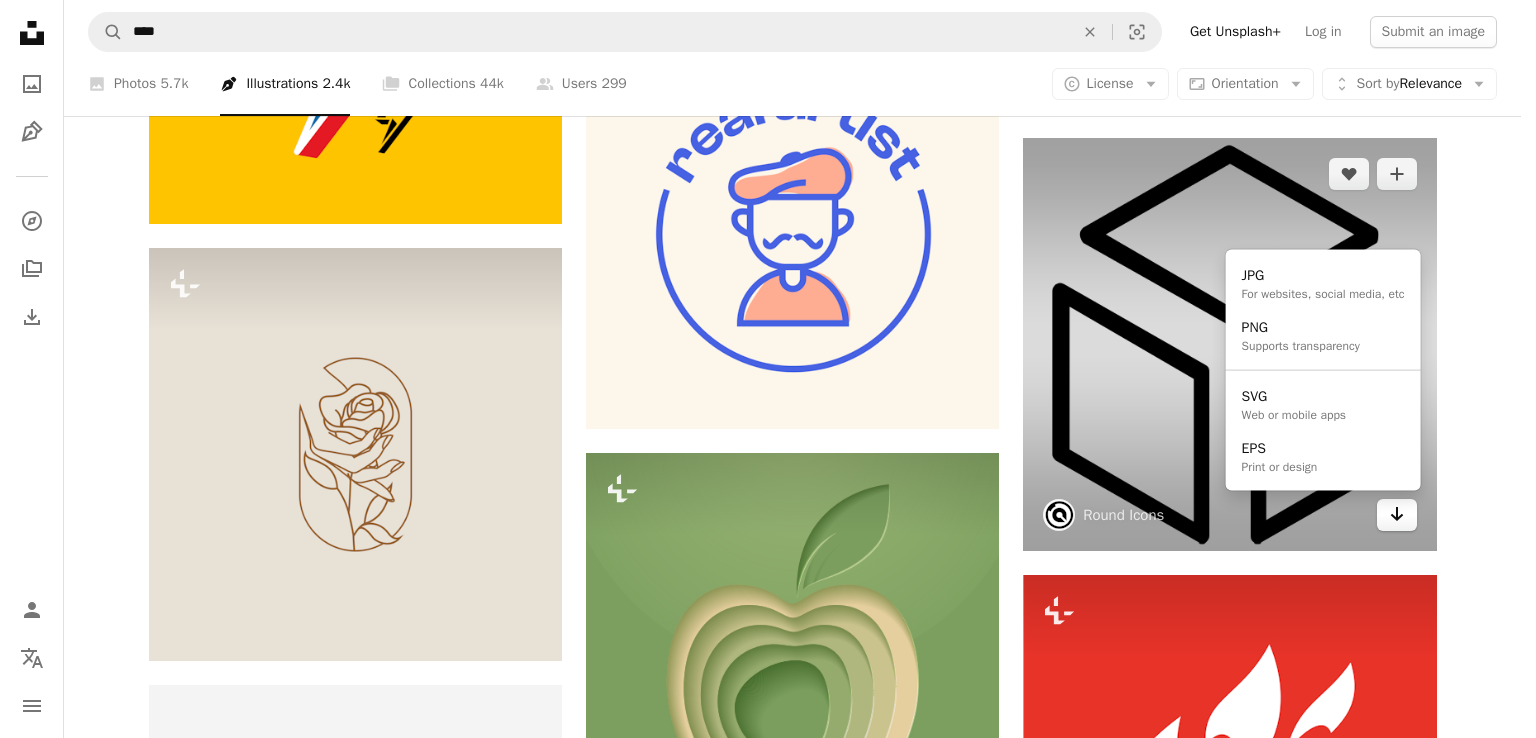 click on "Arrow pointing down" 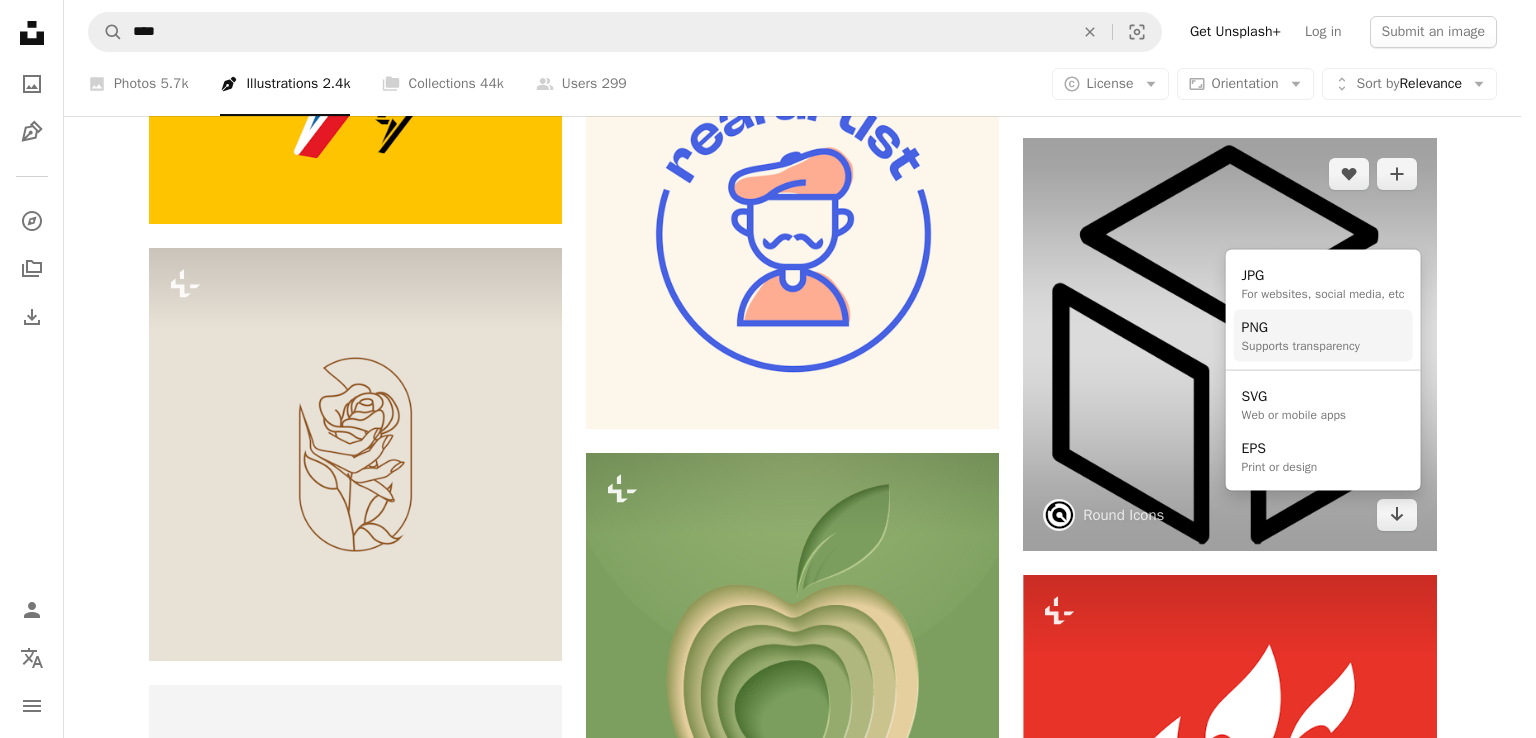 click on "Supports transparency" at bounding box center (1301, 346) 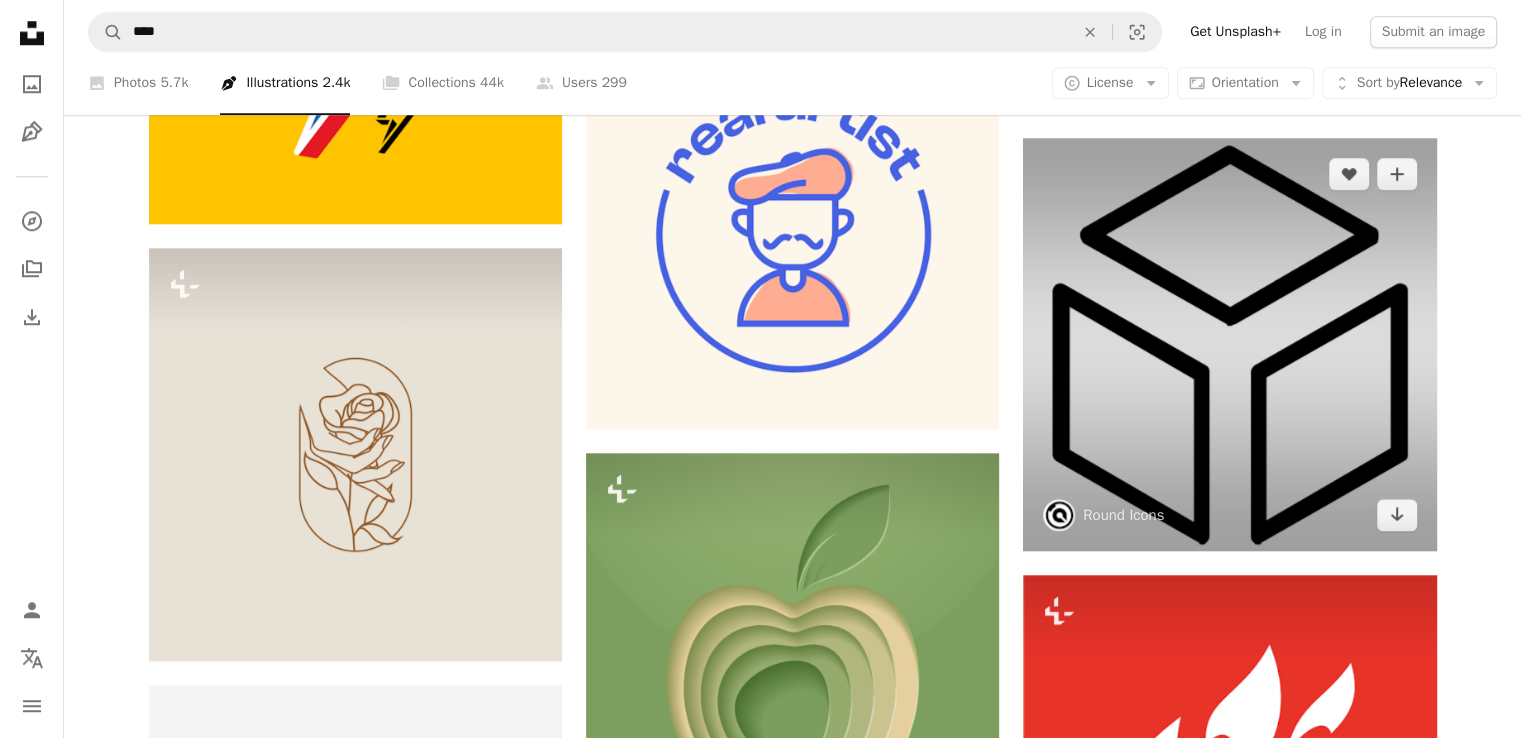 scroll, scrollTop: 3440, scrollLeft: 0, axis: vertical 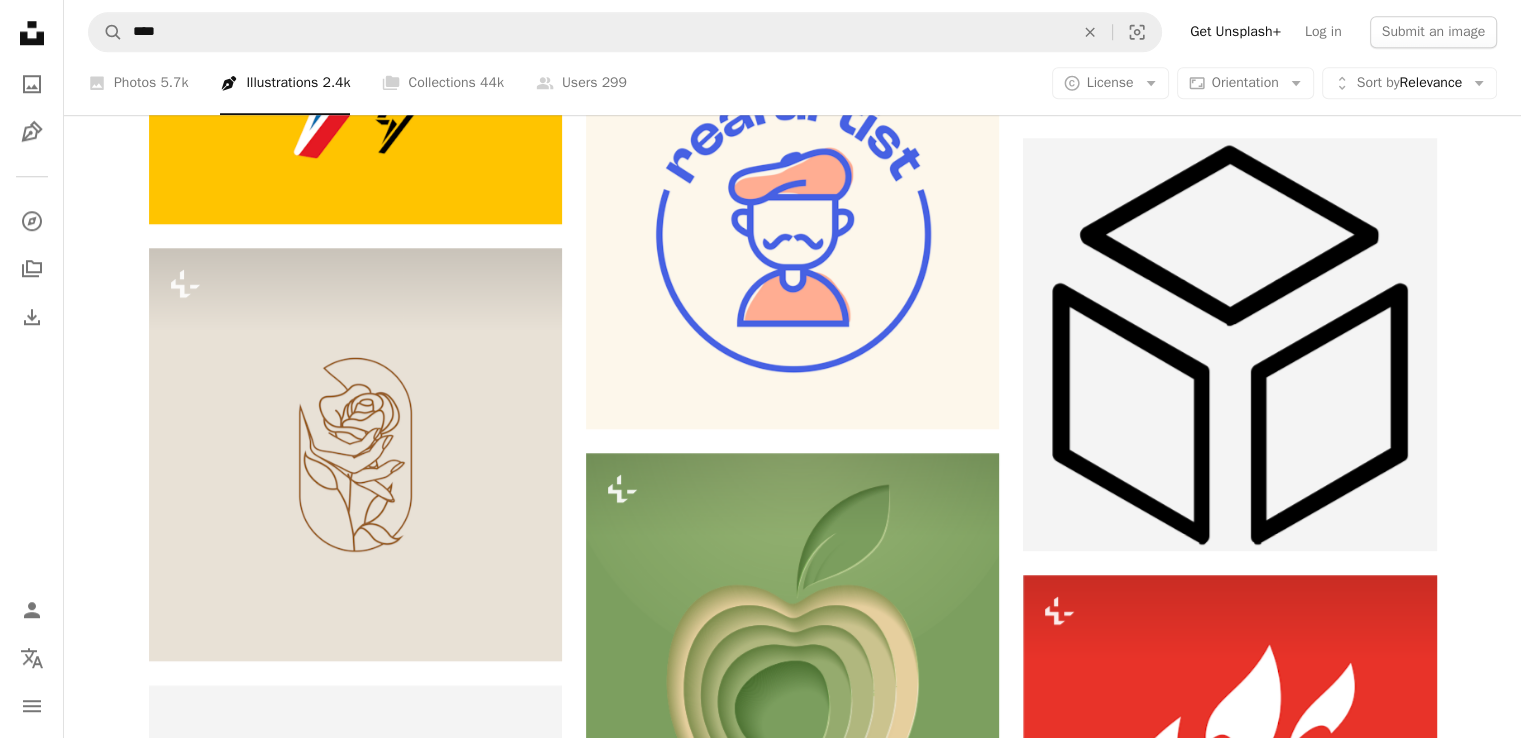 click on "Load more" at bounding box center (793, 2150) 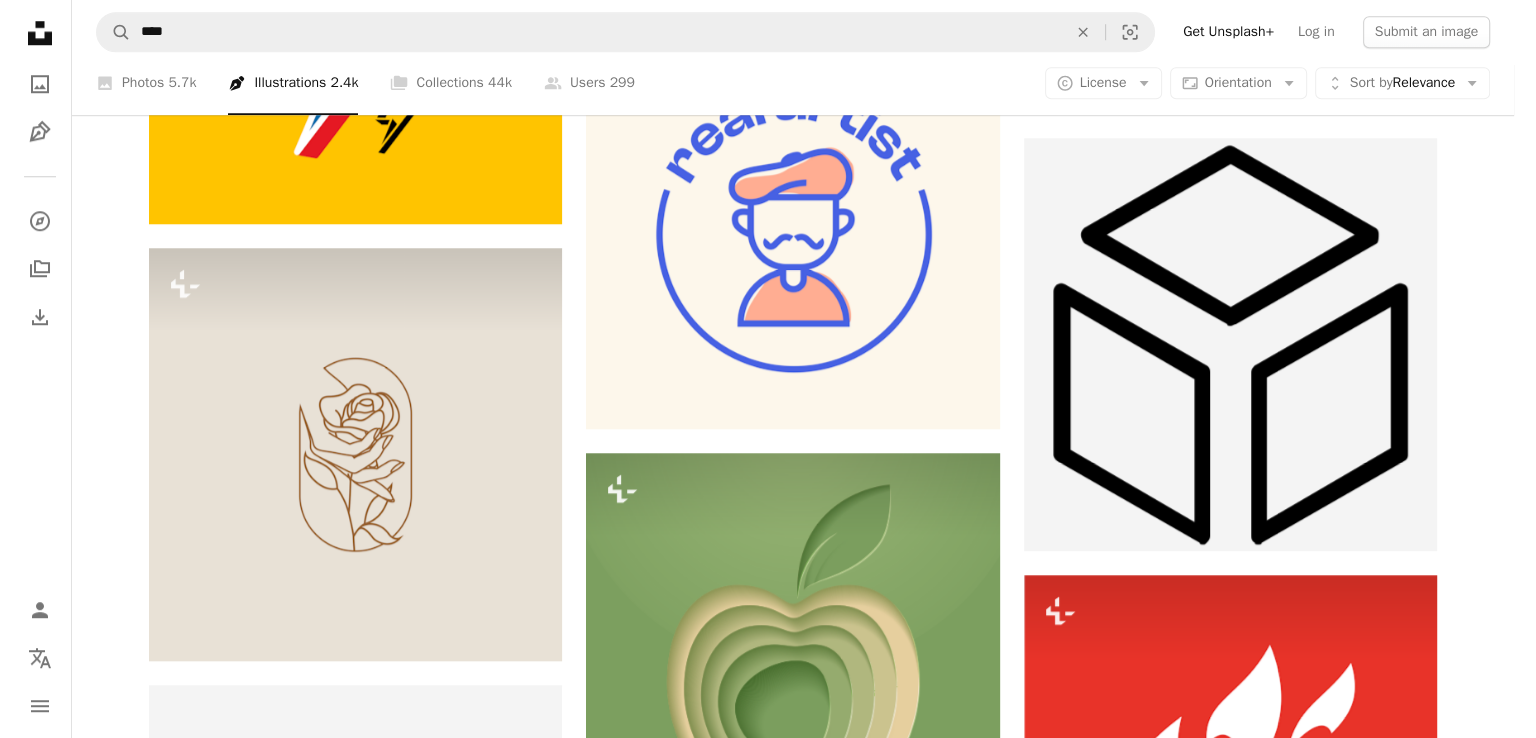 scroll, scrollTop: 0, scrollLeft: 0, axis: both 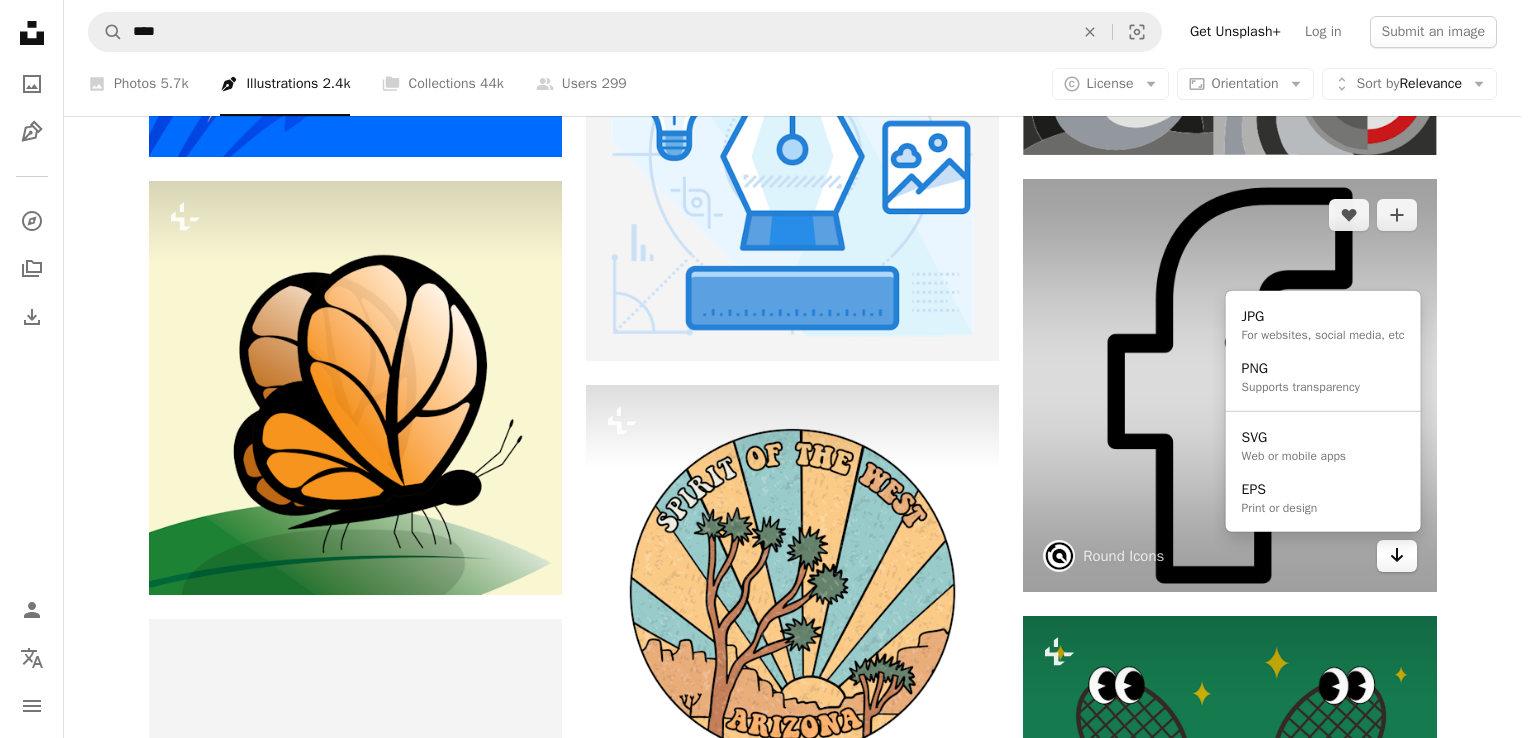 click on "Arrow pointing down" 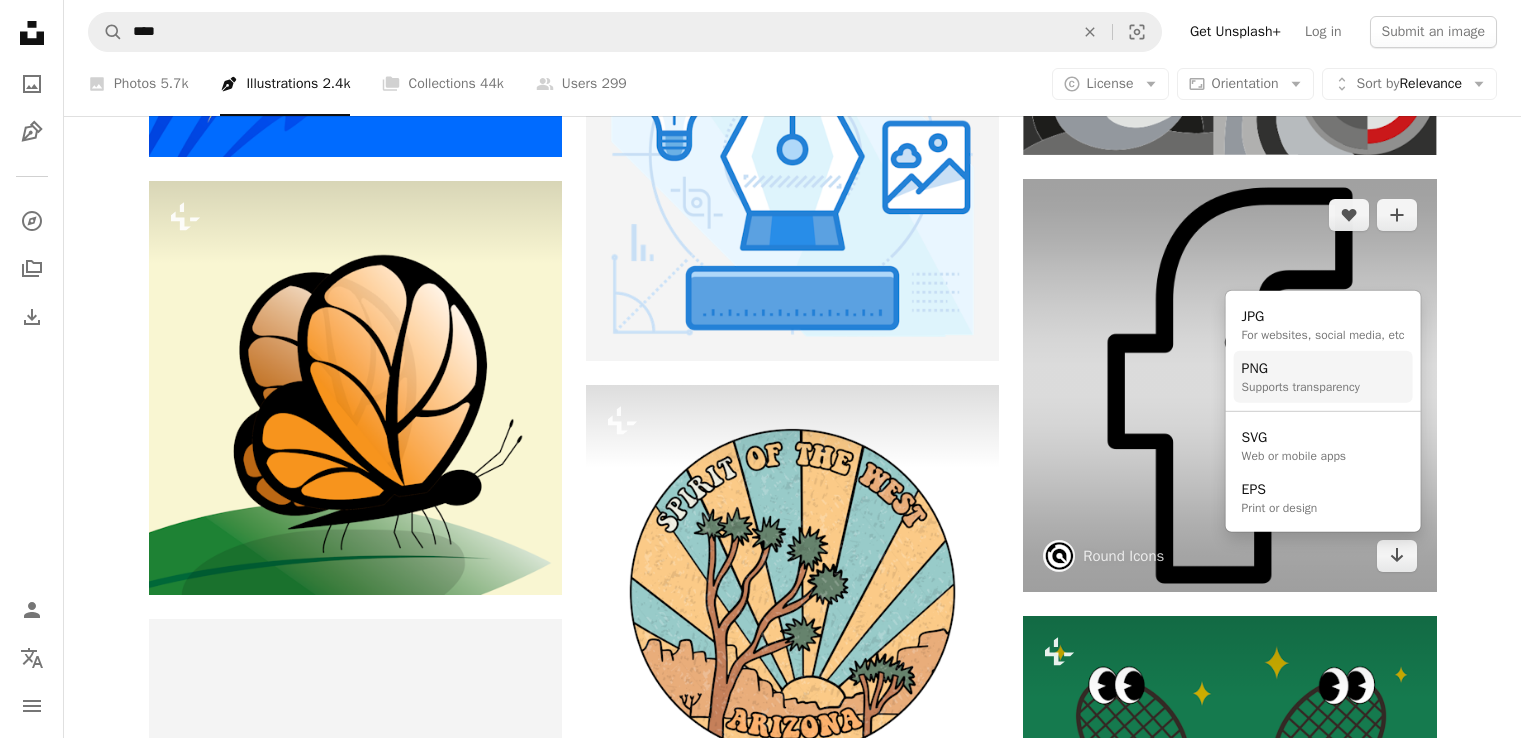 click on "Supports transparency" at bounding box center [1301, 387] 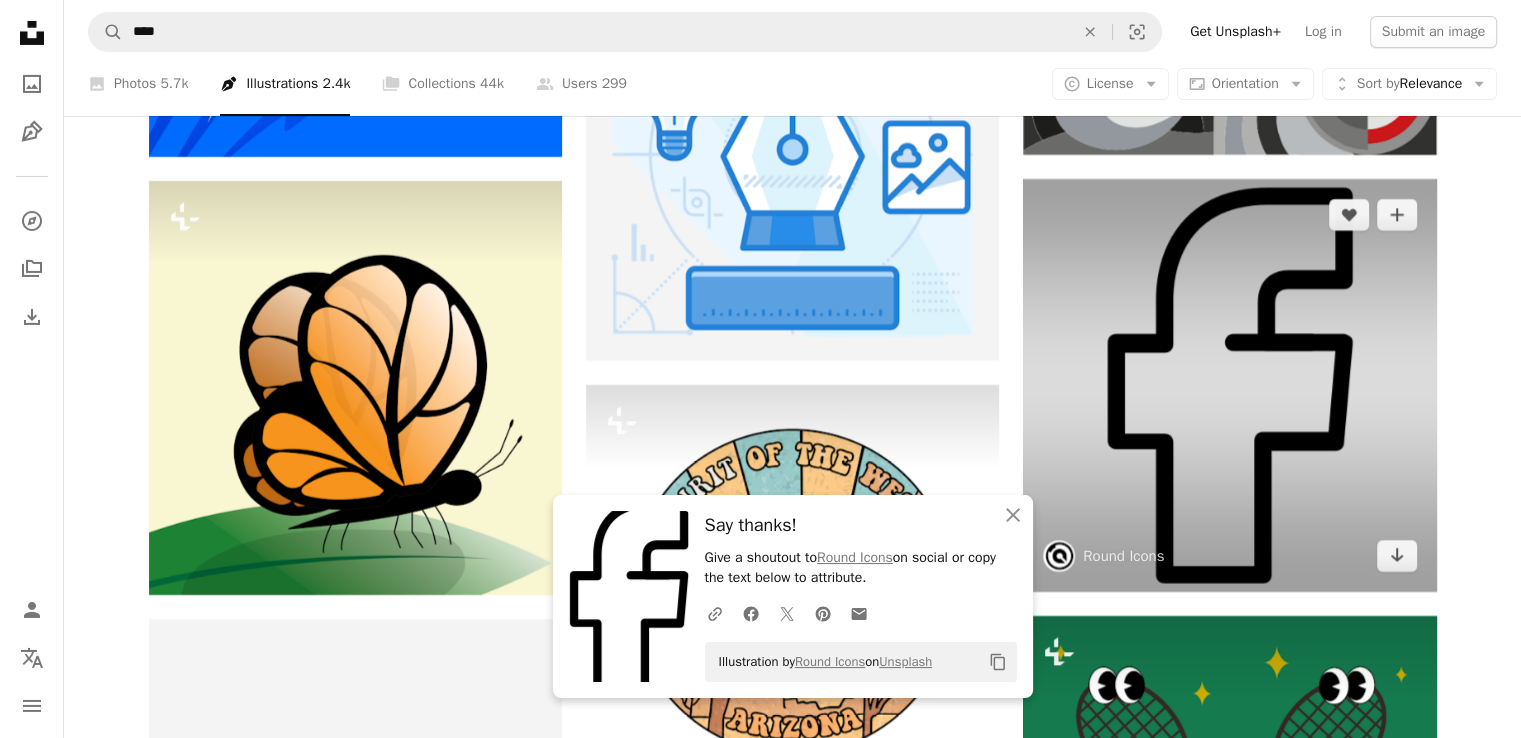 scroll, scrollTop: 8811, scrollLeft: 0, axis: vertical 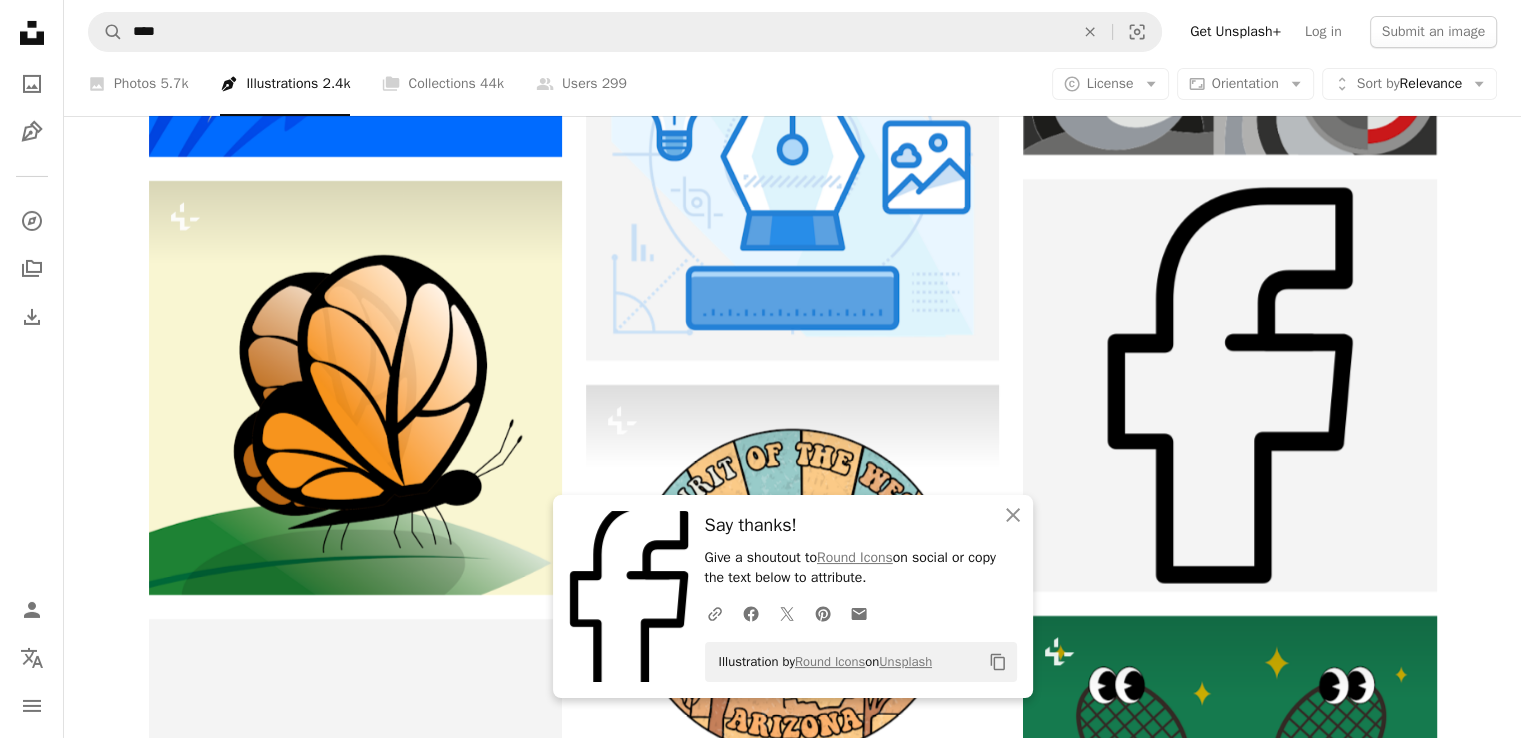click on "Plus sign for Unsplash+ A heart A plus sign Getty Images For  Unsplash+ A lock   Download Plus sign for Unsplash+ A heart A plus sign Getty Images For  Unsplash+ A lock   Download Plus sign for Unsplash+ A heart A plus sign Fast Ink For  Unsplash+ A lock   Download Plus sign for Unsplash+ A heart A plus sign Getty Images For  Unsplash+ A lock   Download Plus sign for Unsplash+ A heart A plus sign Getty Images For  Unsplash+ A lock   Download A heart A plus sign Round Icons Arrow pointing down Plus sign for Unsplash+ A heart A plus sign Getty Images For  Unsplash+ A lock   Download A heart A plus sign Round Icons Arrow pointing down Plus sign for Unsplash+ A heart A plus sign Getty Images For  Unsplash+ A lock   Download Plus sign for Unsplash+ A heart A plus sign [PERSON_NAME] Alyafizi For  Unsplash+ A lock   Download –– ––– –––  –– ––– –  ––– –––  ––––  –   – –– –––  – – ––– –– –– –––– –– A website makes it real. A heart" at bounding box center [793, -278] 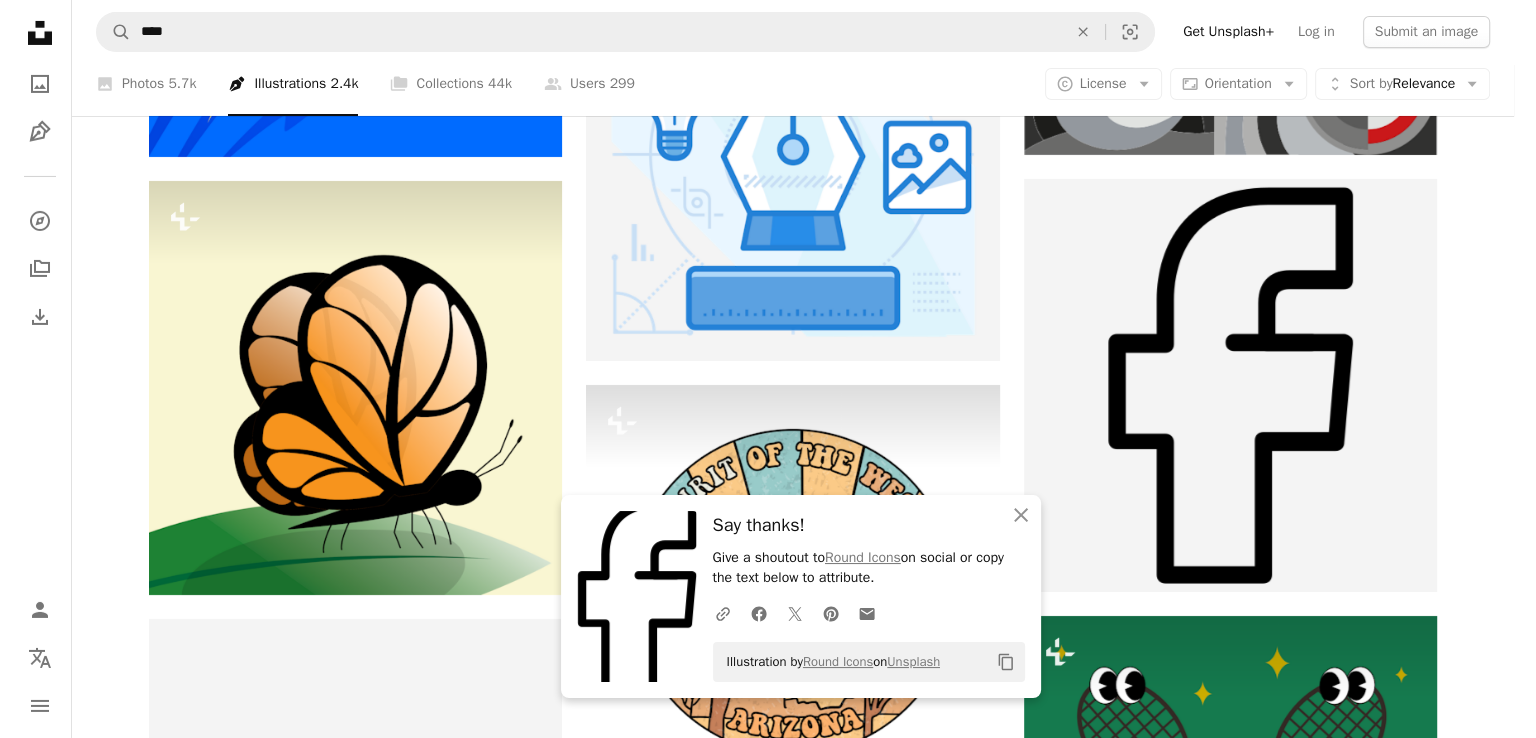 scroll, scrollTop: 0, scrollLeft: 0, axis: both 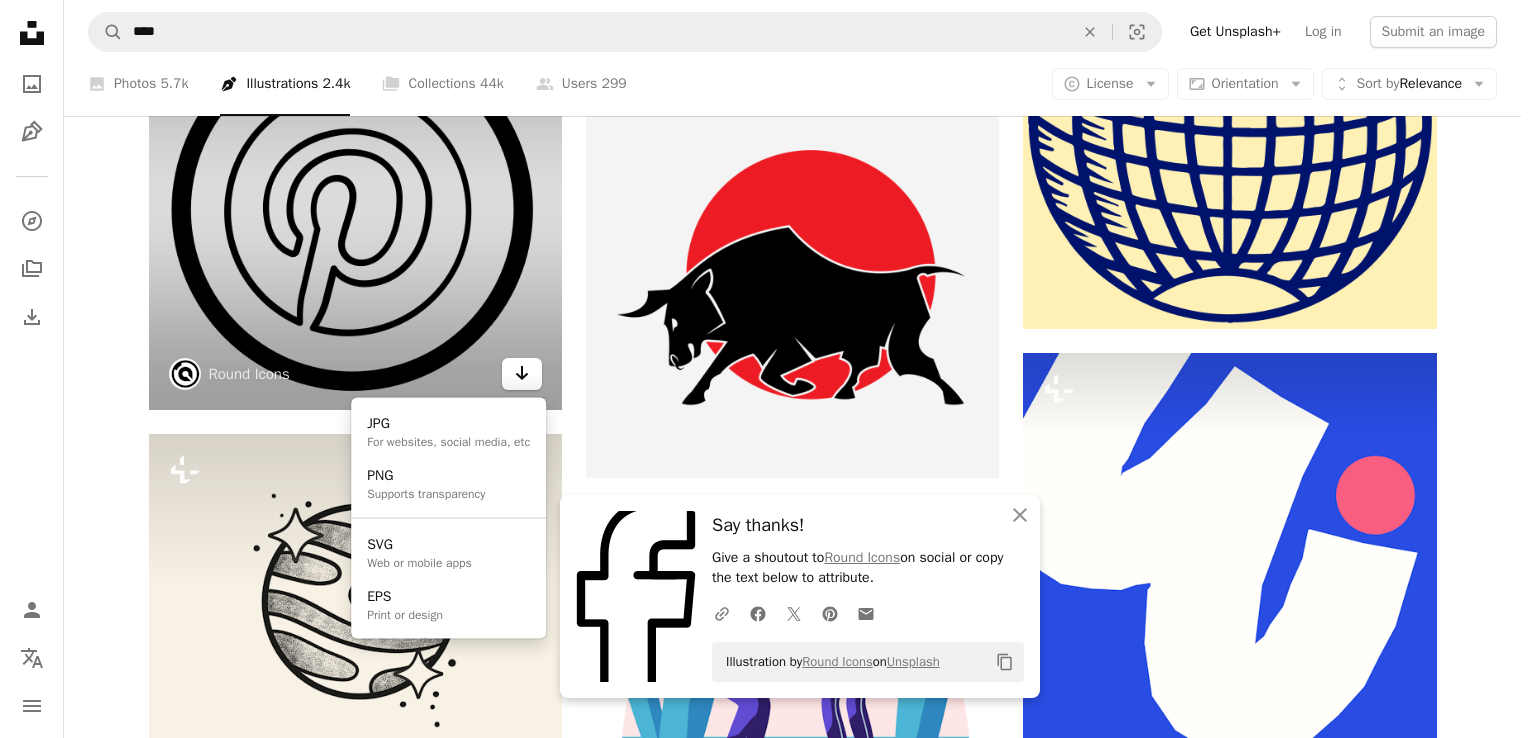 click on "Arrow pointing down" at bounding box center [522, 374] 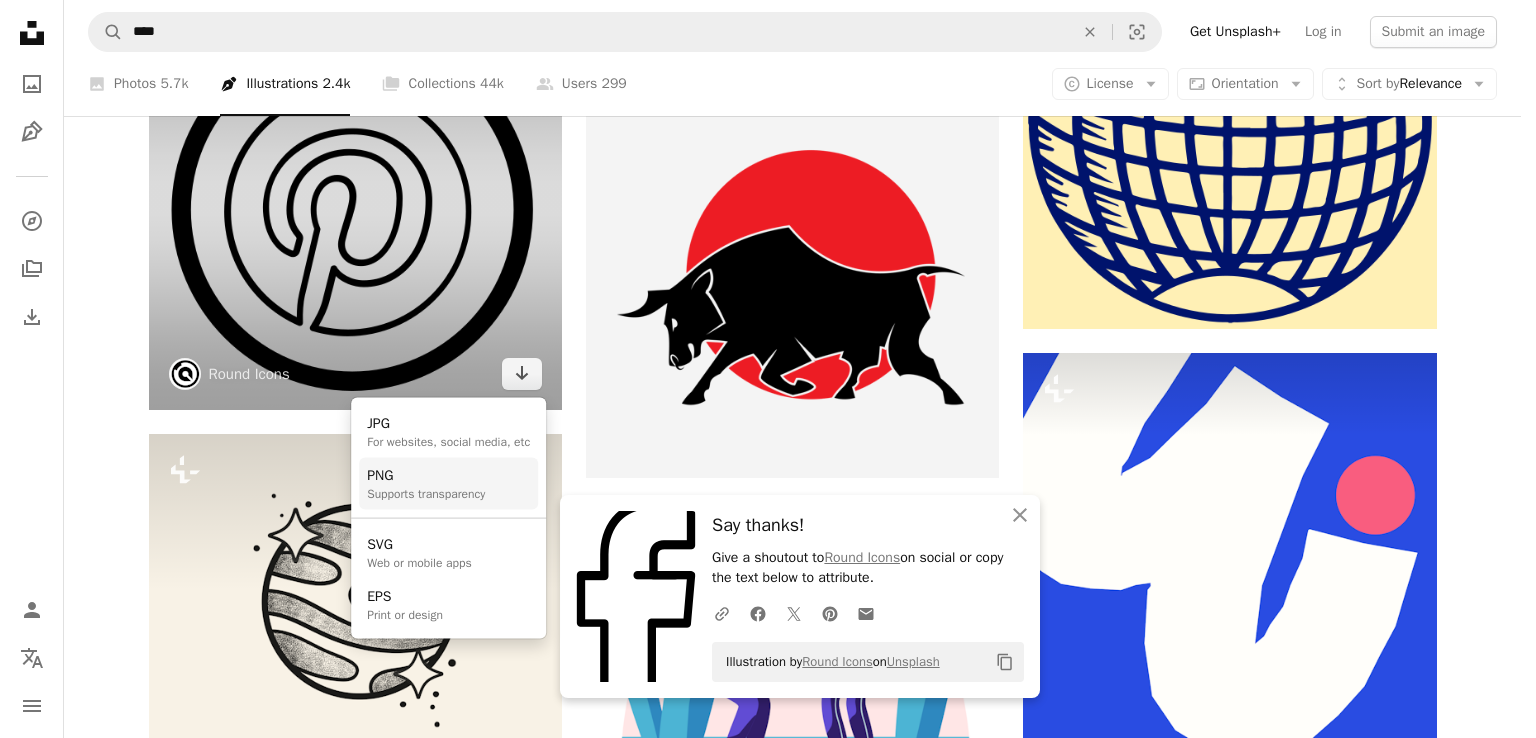 click on "PNG" at bounding box center [426, 476] 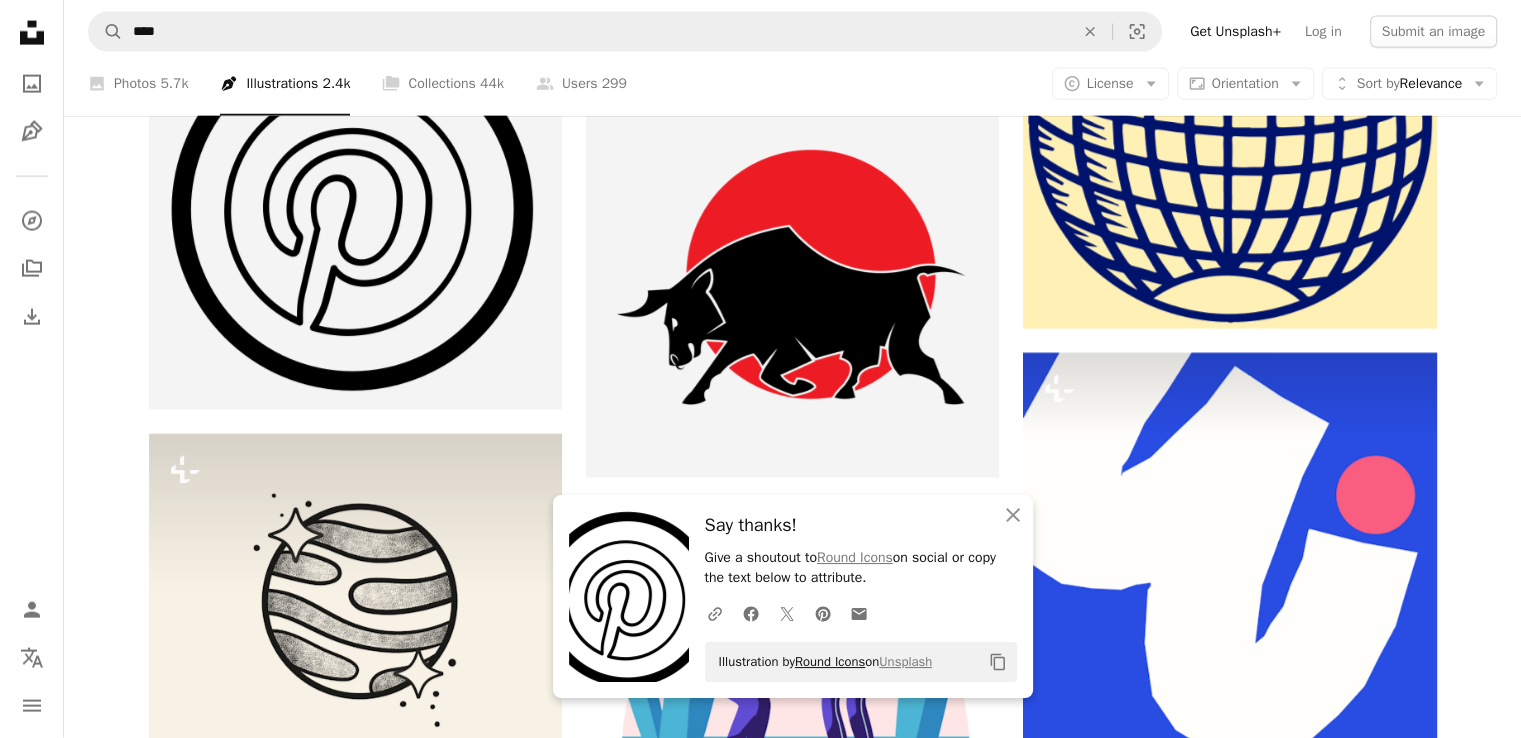 scroll, scrollTop: 13647, scrollLeft: 0, axis: vertical 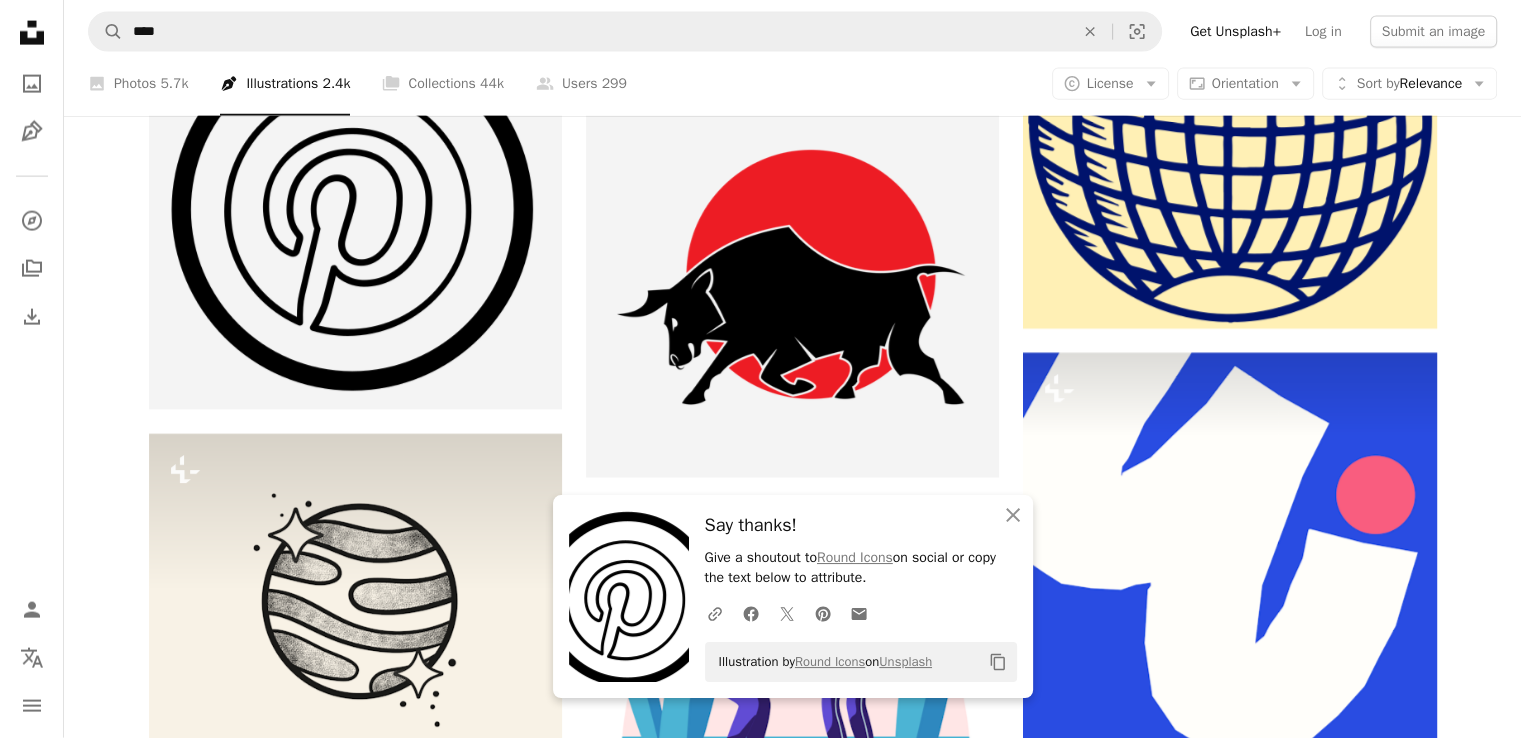 click on "Plus sign for Unsplash+ A heart A plus sign Getty Images For  Unsplash+ A lock   Download Plus sign for Unsplash+ A heart A plus sign Getty Images For  Unsplash+ A lock   Download Plus sign for Unsplash+ A heart A plus sign Fast Ink For  Unsplash+ A lock   Download Plus sign for Unsplash+ A heart A plus sign Getty Images For  Unsplash+ A lock   Download Plus sign for Unsplash+ A heart A plus sign Getty Images For  Unsplash+ A lock   Download A heart A plus sign Round Icons Arrow pointing down Plus sign for Unsplash+ A heart A plus sign Getty Images For  Unsplash+ A lock   Download A heart A plus sign Round Icons Arrow pointing down Plus sign for Unsplash+ A heart A plus sign Getty Images For  Unsplash+ A lock   Download Plus sign for Unsplash+ A heart A plus sign [PERSON_NAME] Alyafizi For  Unsplash+ A lock   Download –– ––– –––  –– ––– –  ––– –––  ––––  –   – –– –––  – – ––– –– –– –––– –– A website makes it real. A heart" at bounding box center (792, -2555) 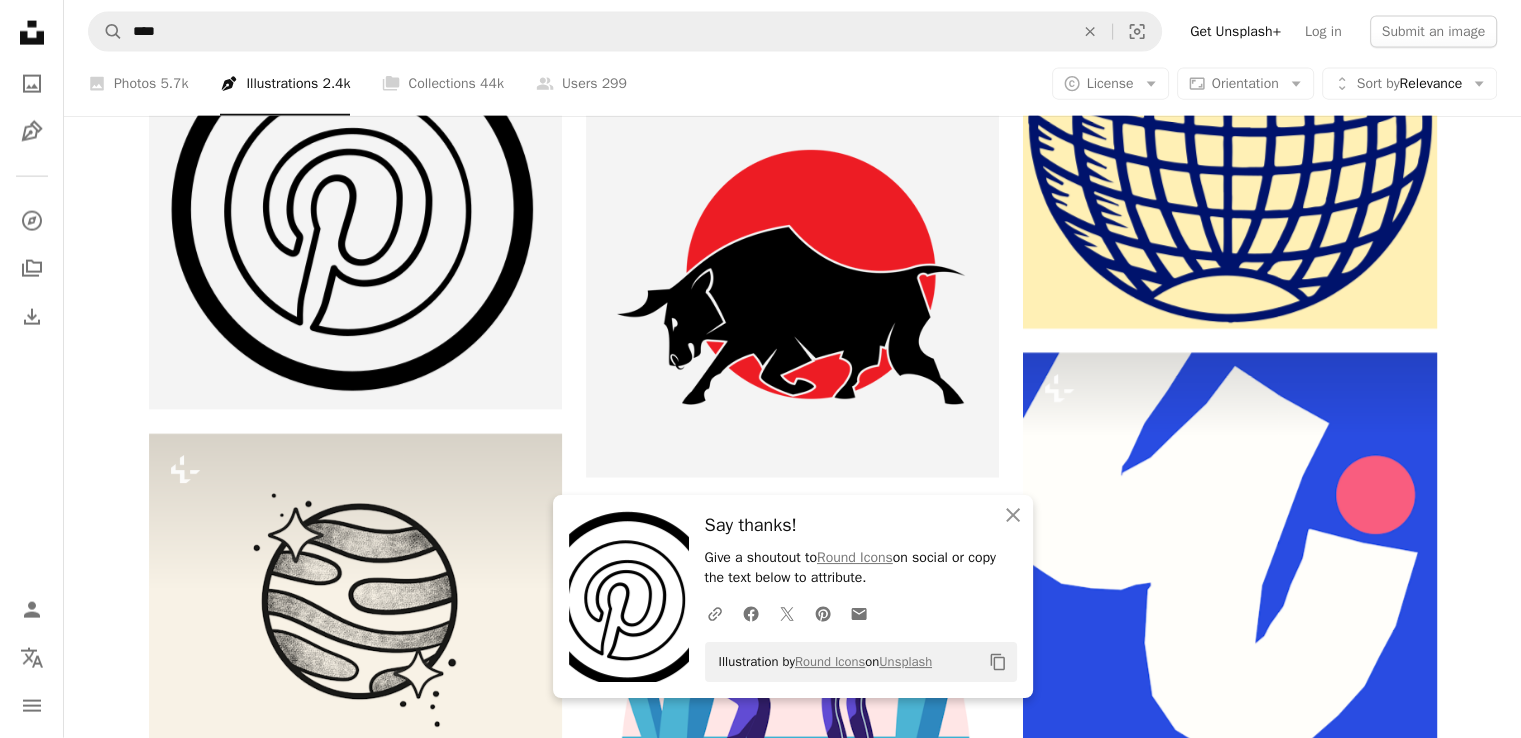 scroll, scrollTop: 14593, scrollLeft: 0, axis: vertical 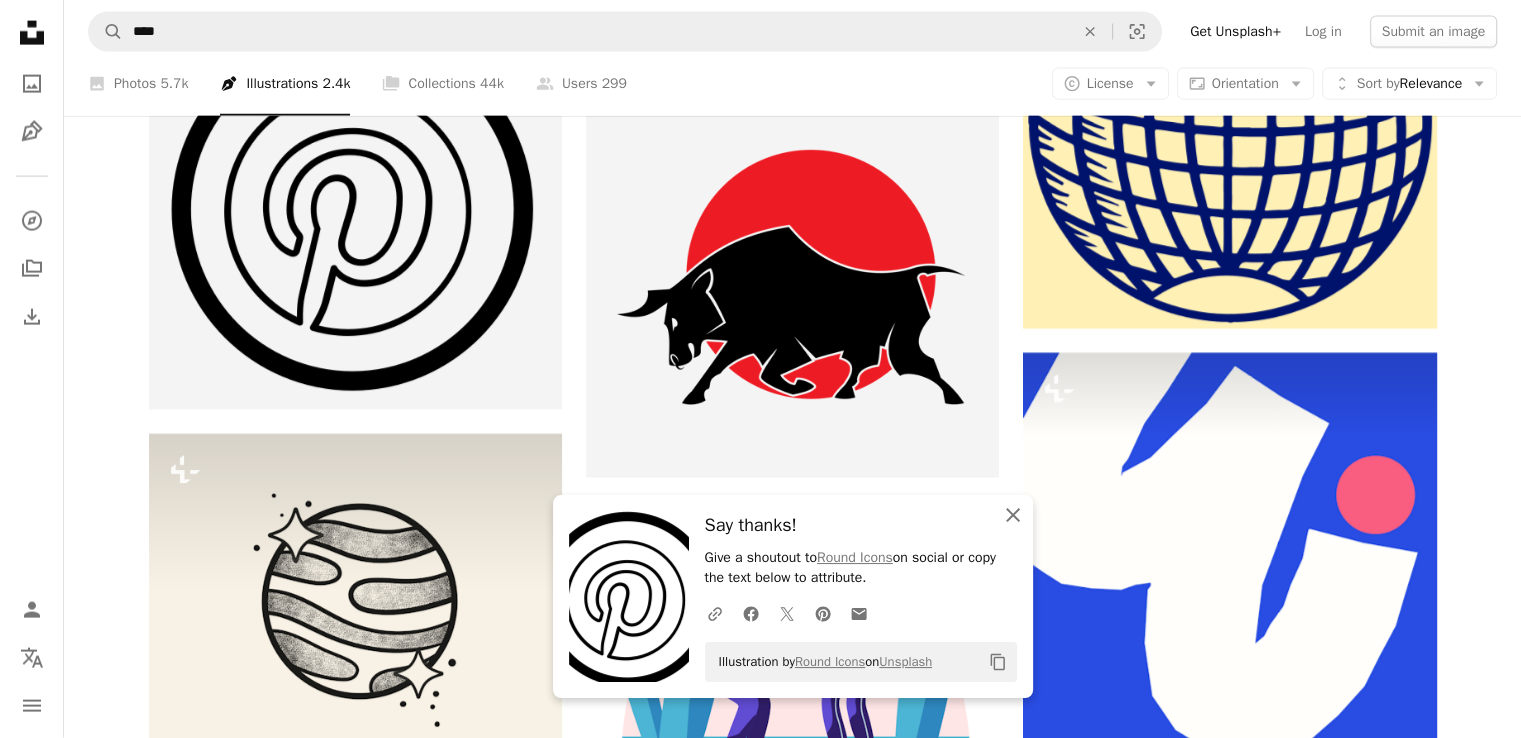 click 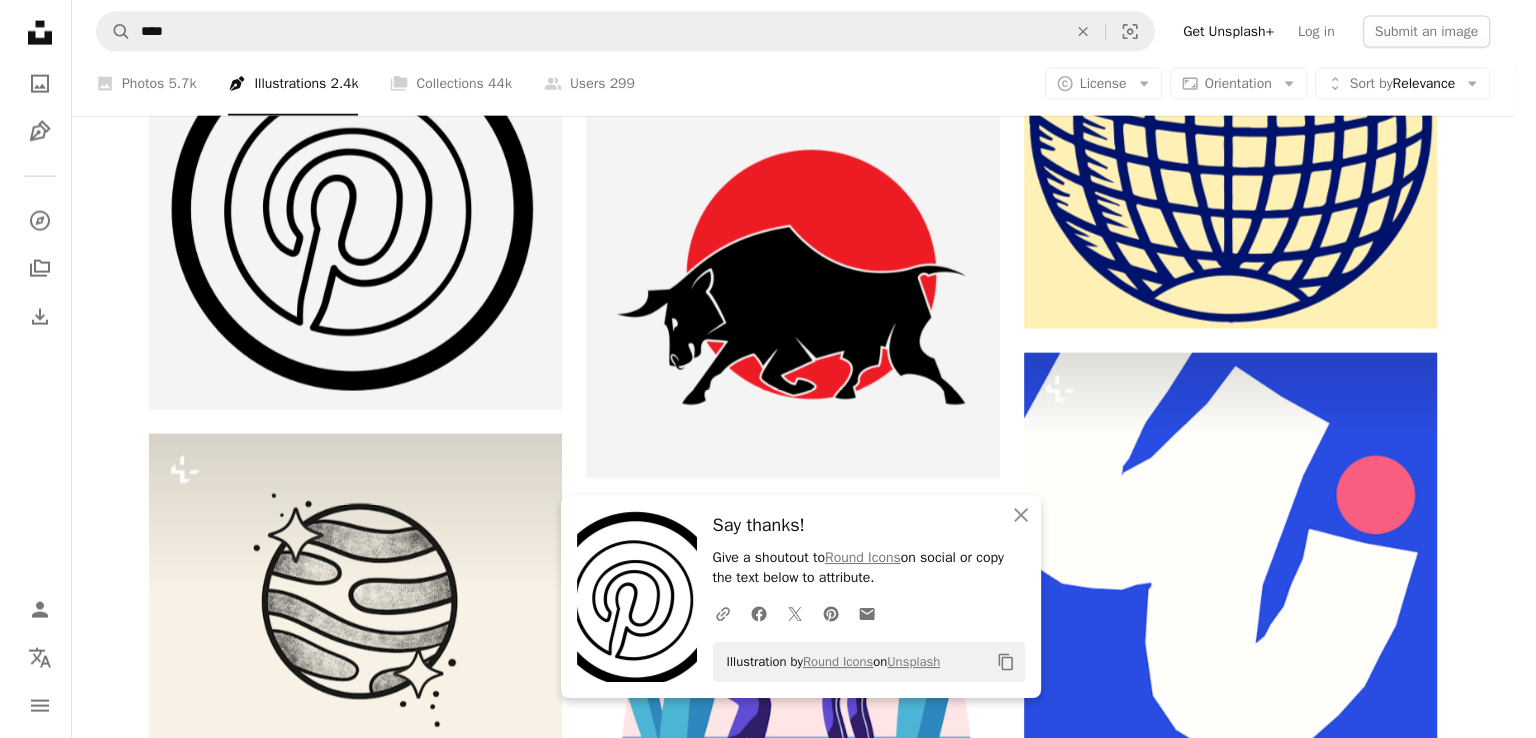 scroll, scrollTop: 0, scrollLeft: 0, axis: both 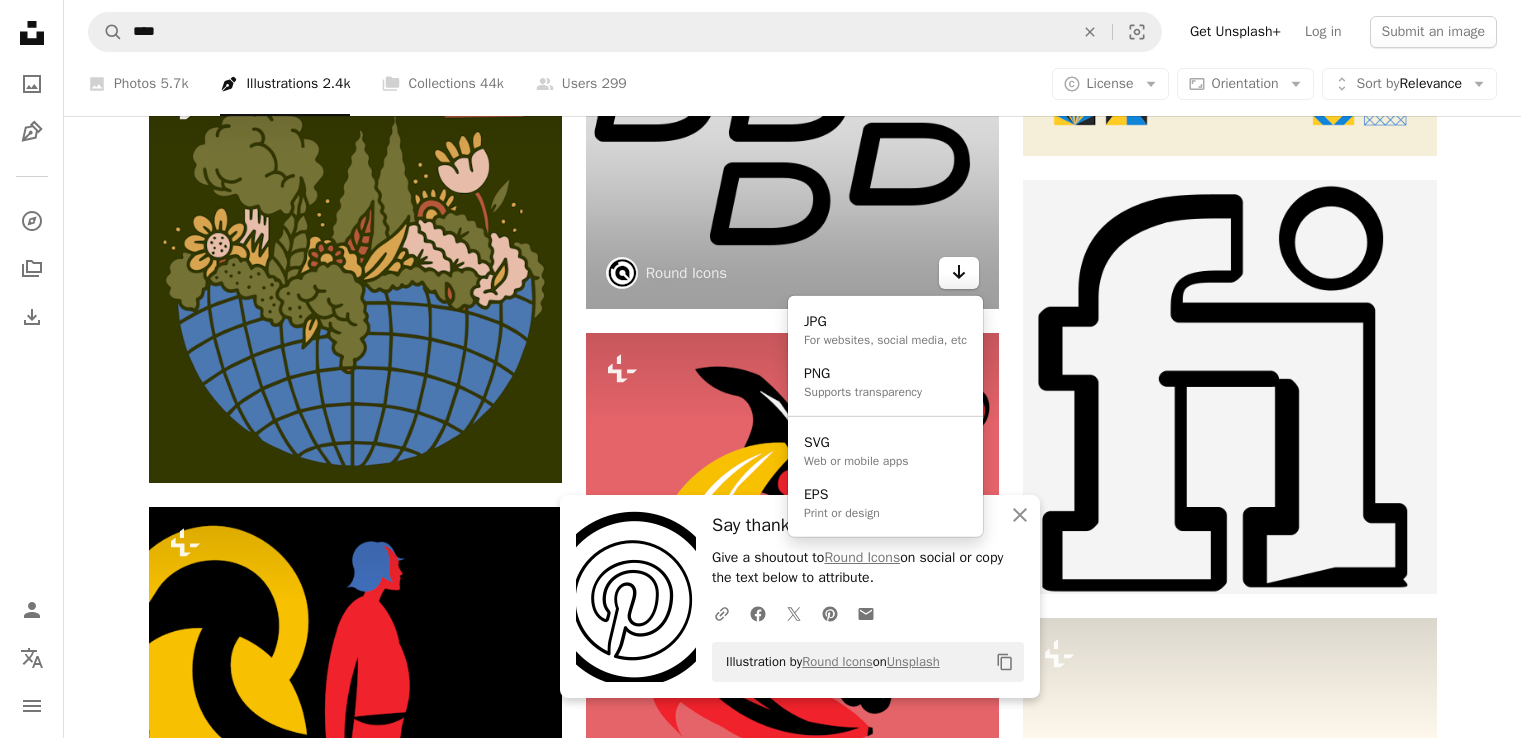 click on "Arrow pointing down" 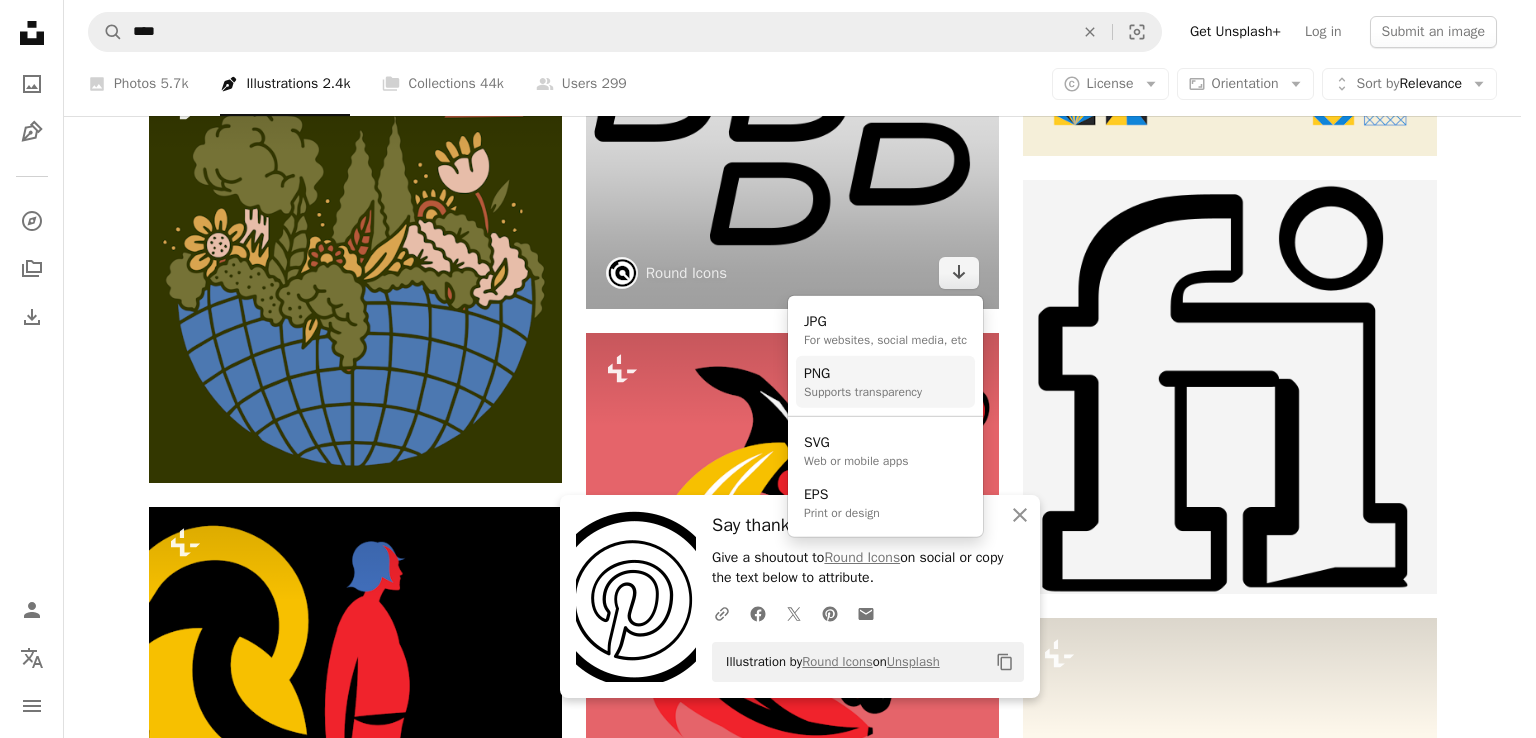 click on "PNG Supports transparency" at bounding box center (885, 382) 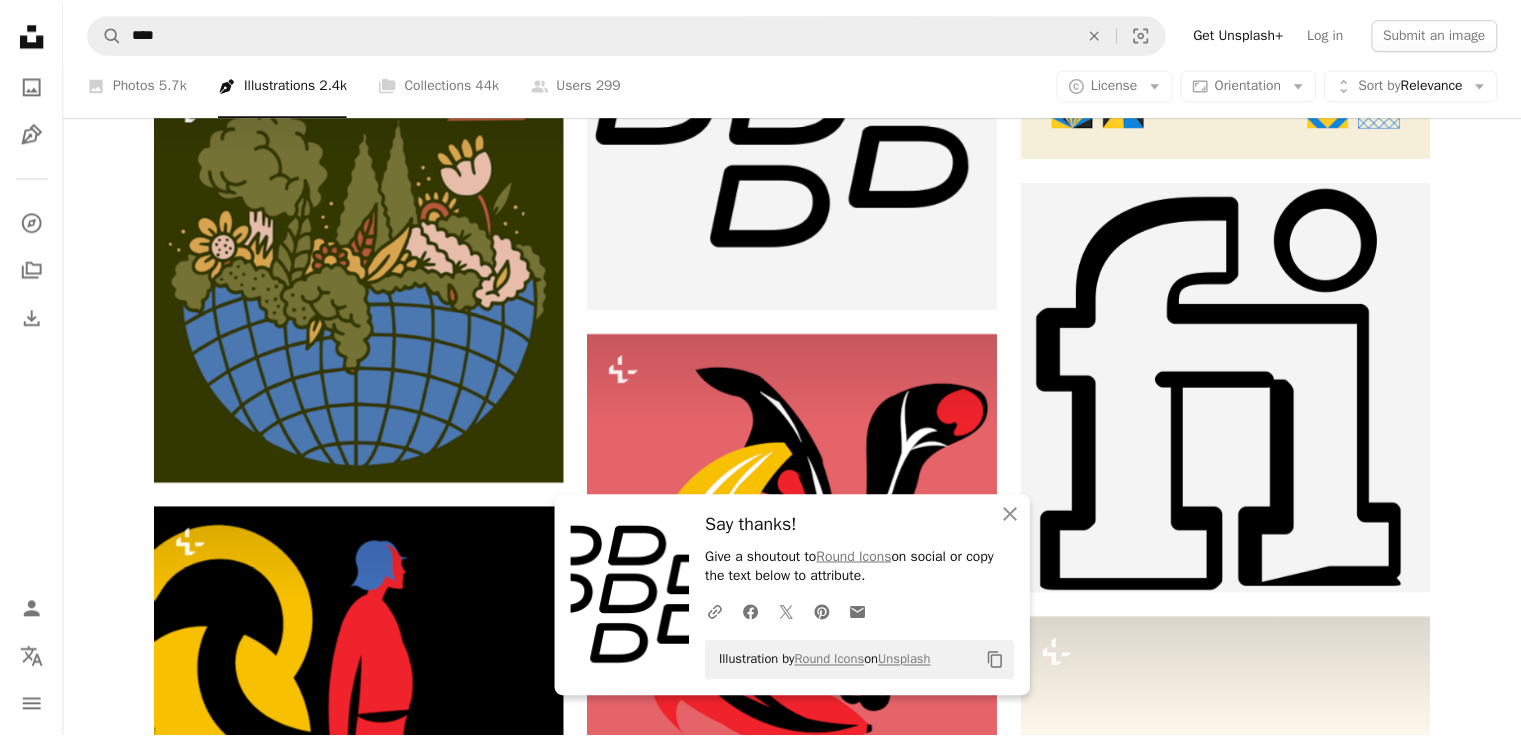 scroll, scrollTop: 16145, scrollLeft: 0, axis: vertical 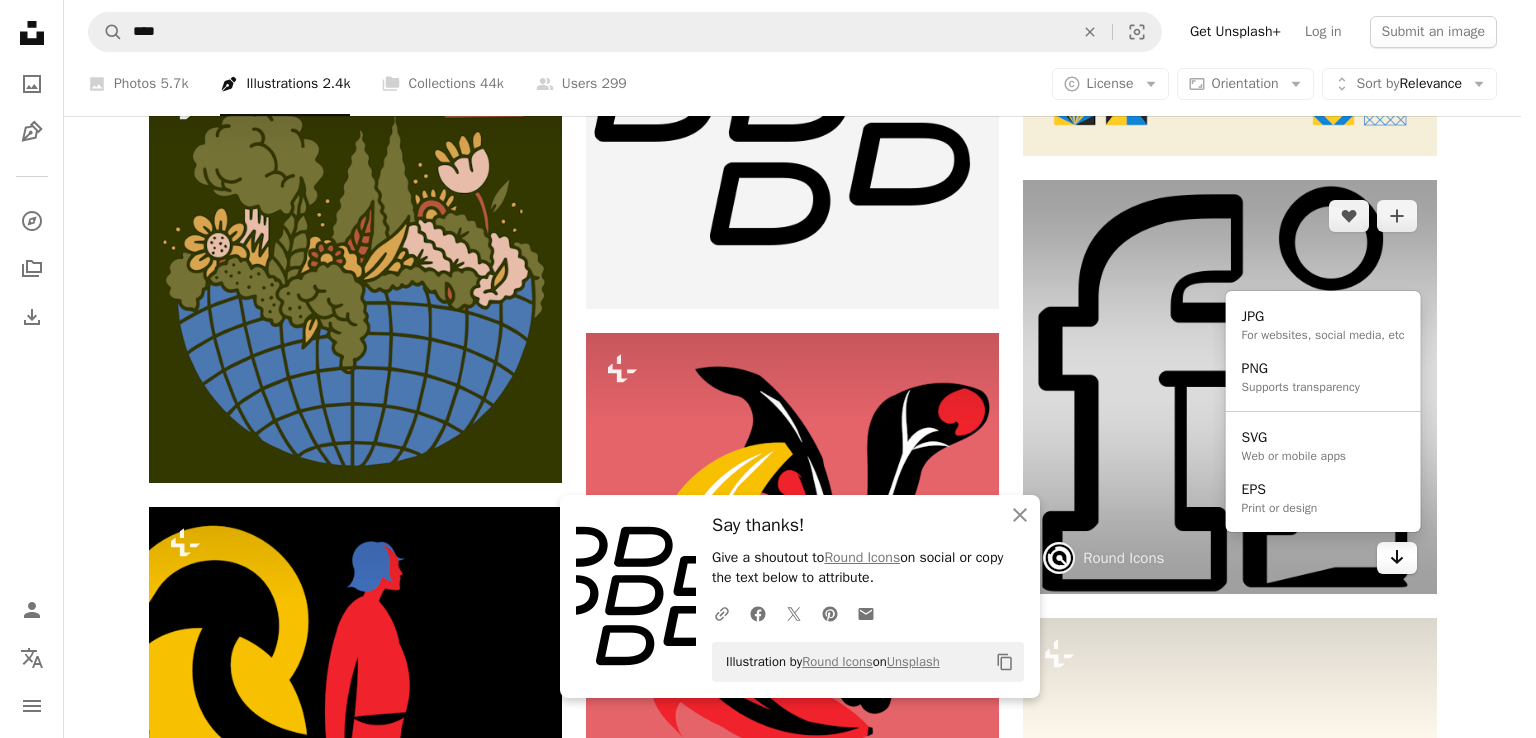 click on "Arrow pointing down" 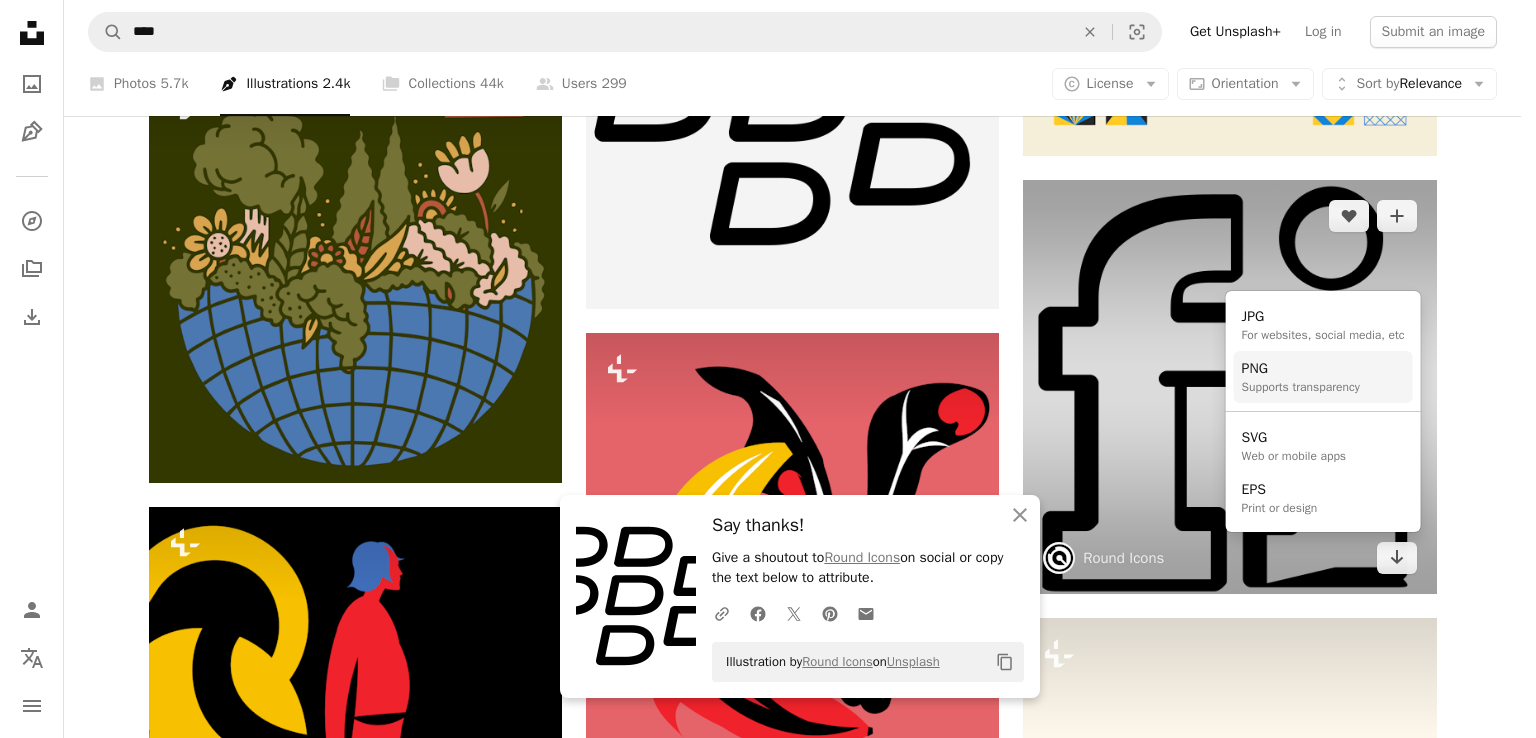 click on "Supports transparency" at bounding box center (1301, 387) 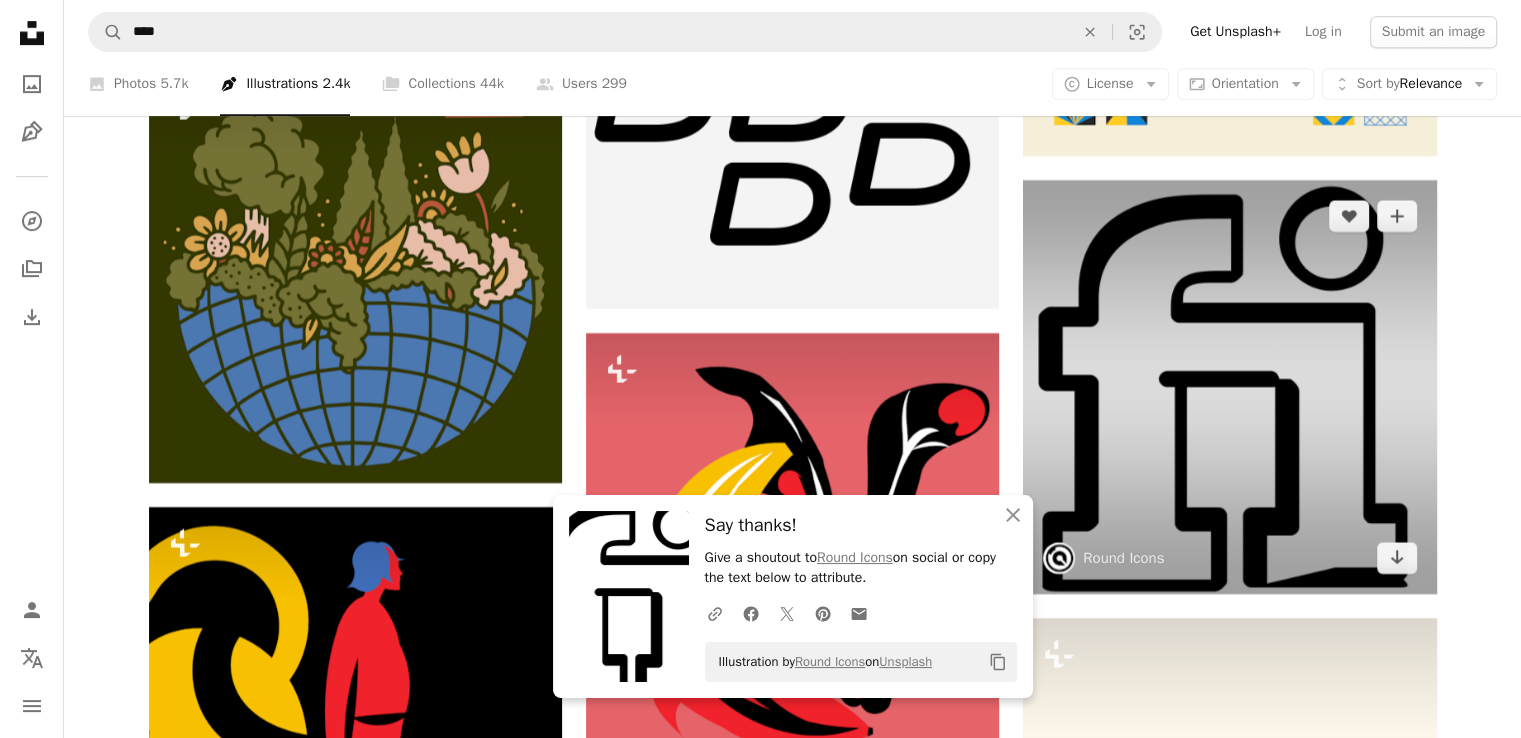 scroll, scrollTop: 17133, scrollLeft: 0, axis: vertical 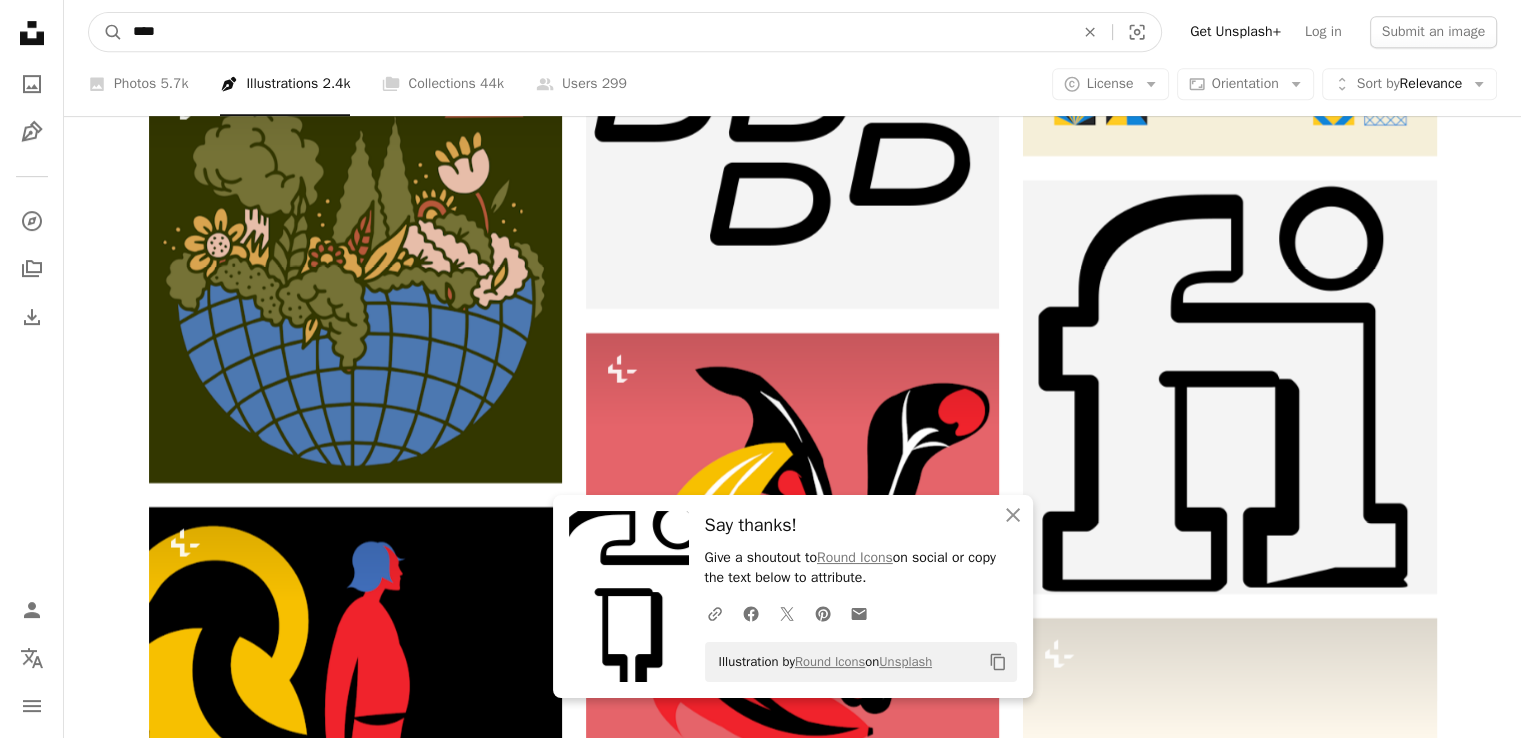 click on "****" at bounding box center (595, 32) 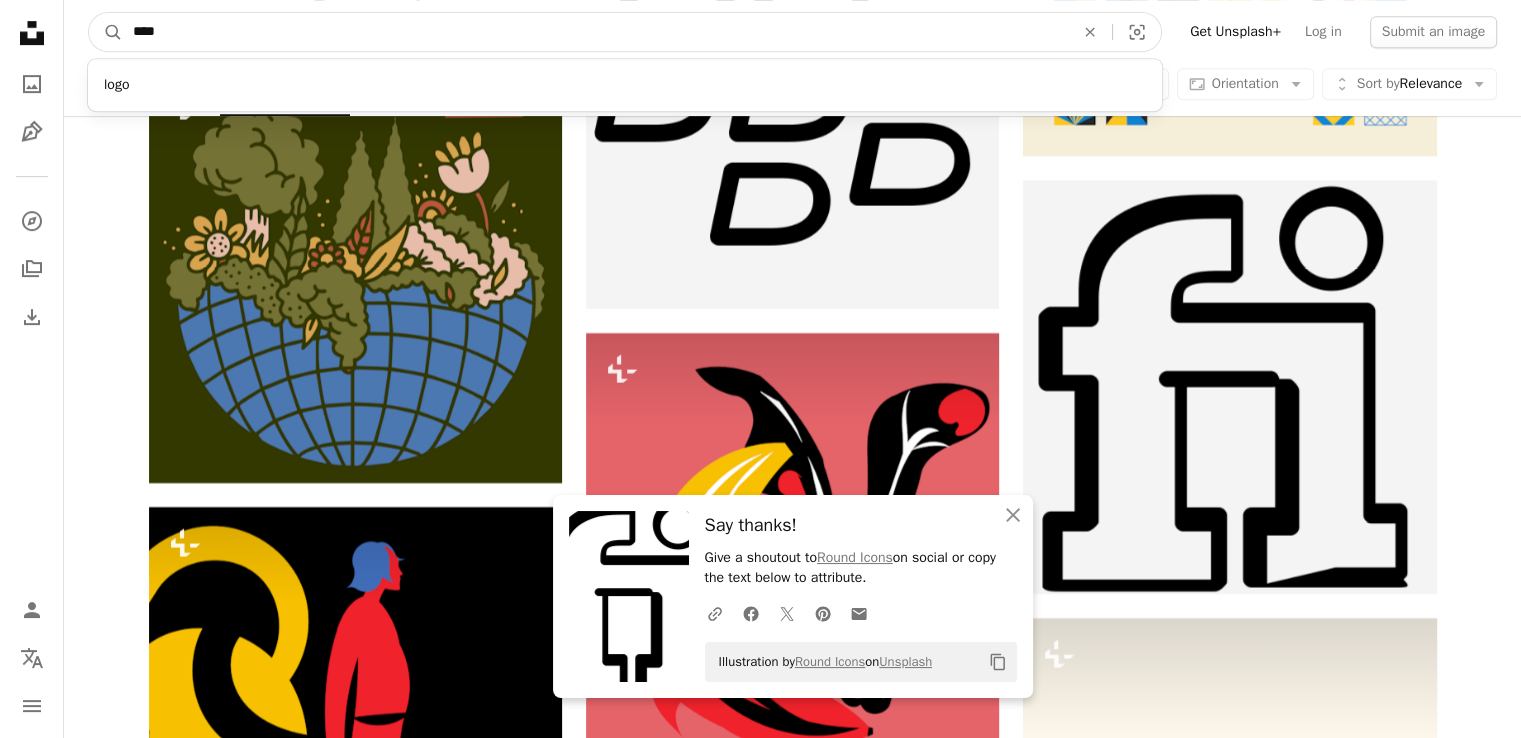 drag, startPoint x: 442, startPoint y: 45, endPoint x: 0, endPoint y: 51, distance: 442.0407 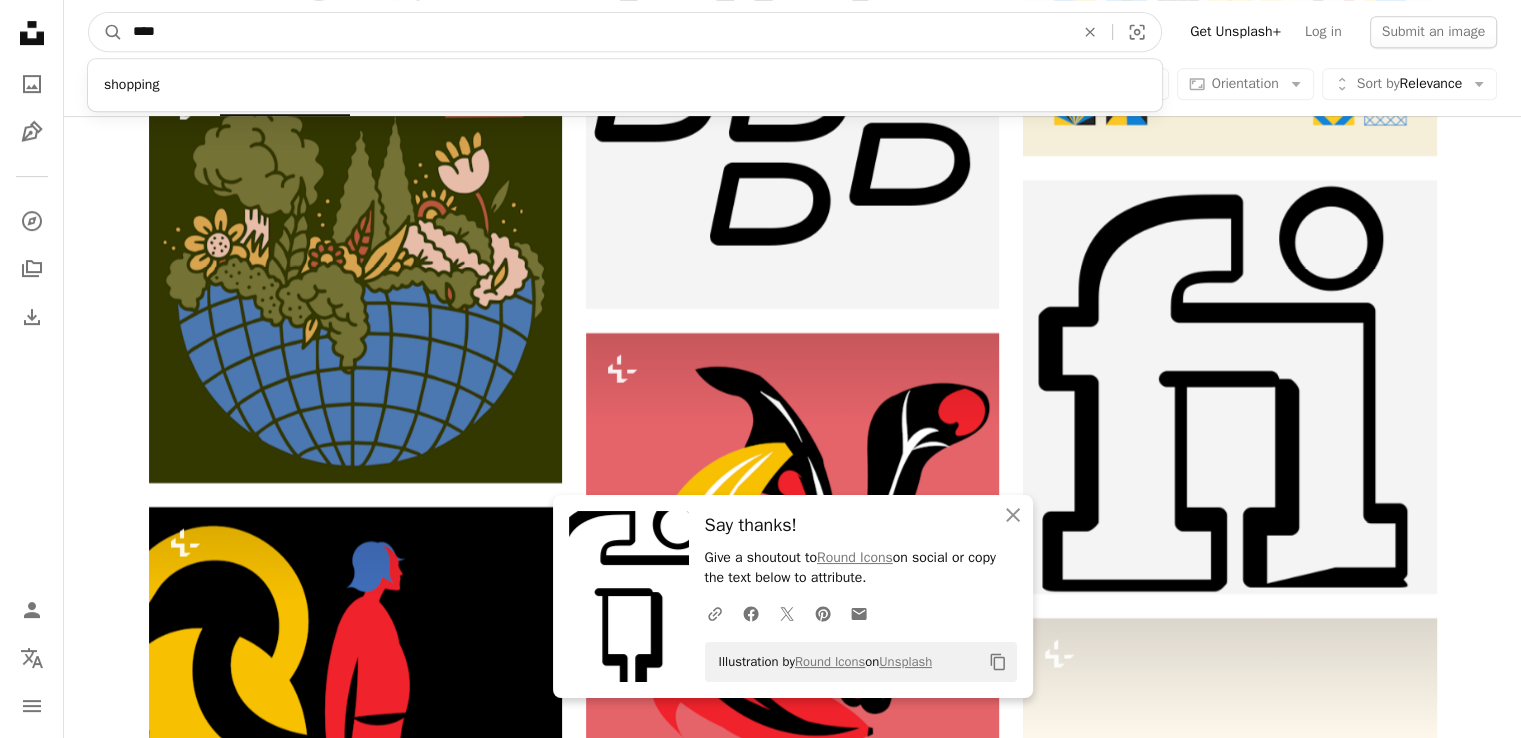 type on "****" 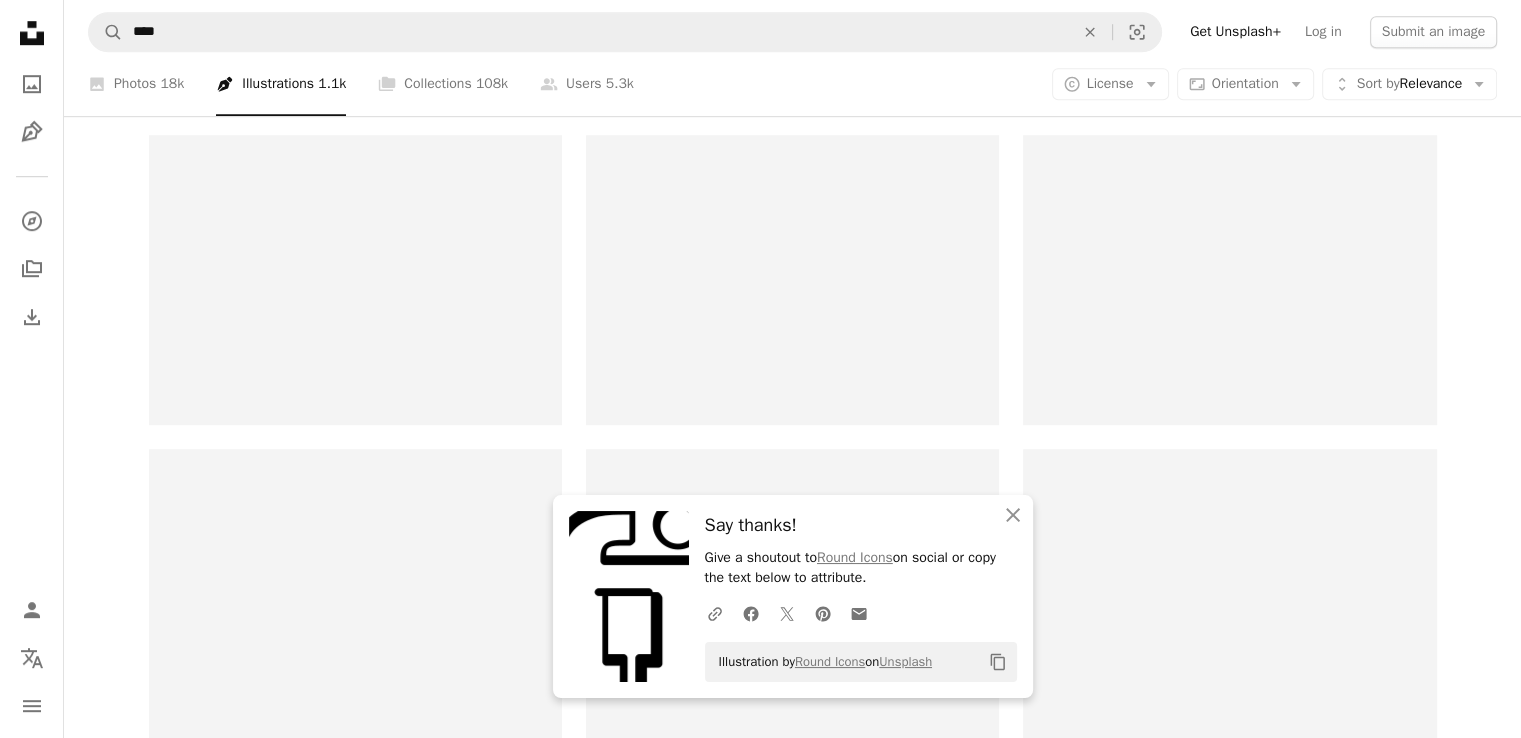 scroll, scrollTop: 0, scrollLeft: 0, axis: both 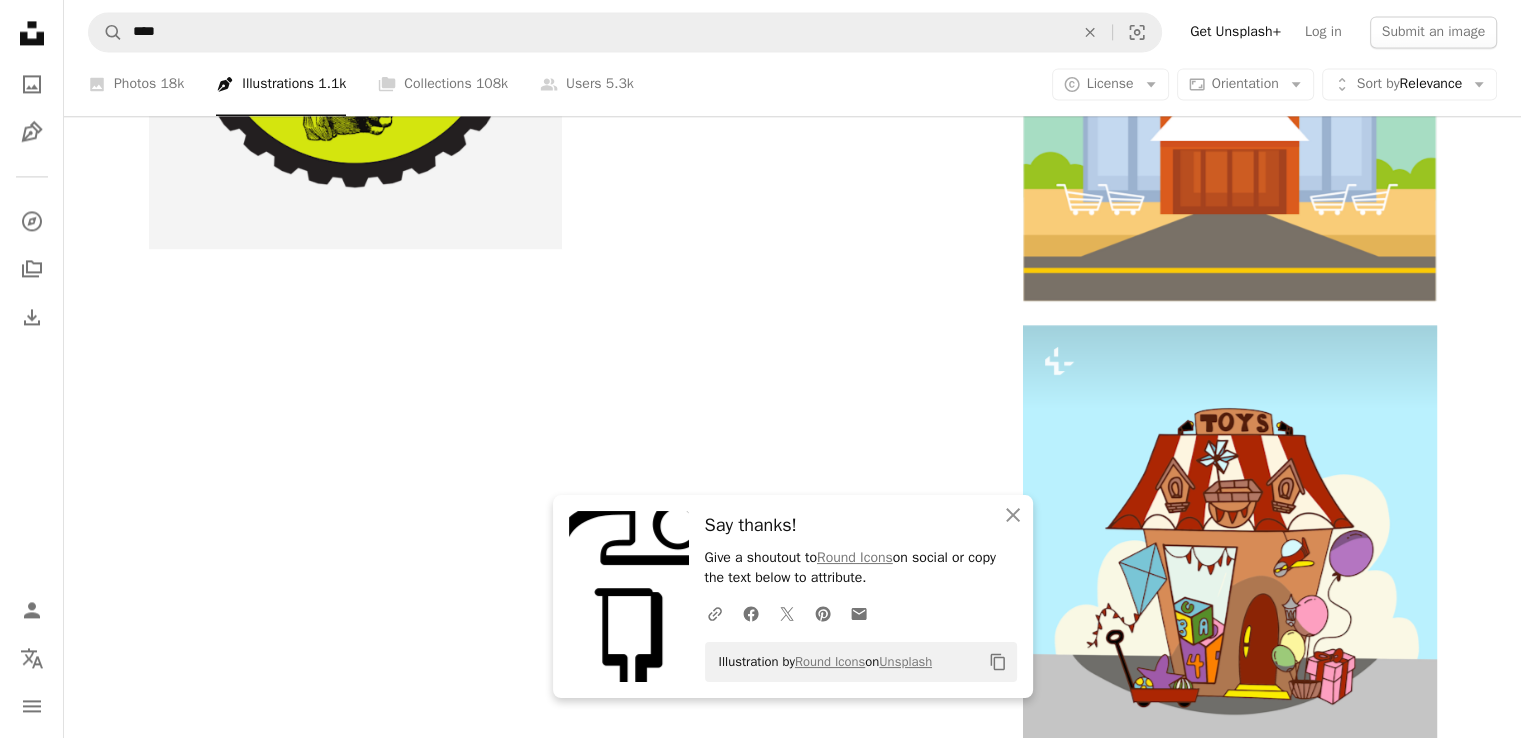 click on "business" at bounding box center (905, -2816) 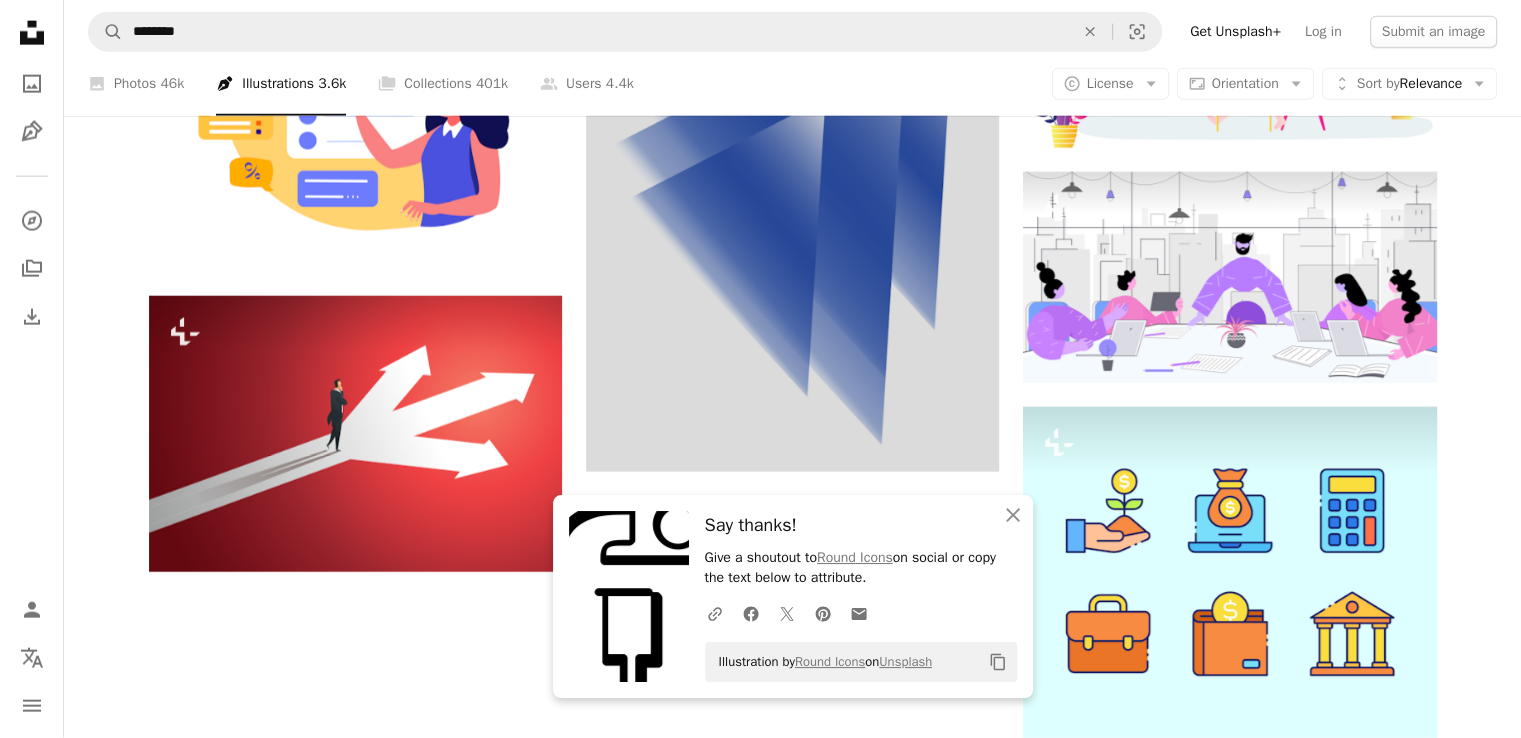 scroll, scrollTop: 26, scrollLeft: 0, axis: vertical 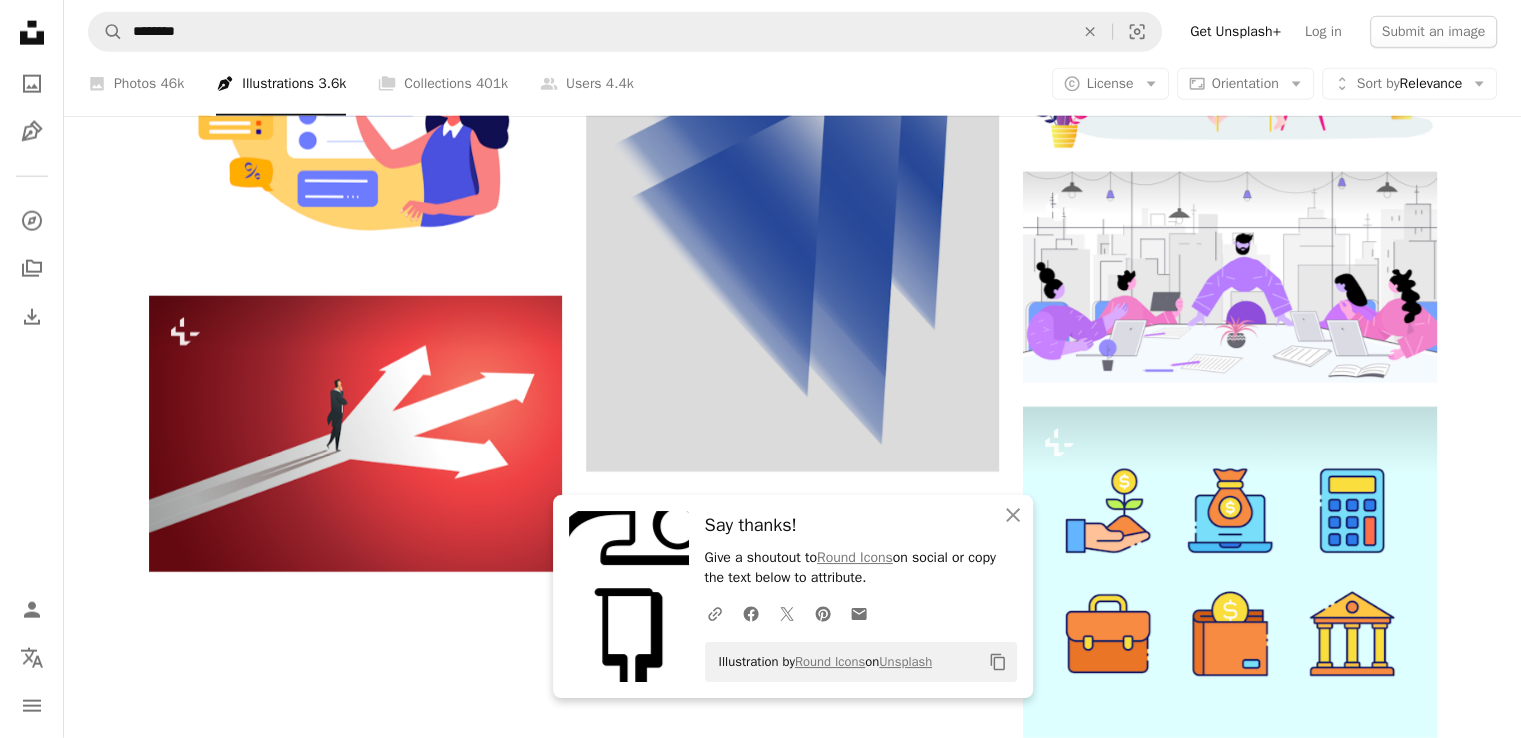 click on "business meeting" at bounding box center (374, -4708) 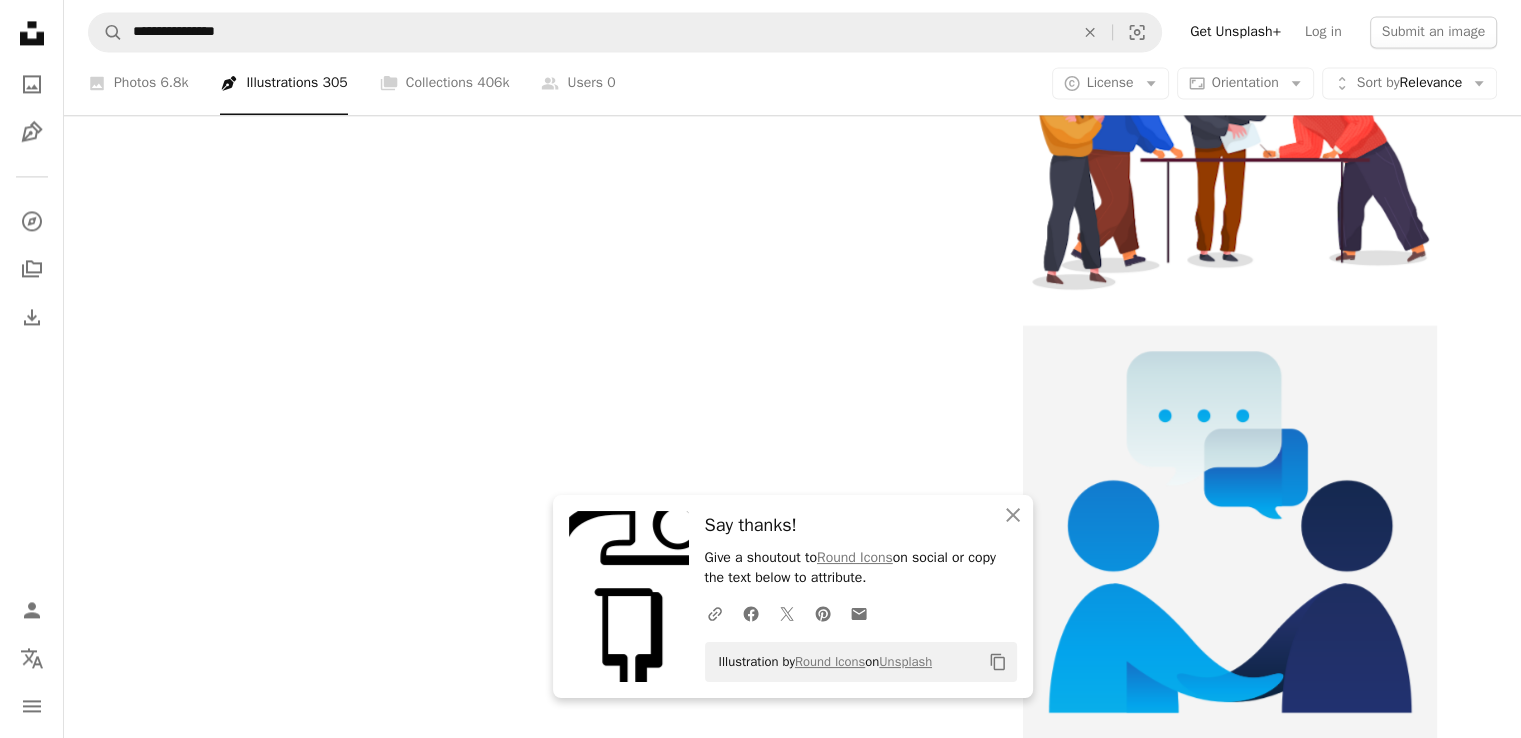 scroll, scrollTop: 47, scrollLeft: 0, axis: vertical 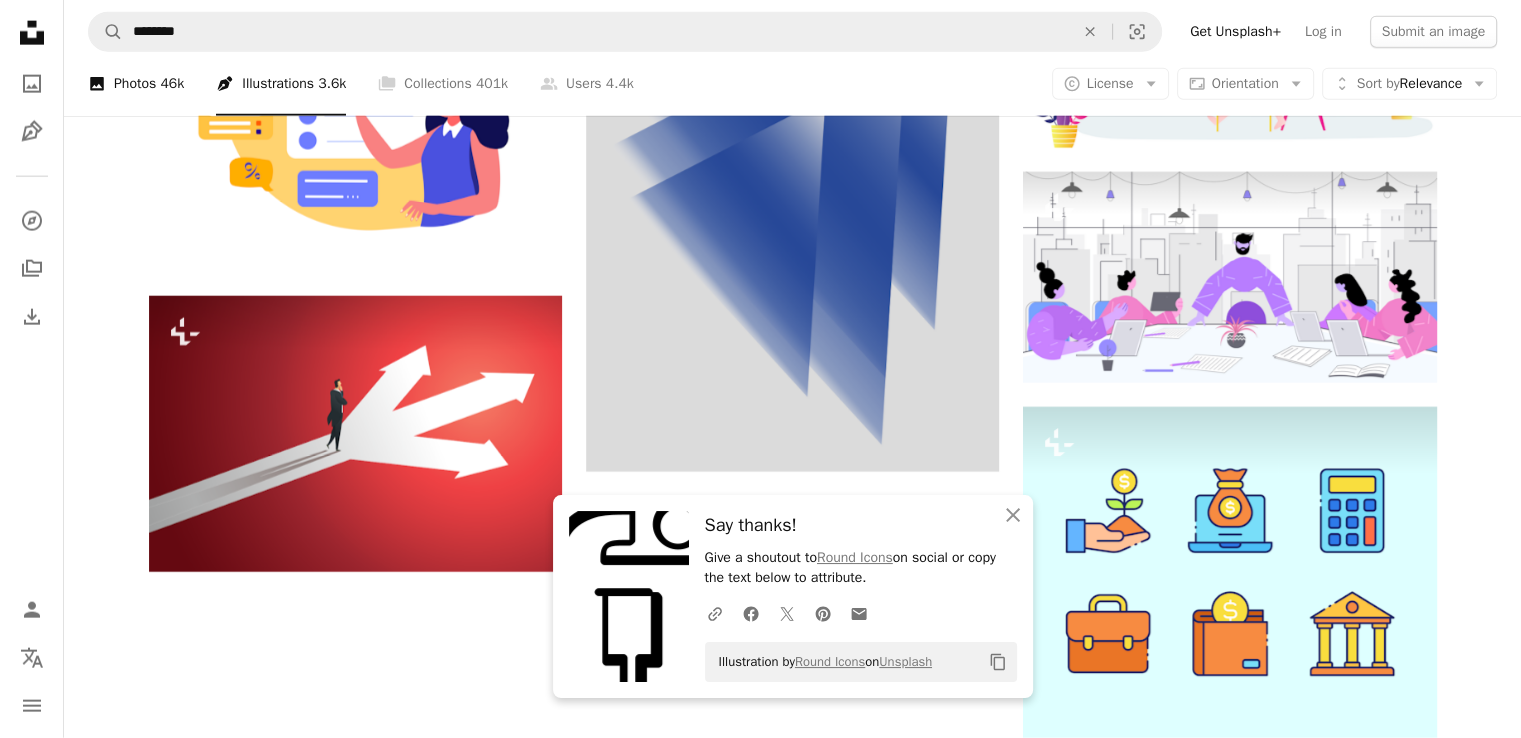 click on "46k" at bounding box center (172, 84) 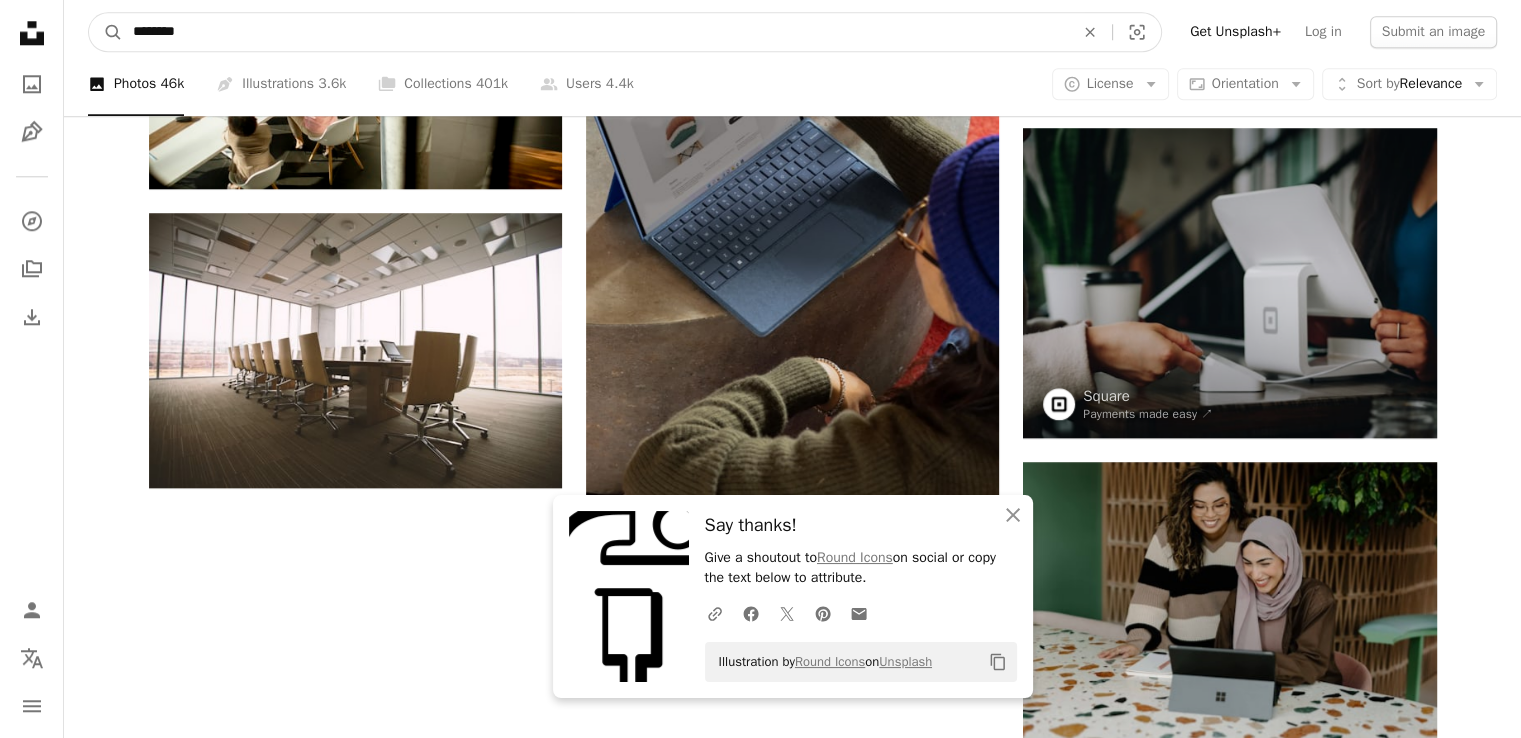 drag, startPoint x: 314, startPoint y: 33, endPoint x: 40, endPoint y: 11, distance: 274.8818 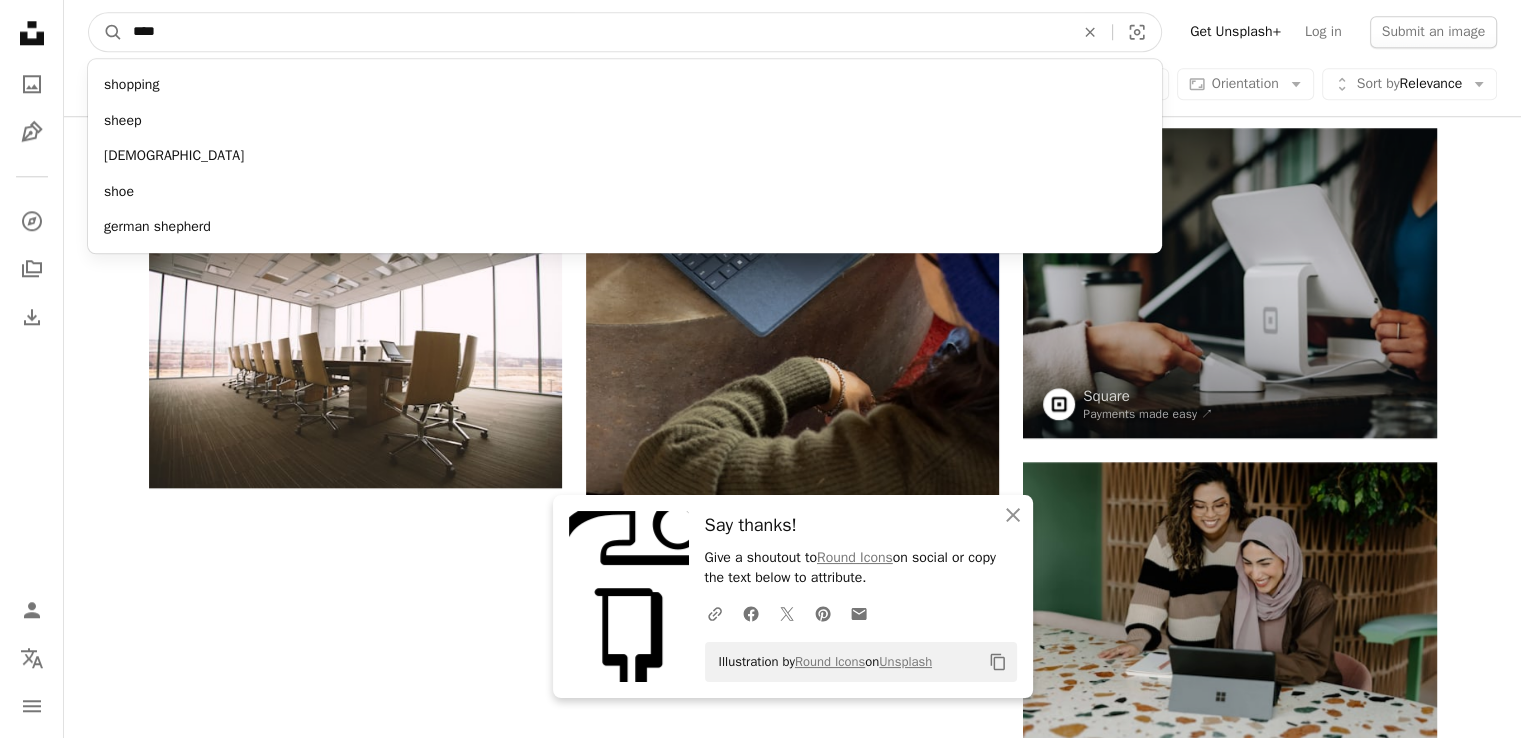 type on "****" 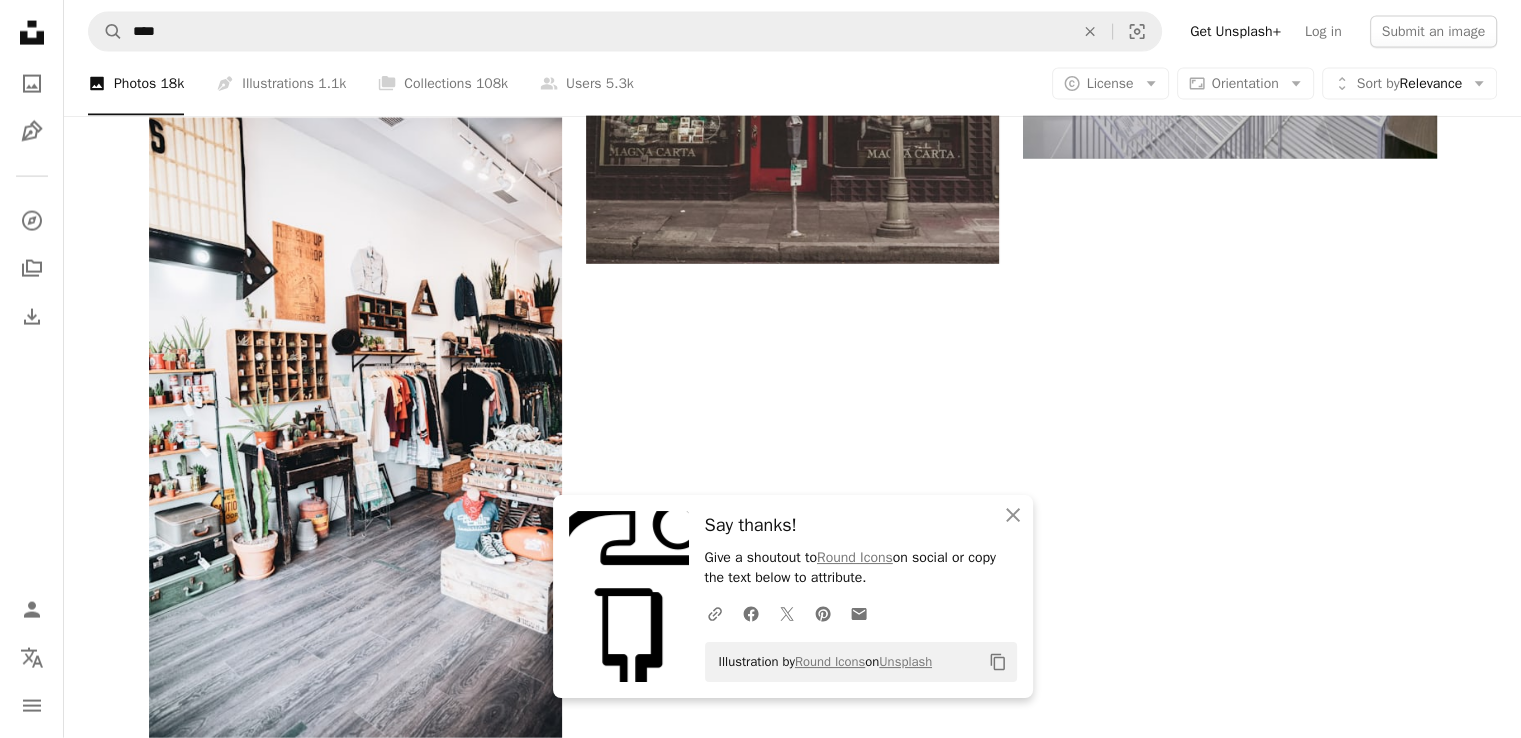 click on "shop front" at bounding box center [1292, -4273] 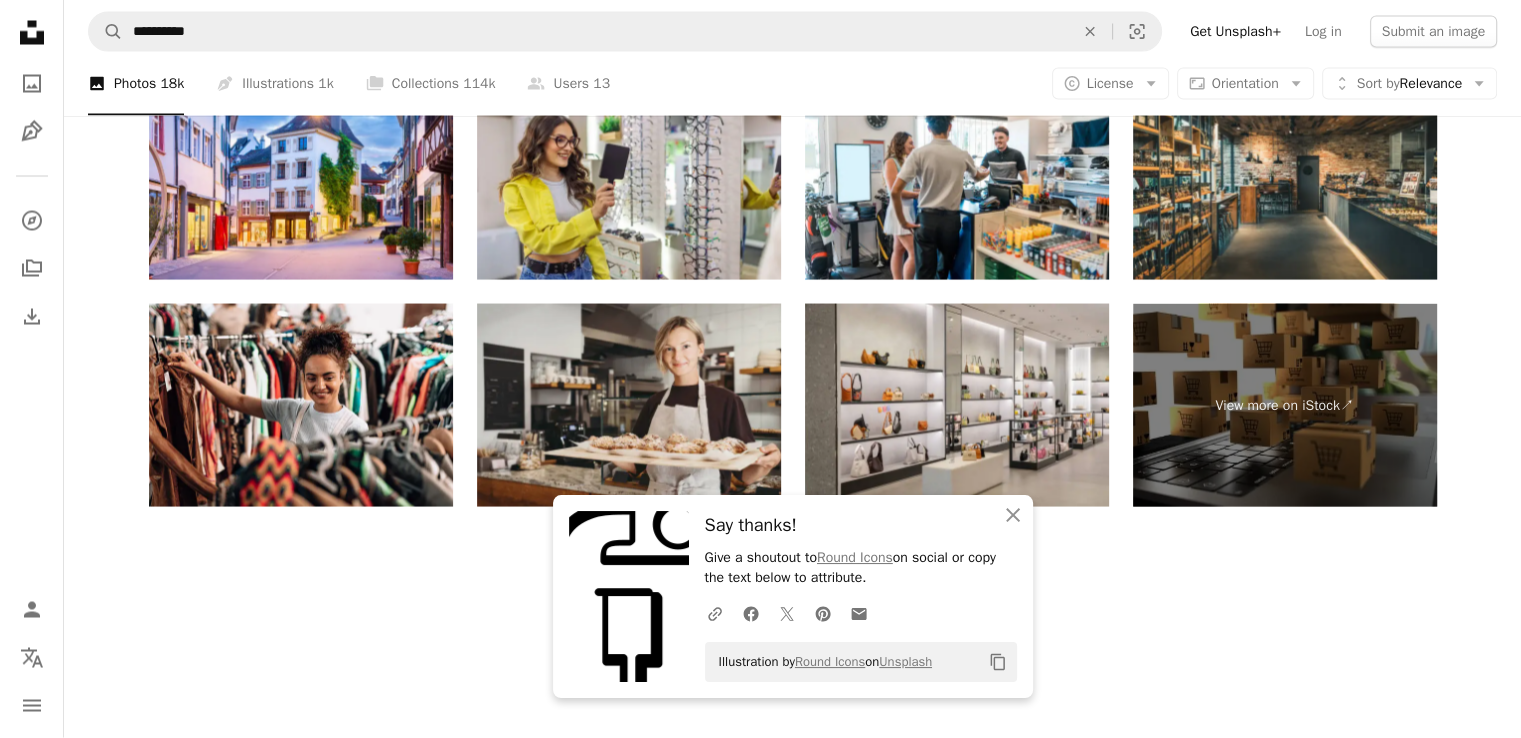 scroll, scrollTop: 1492, scrollLeft: 0, axis: vertical 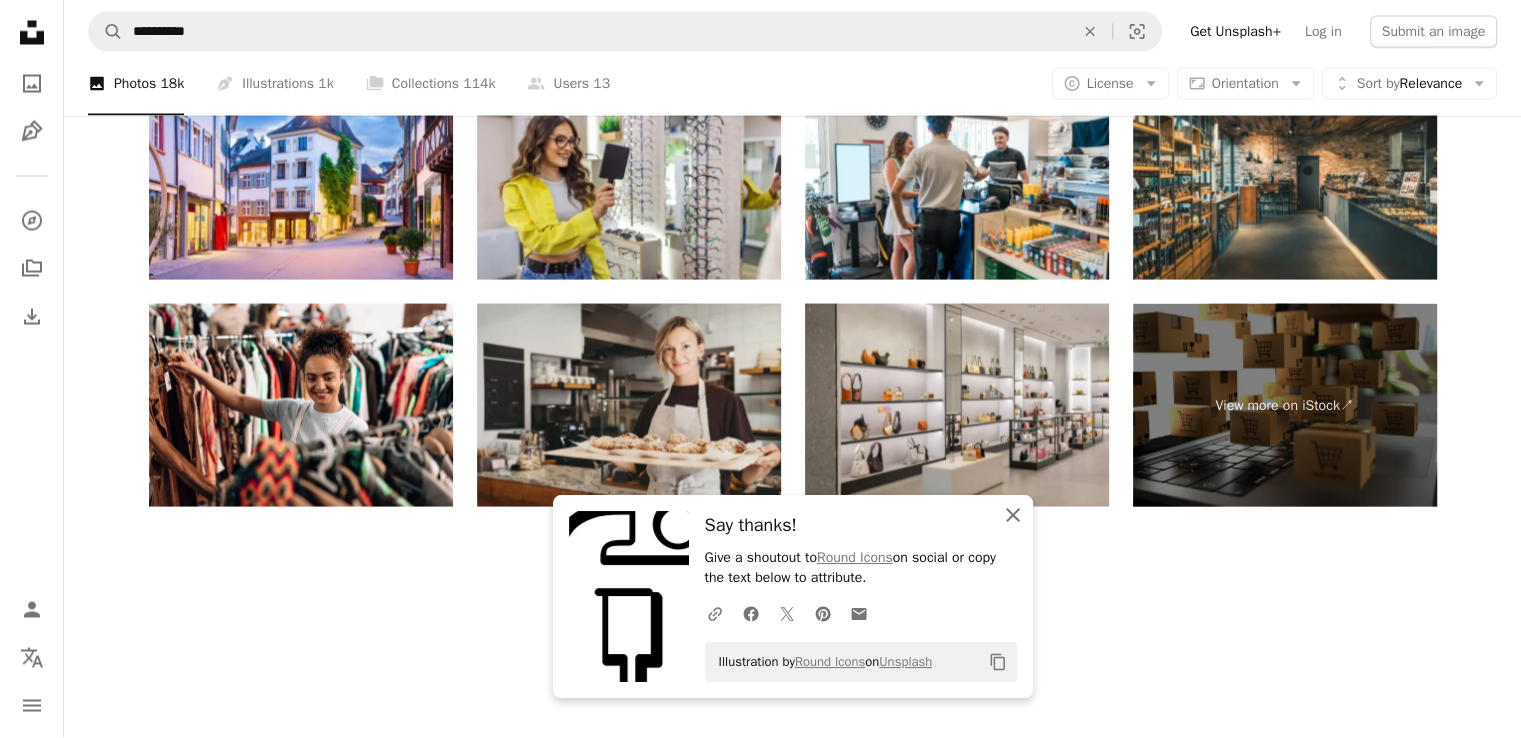 click on "An X shape" 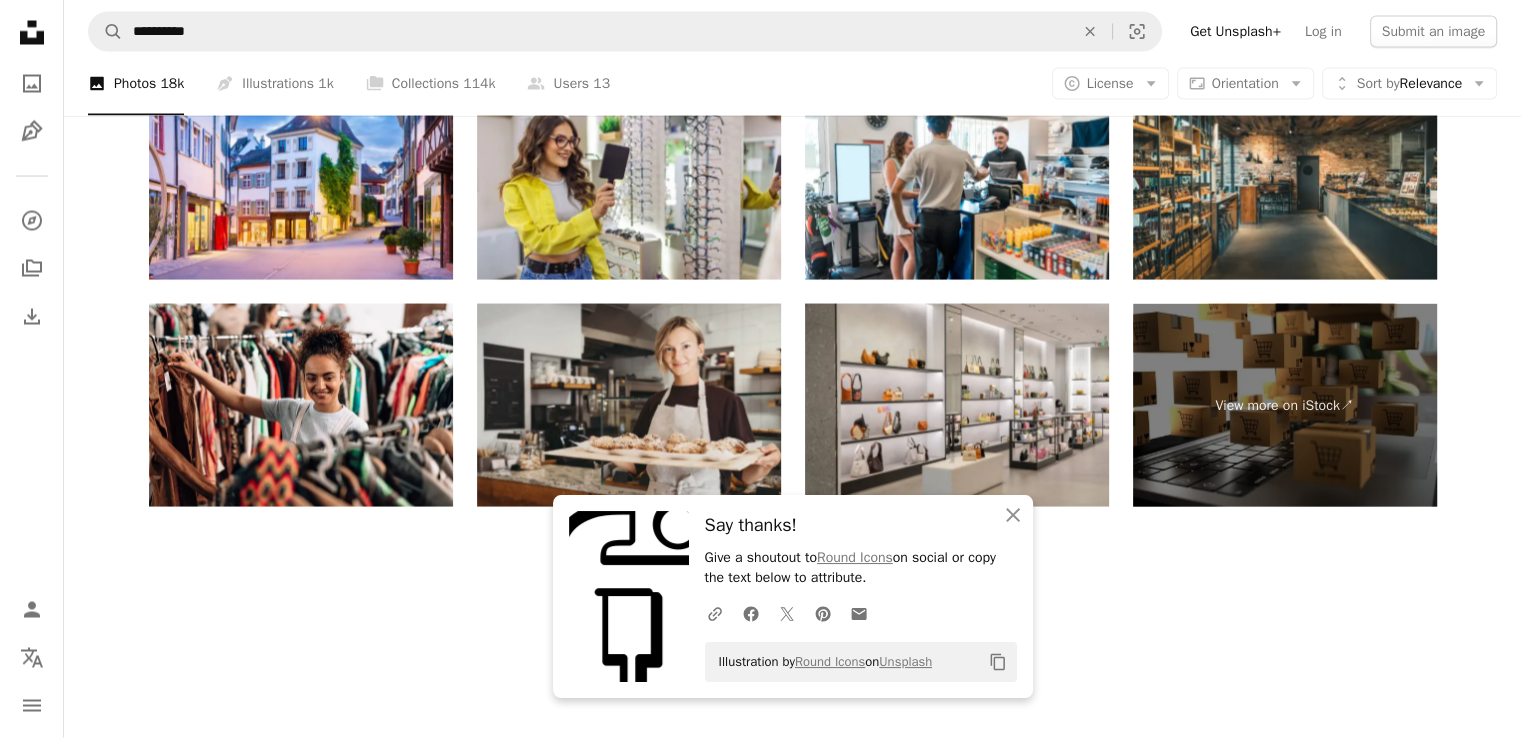 click on "Arrow pointing down" at bounding box center (522, -1159) 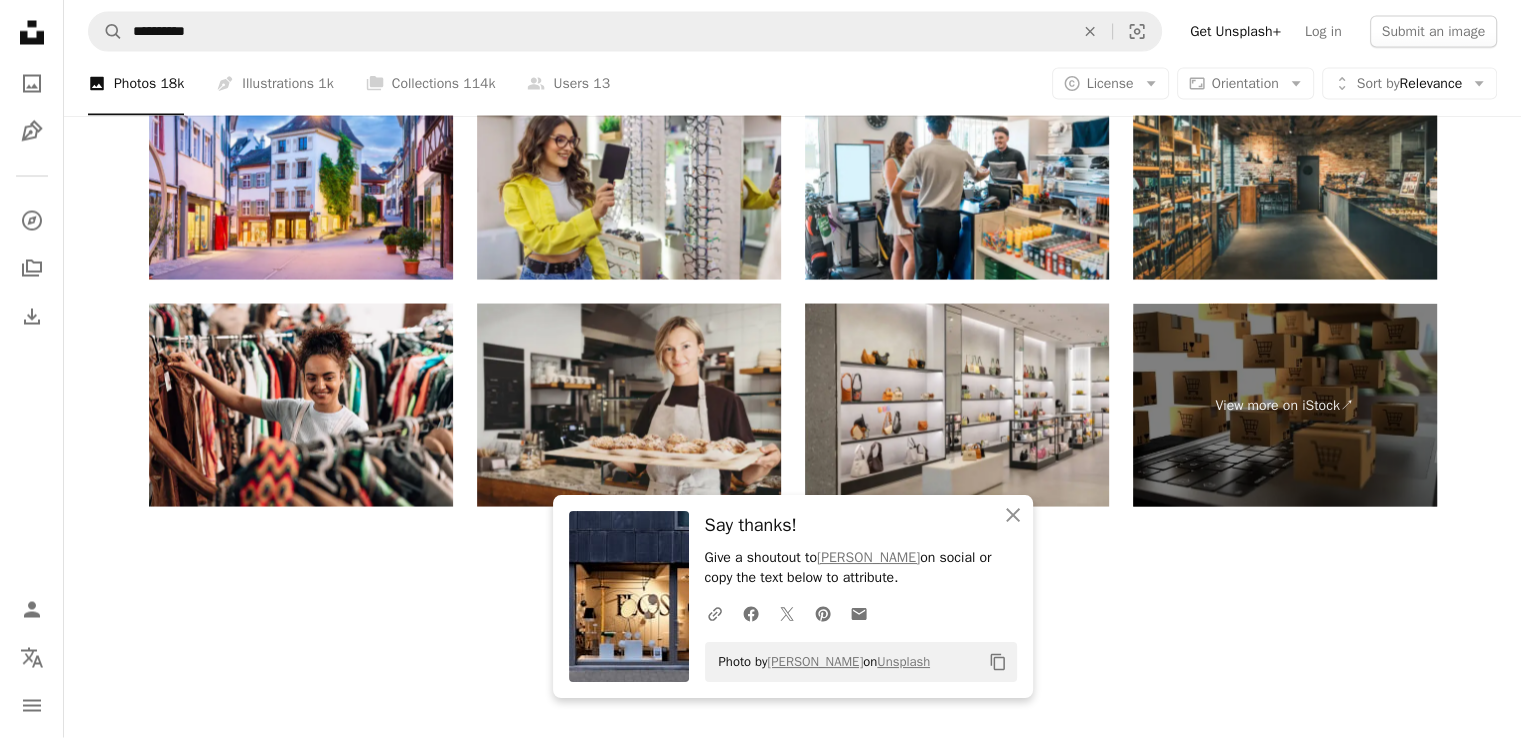 scroll, scrollTop: 2411, scrollLeft: 0, axis: vertical 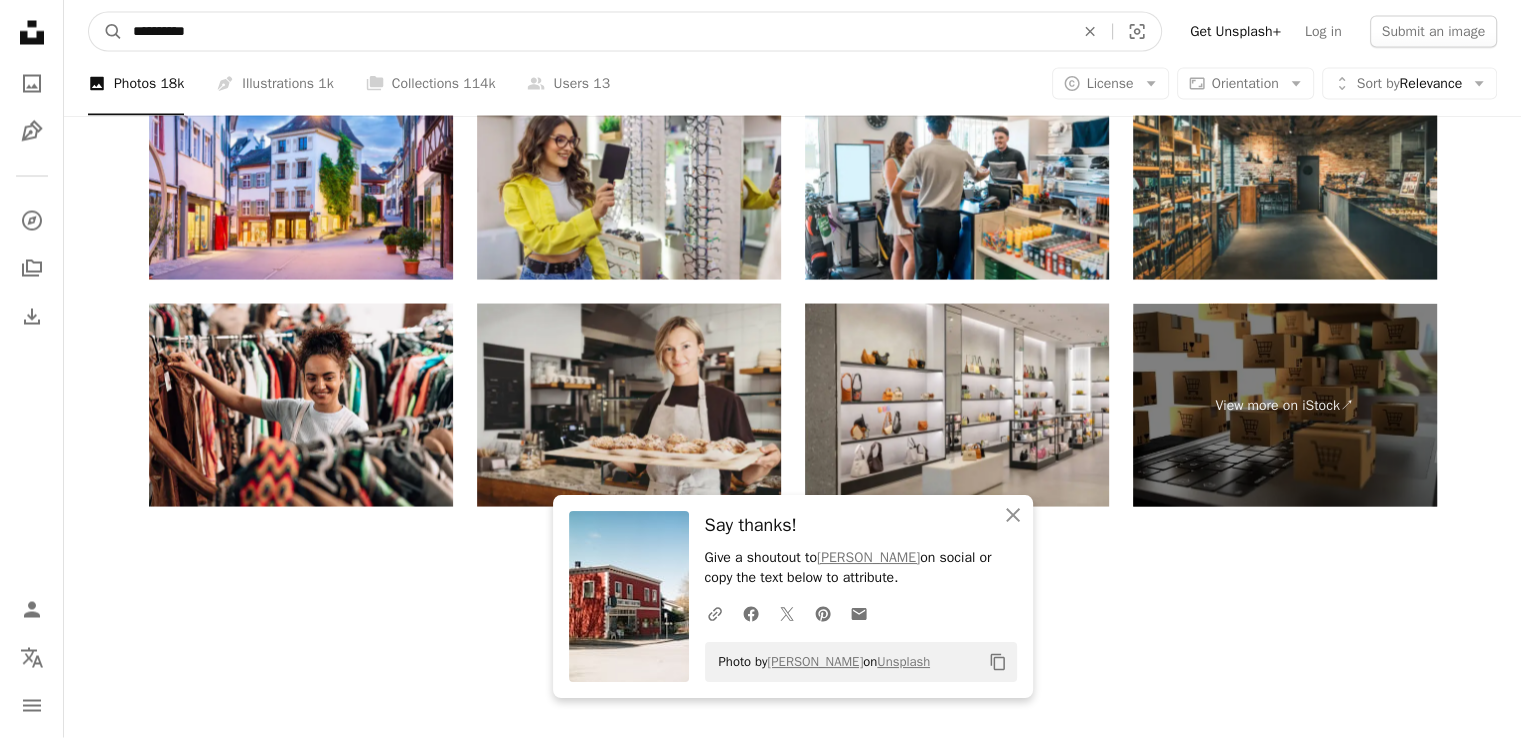 drag, startPoint x: 442, startPoint y: 33, endPoint x: 0, endPoint y: 34, distance: 442.00113 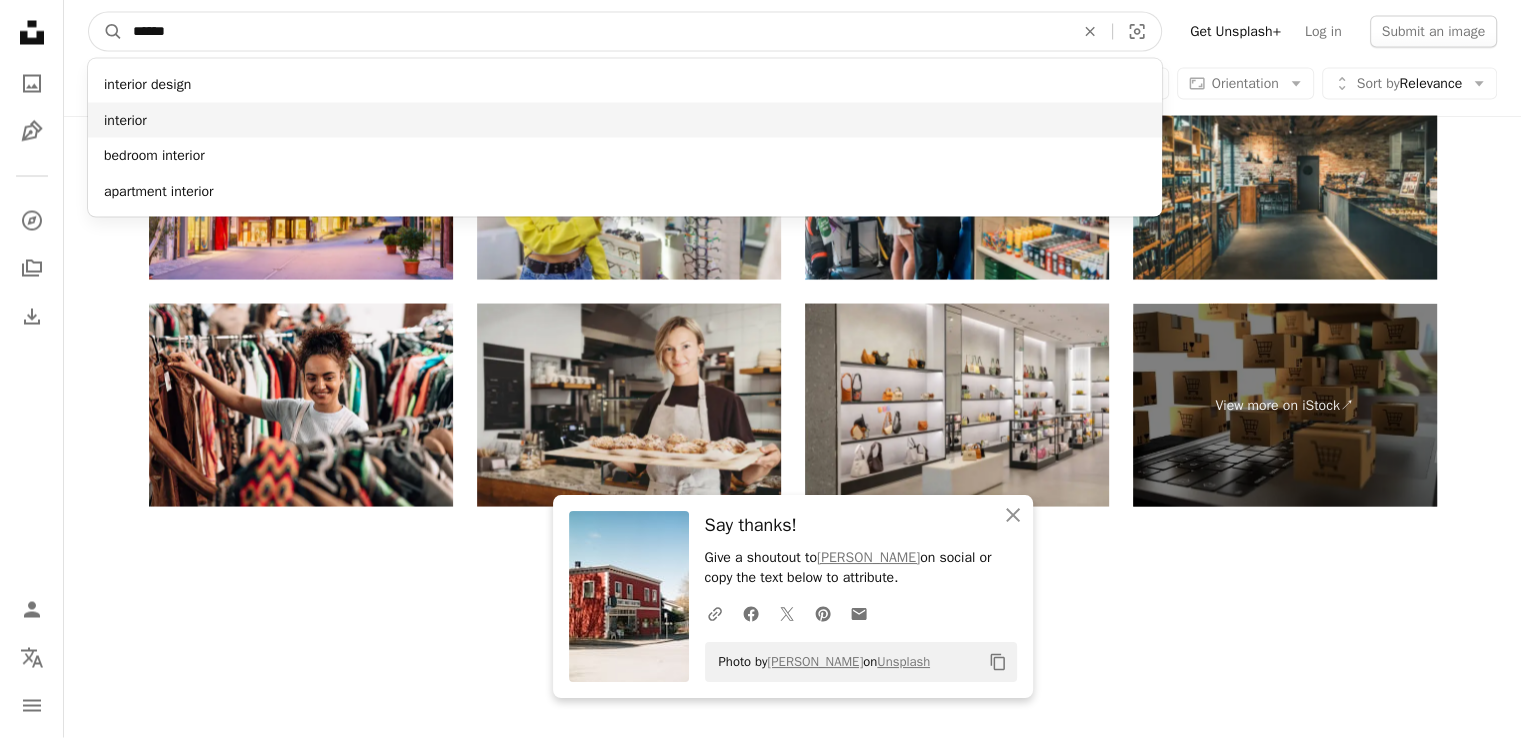 type on "******" 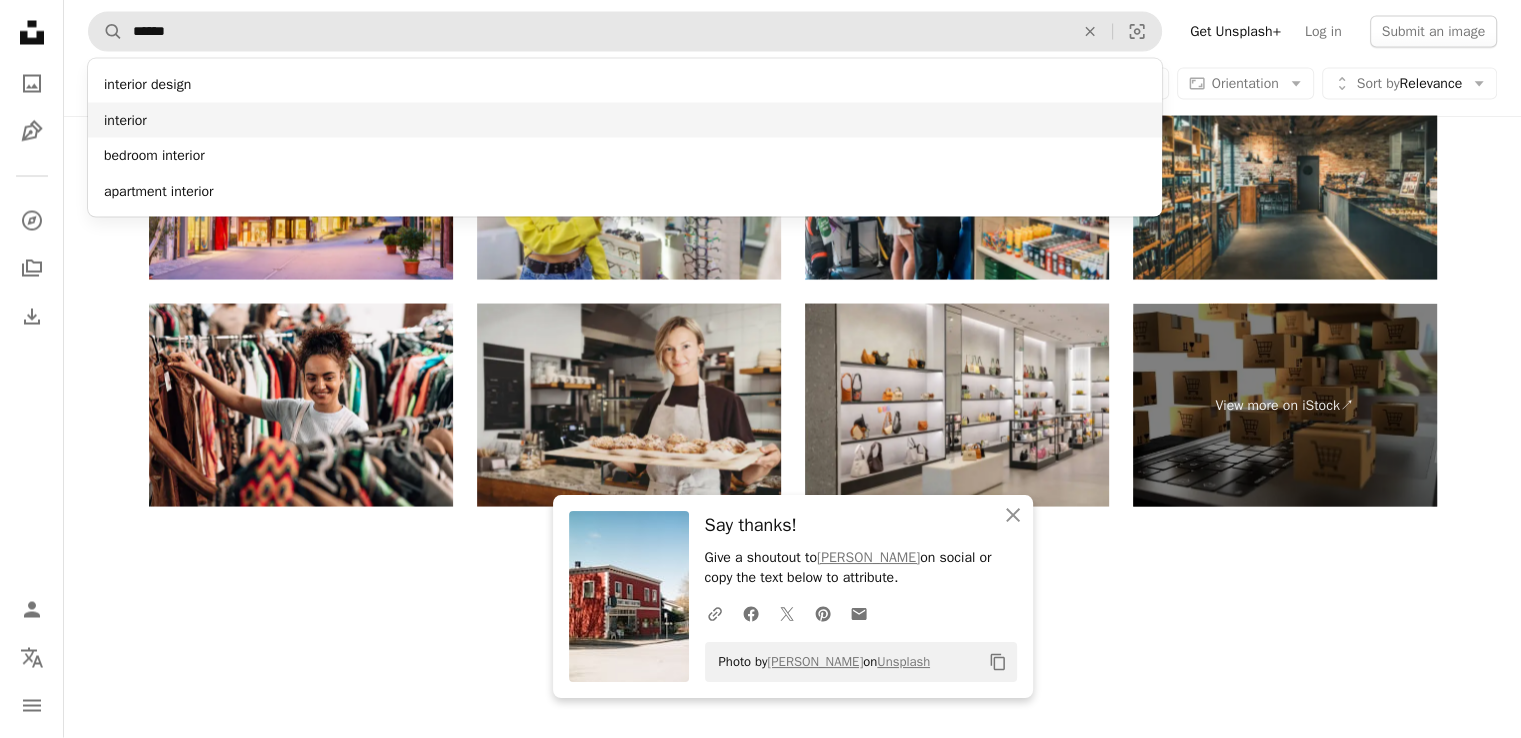 click on "interior" at bounding box center [625, 121] 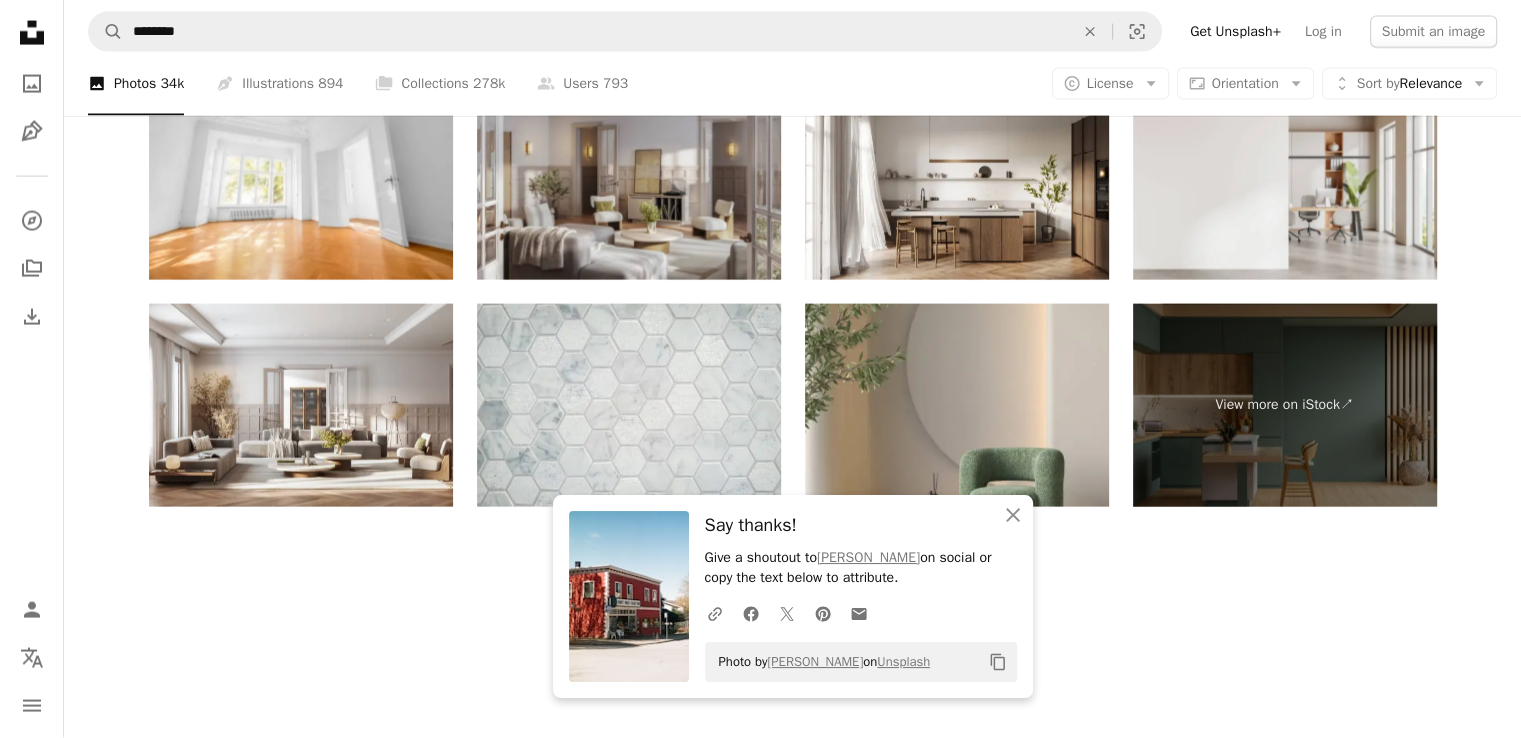 scroll, scrollTop: 1364, scrollLeft: 0, axis: vertical 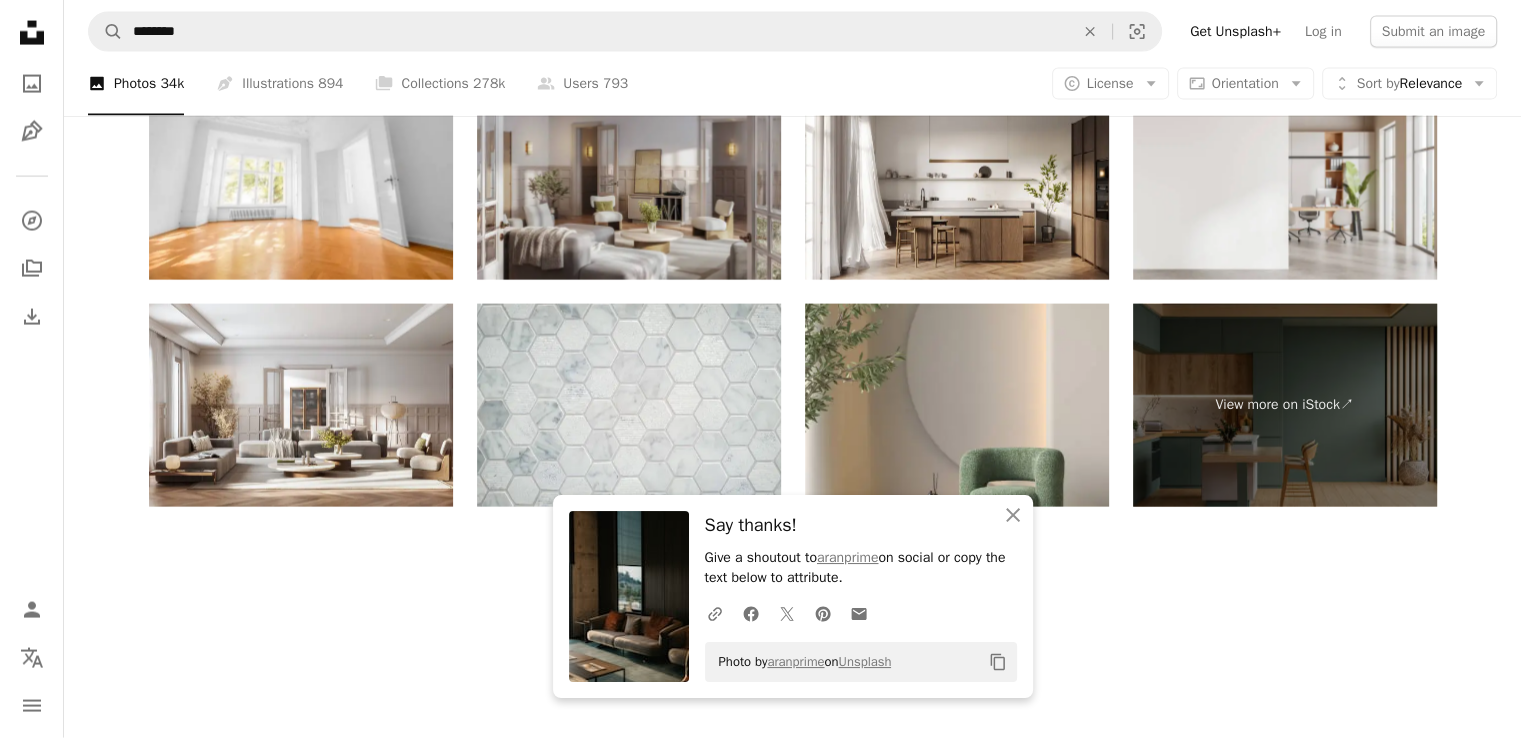 click on "Arrow pointing down" at bounding box center [522, -2563] 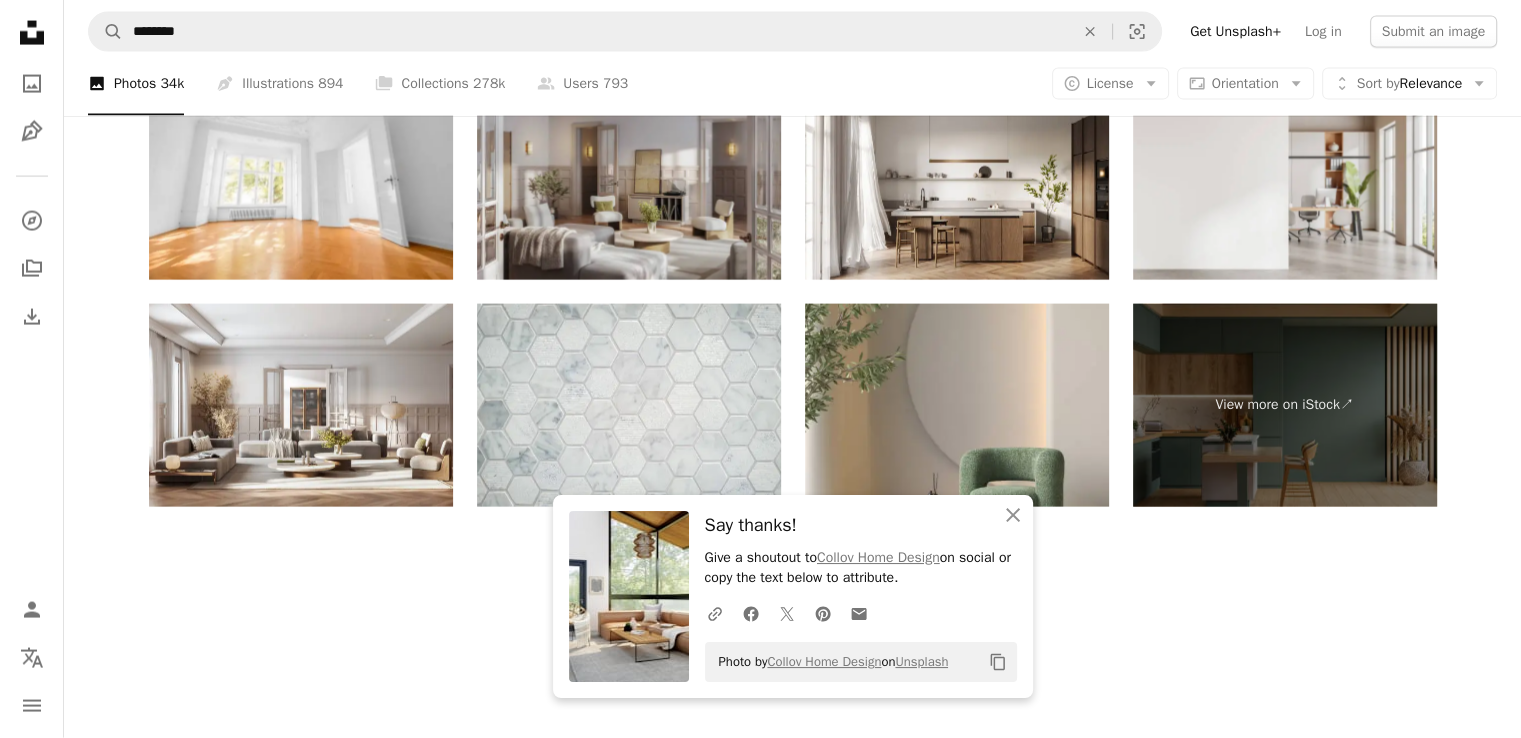 scroll, scrollTop: 2166, scrollLeft: 0, axis: vertical 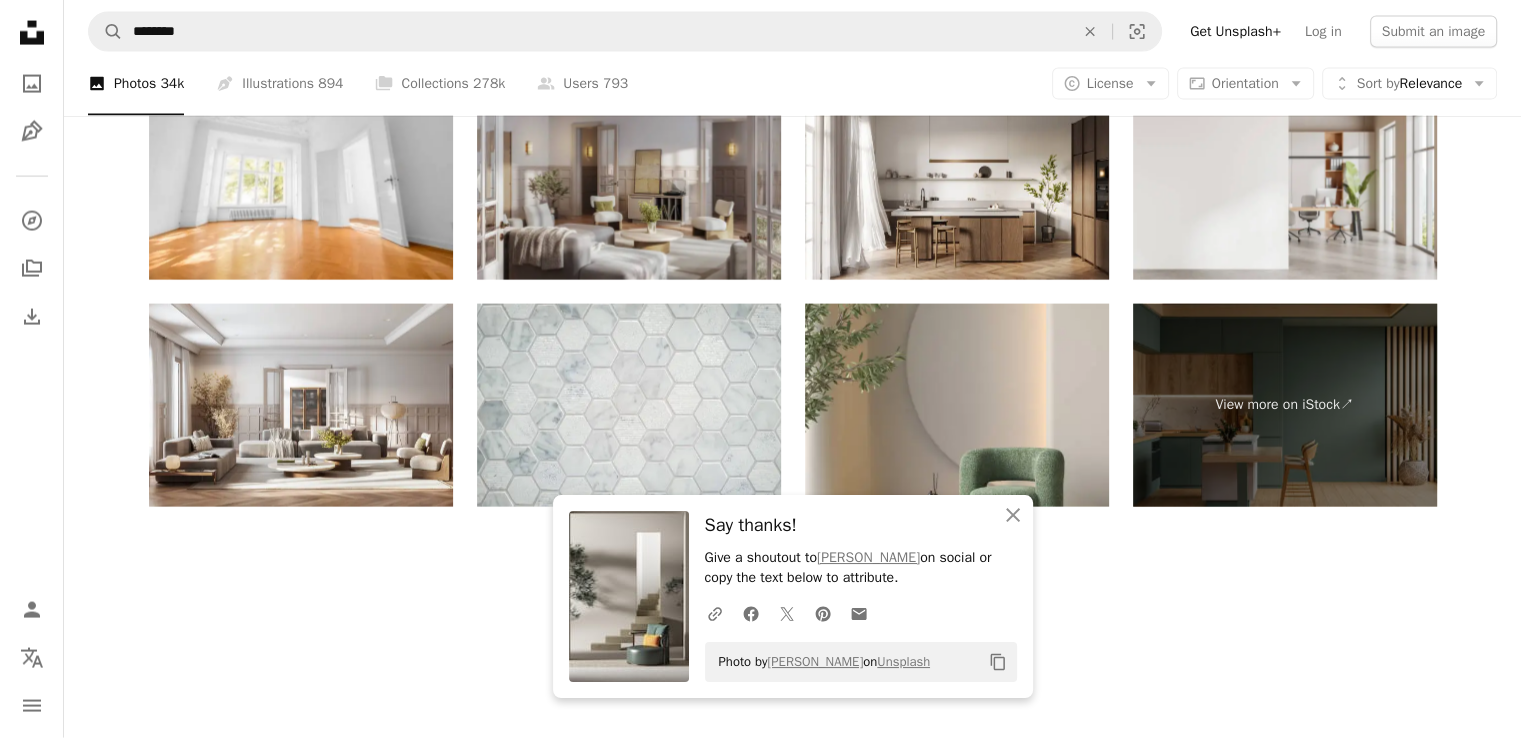 click on "Arrow pointing down" 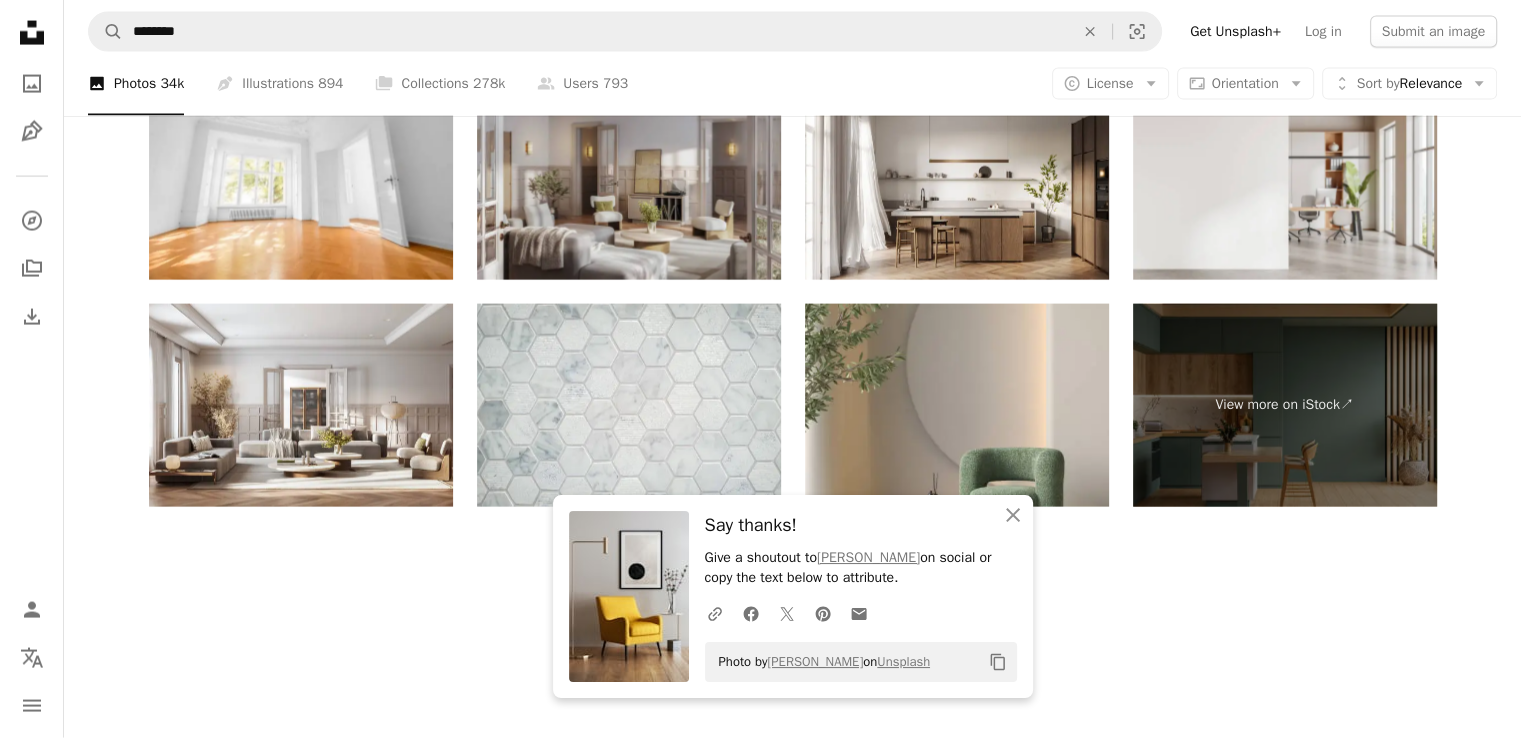 scroll, scrollTop: 984, scrollLeft: 0, axis: vertical 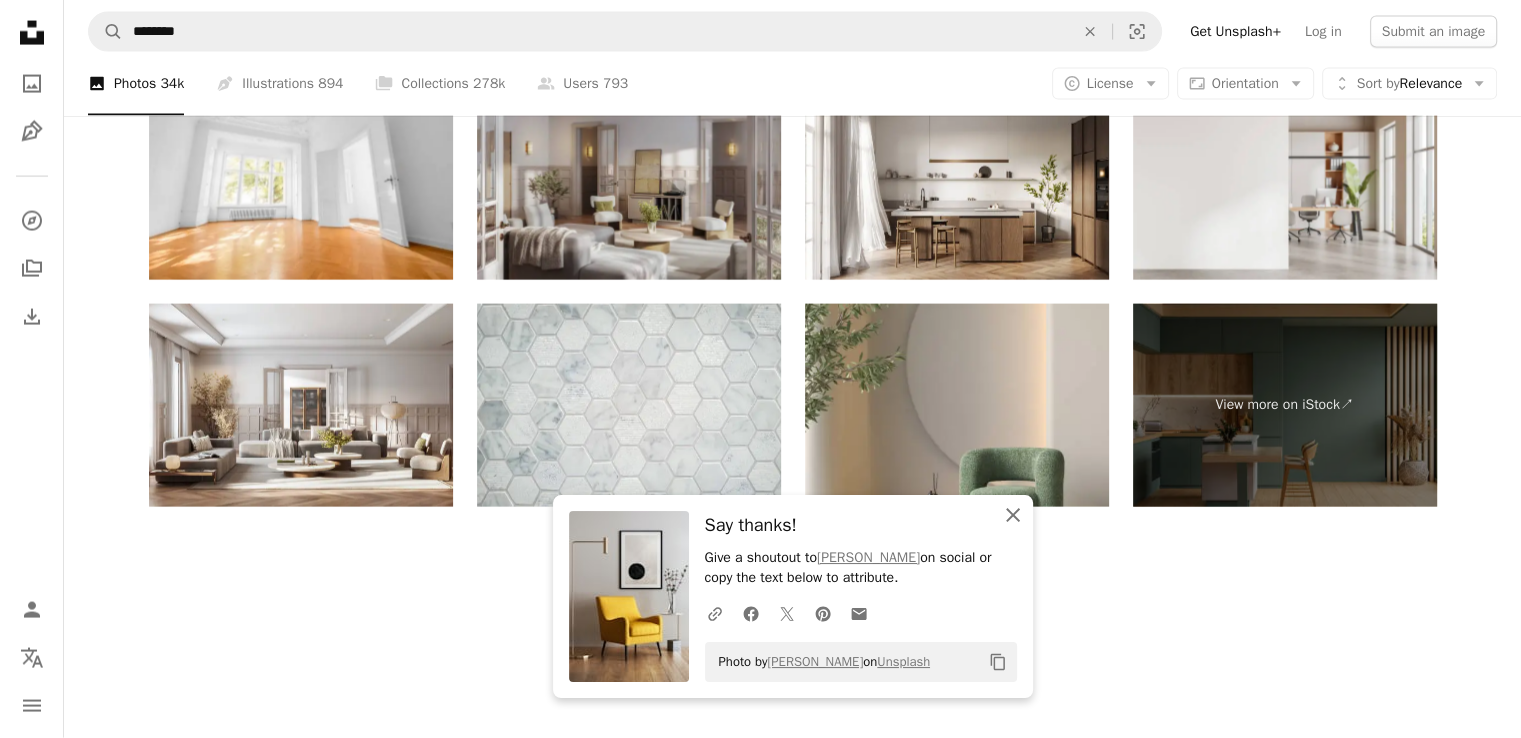 click on "An X shape" 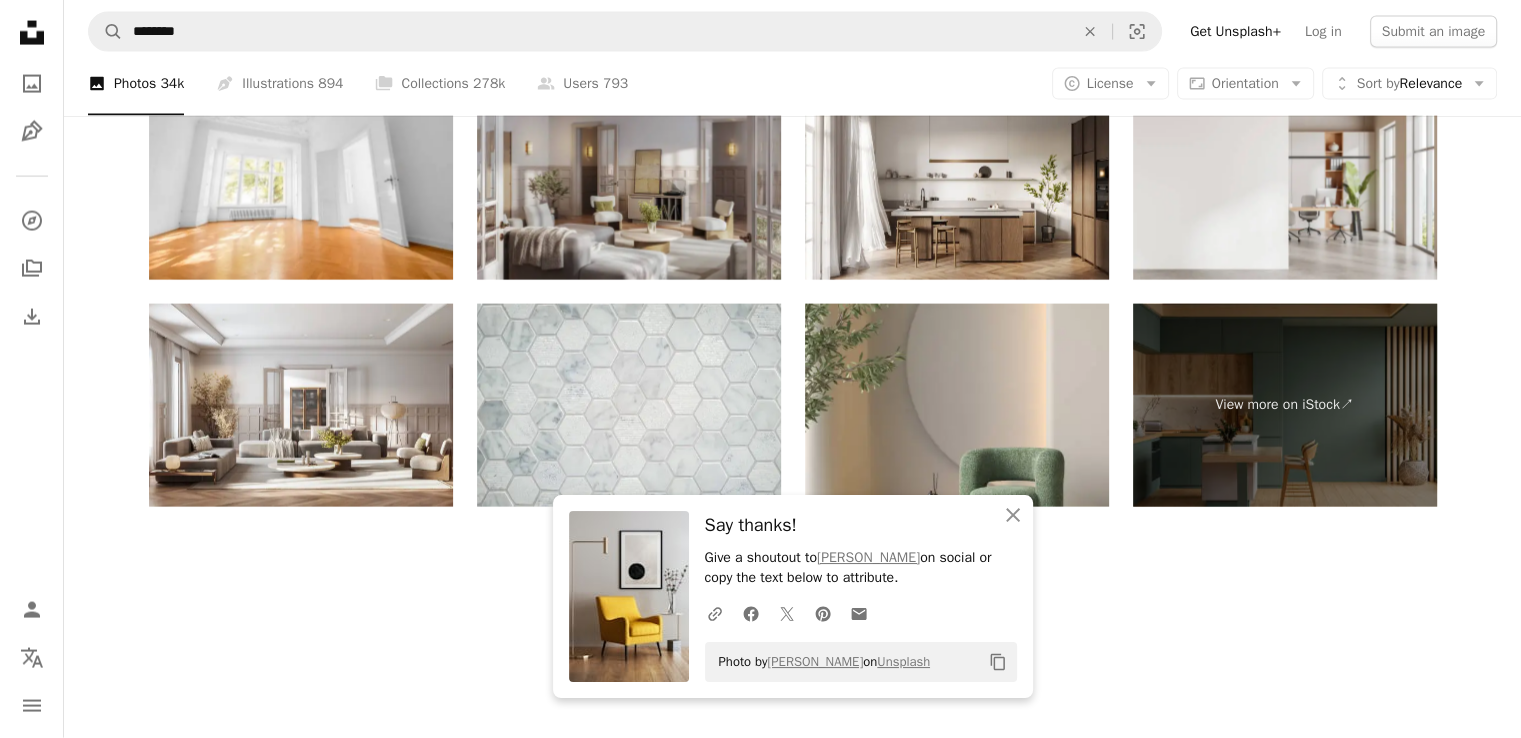 click on "Arrow pointing down" at bounding box center [522, -813] 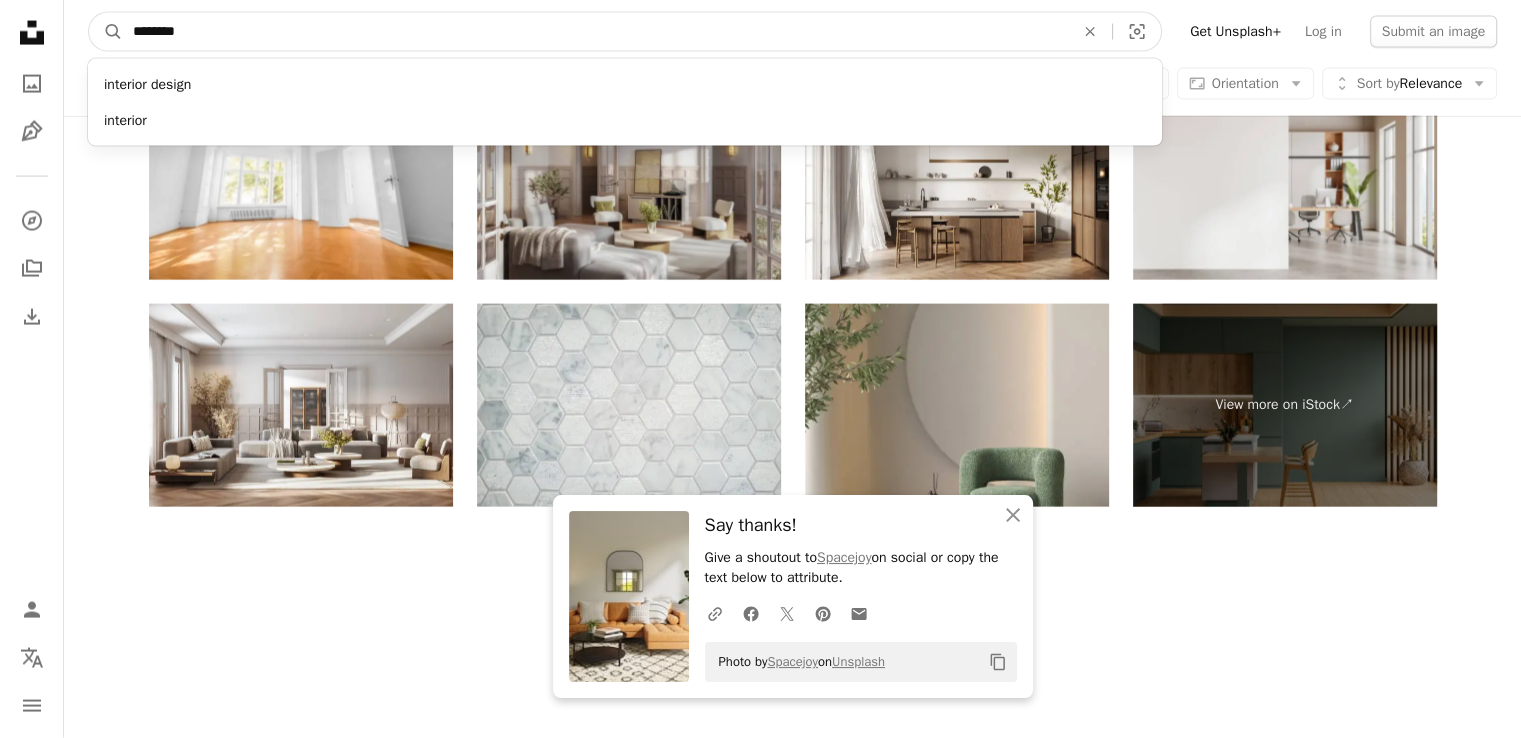drag, startPoint x: 440, startPoint y: 26, endPoint x: 76, endPoint y: 20, distance: 364.04944 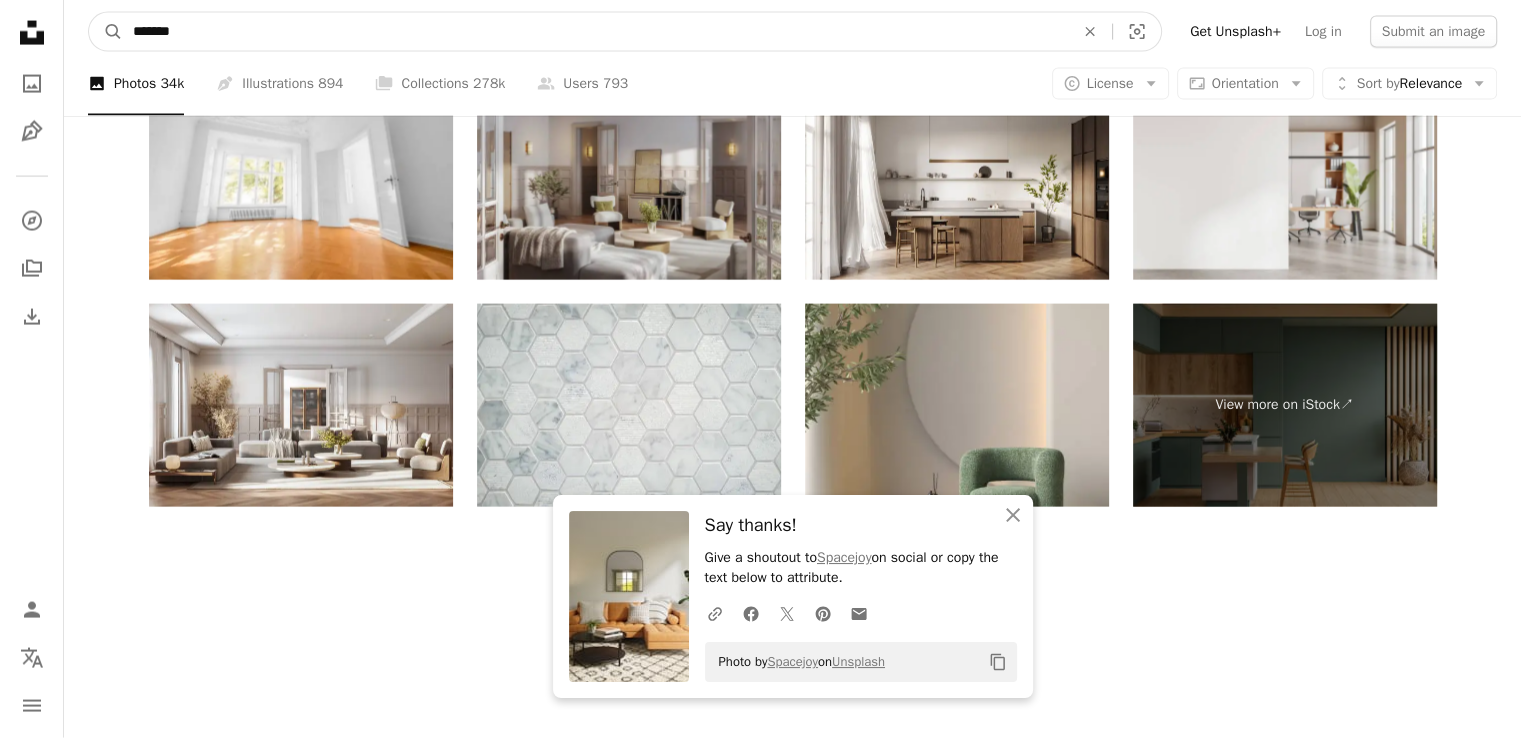 type on "*******" 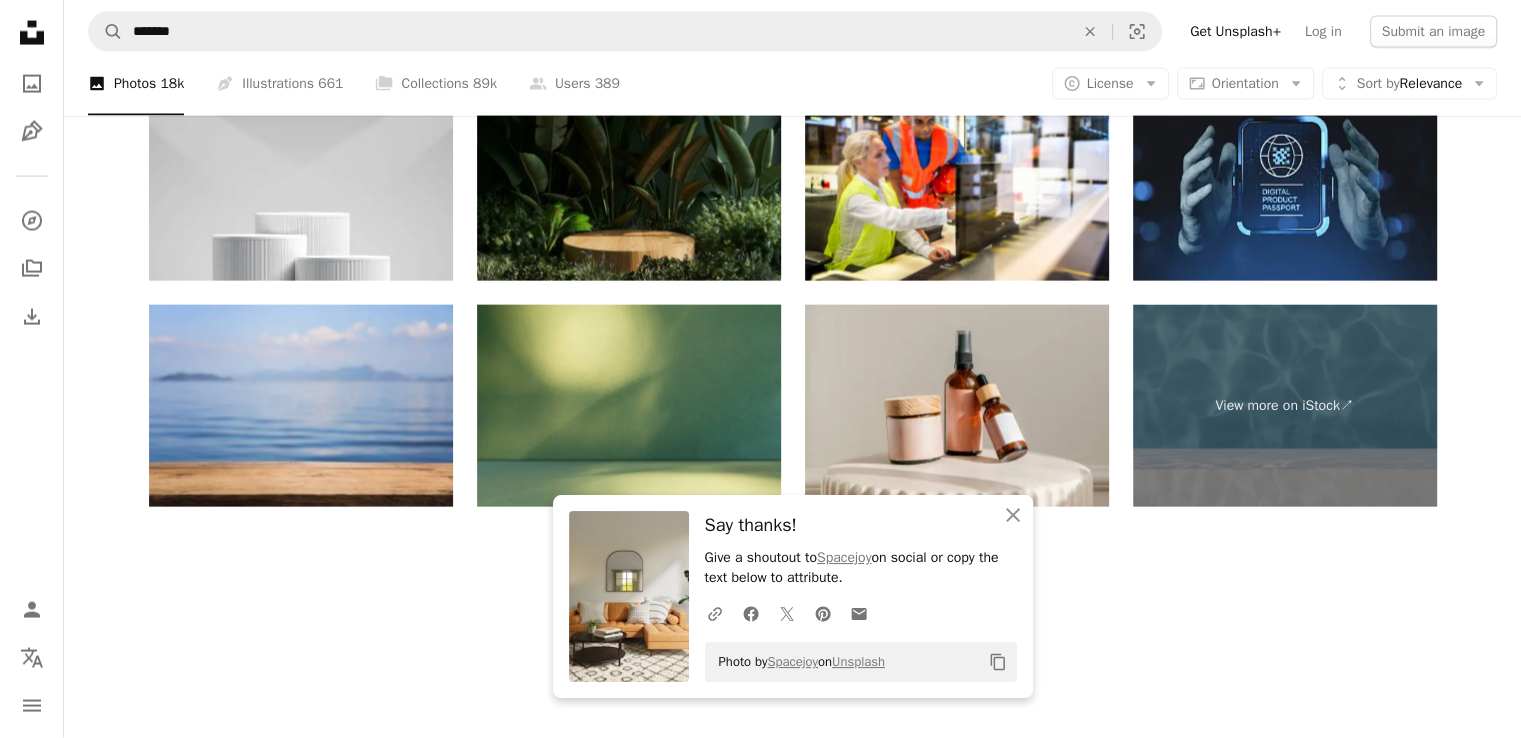 scroll, scrollTop: 1514, scrollLeft: 0, axis: vertical 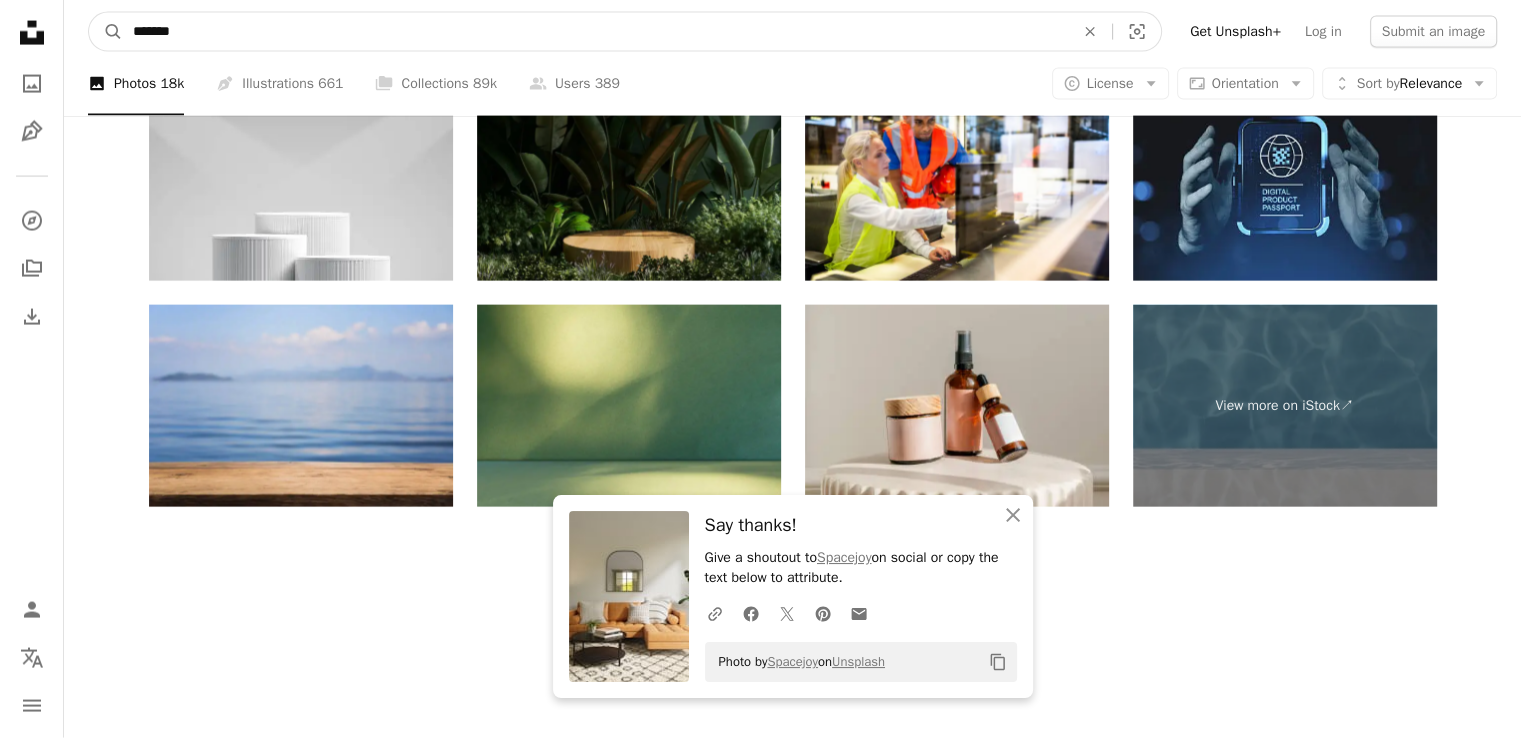 click on "*******" at bounding box center [595, 32] 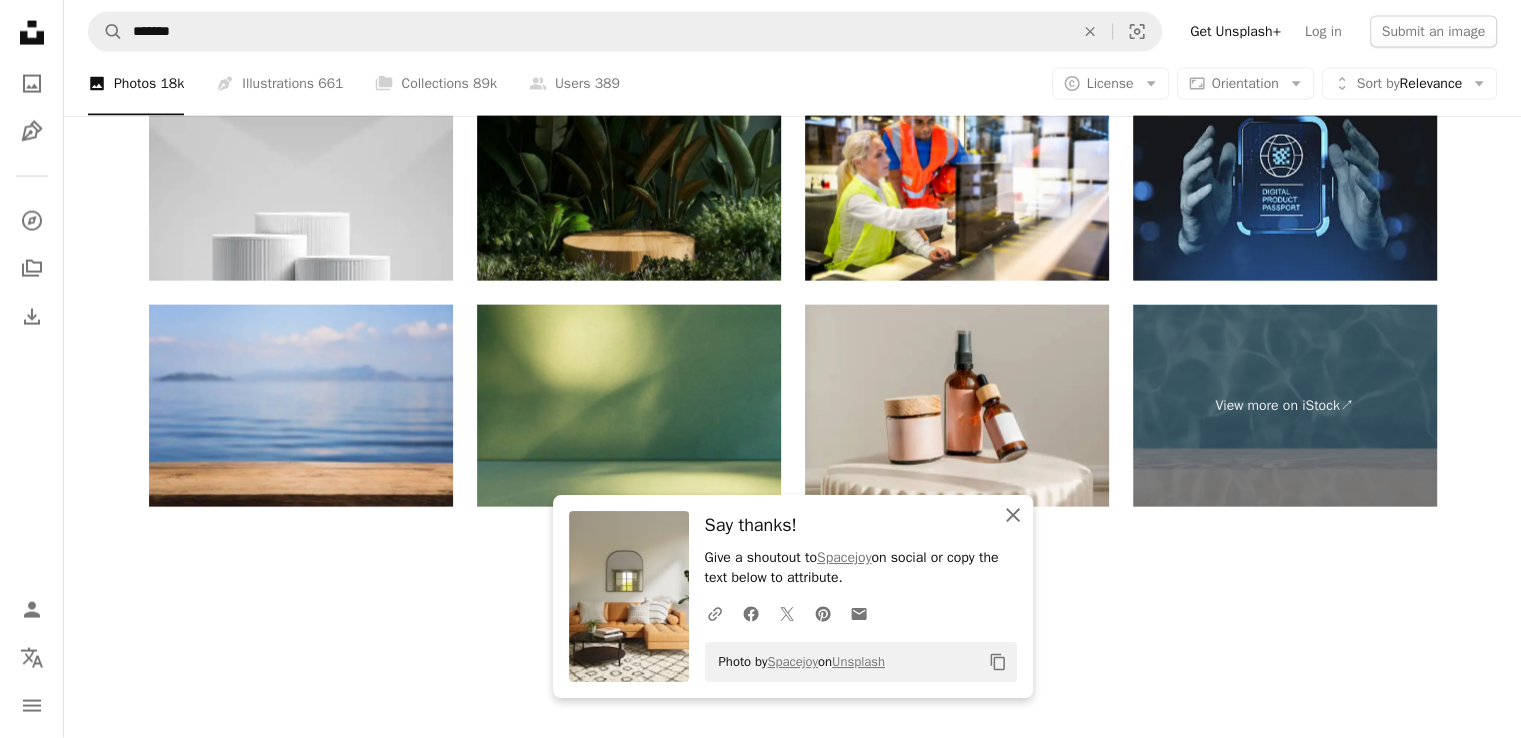 click on "An X shape" 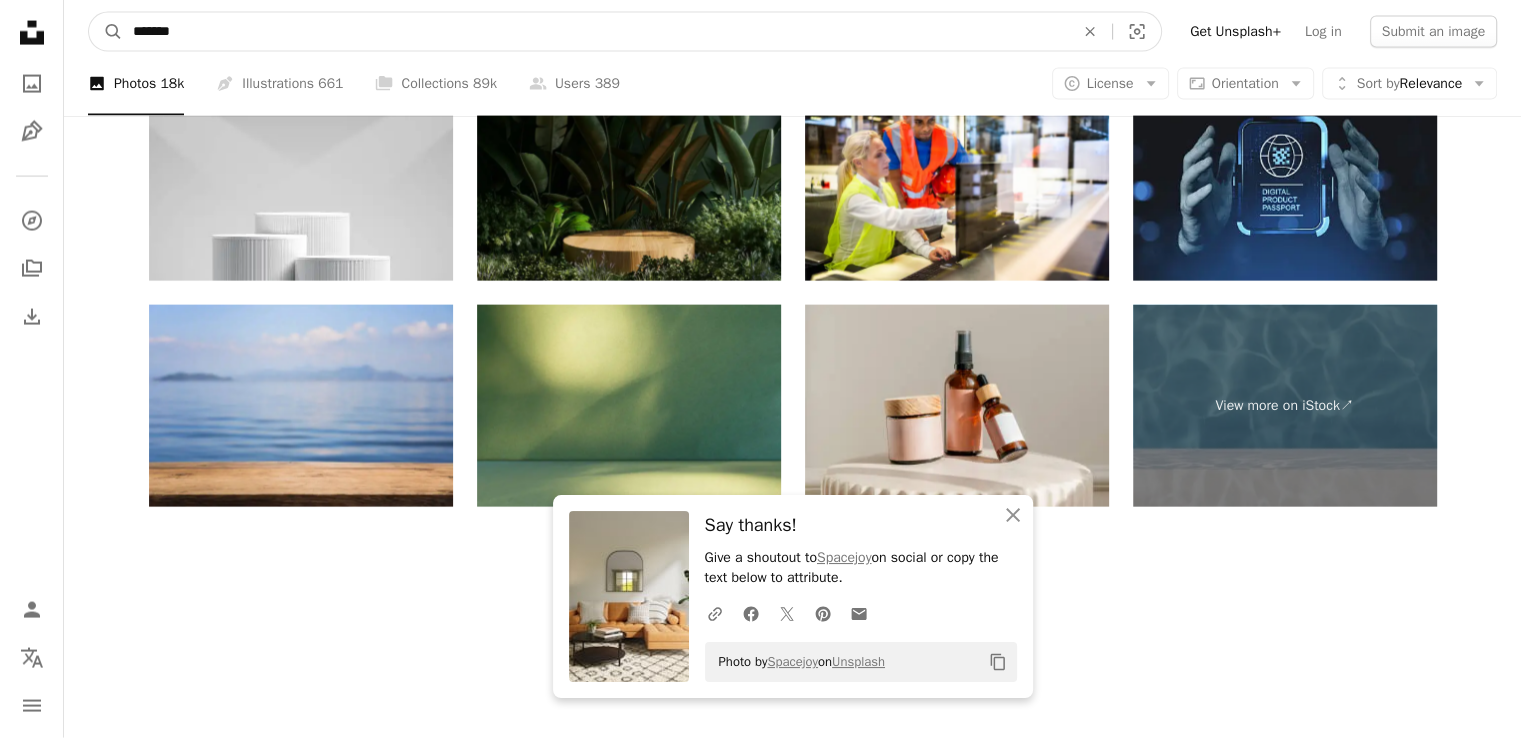 click on "*******" at bounding box center [595, 32] 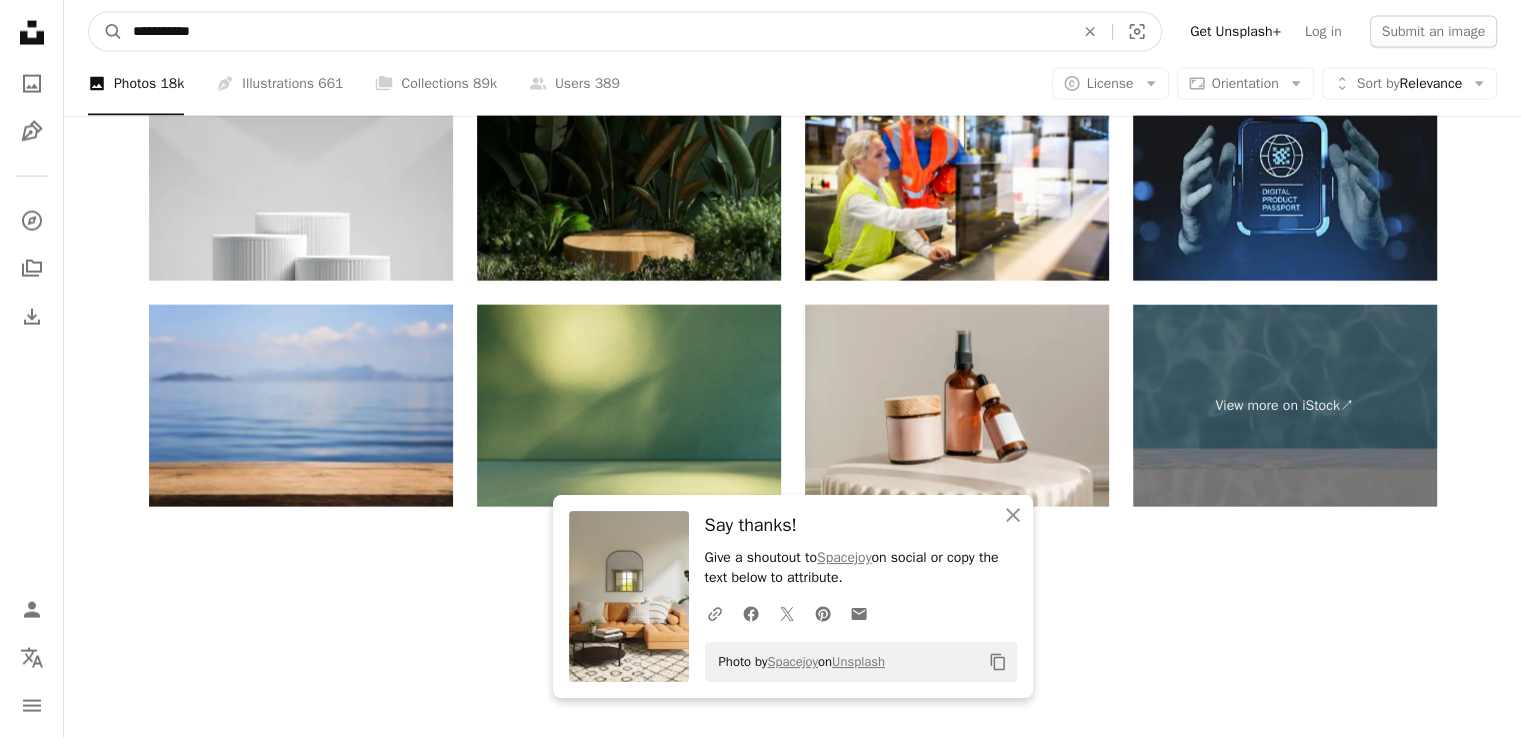 type on "**********" 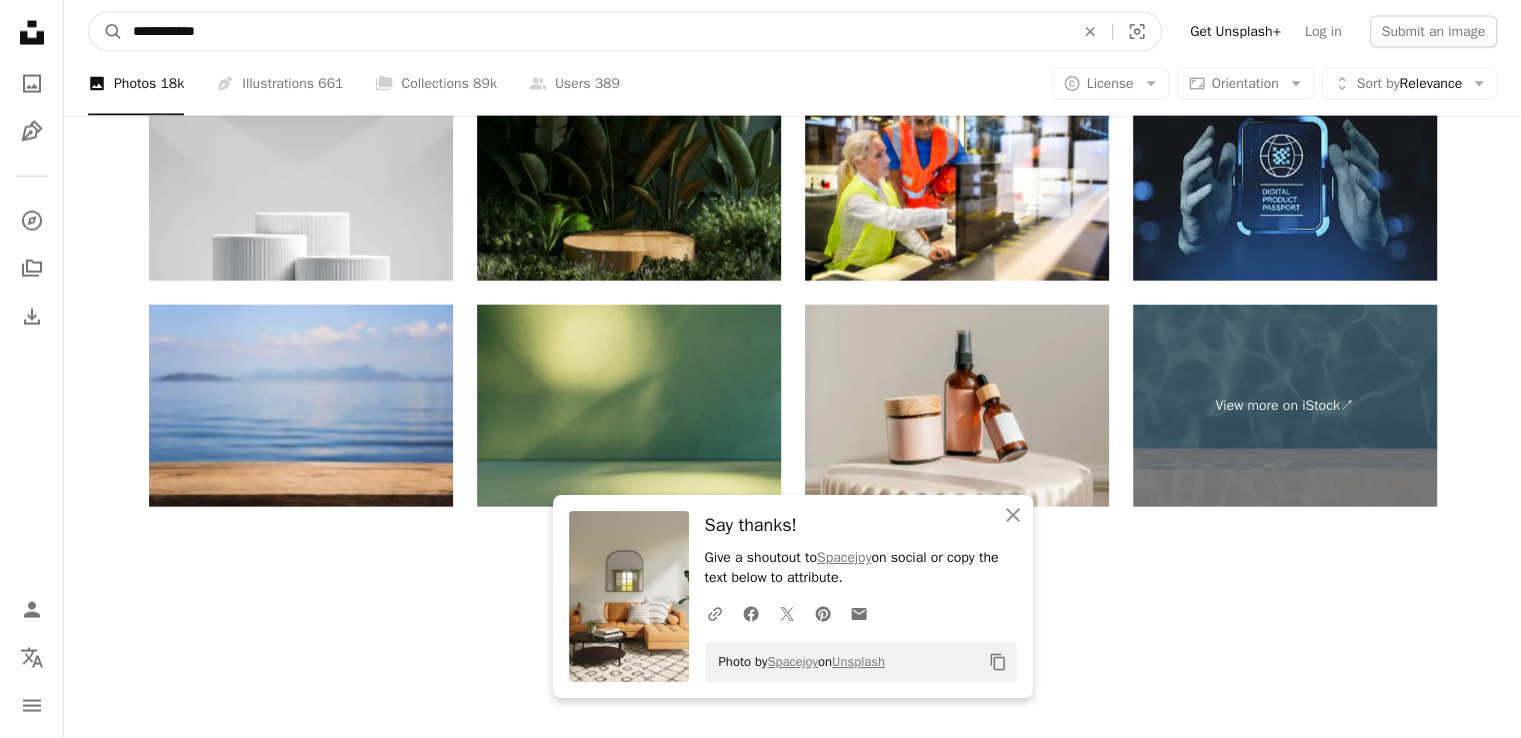 click on "A magnifying glass" at bounding box center [106, 32] 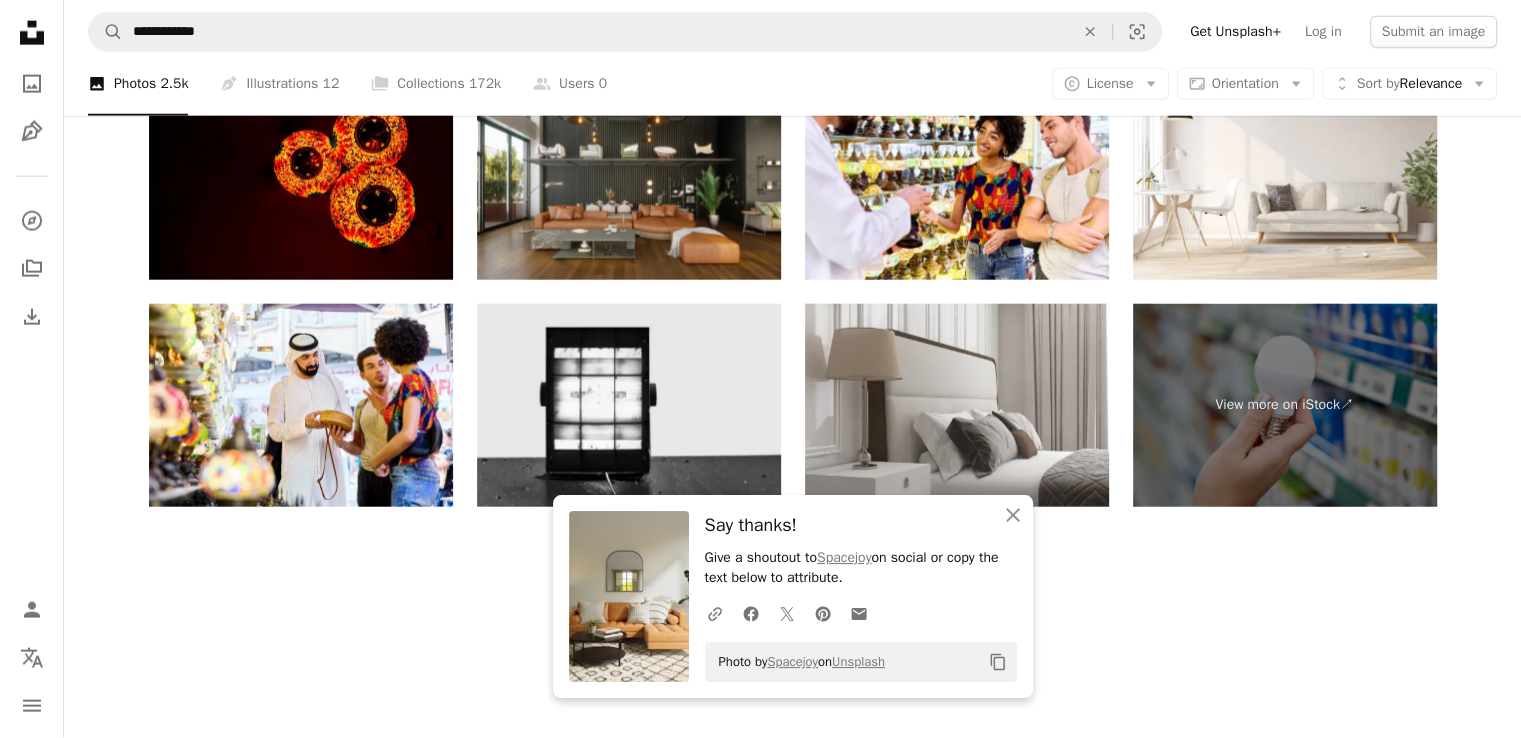scroll, scrollTop: 931, scrollLeft: 0, axis: vertical 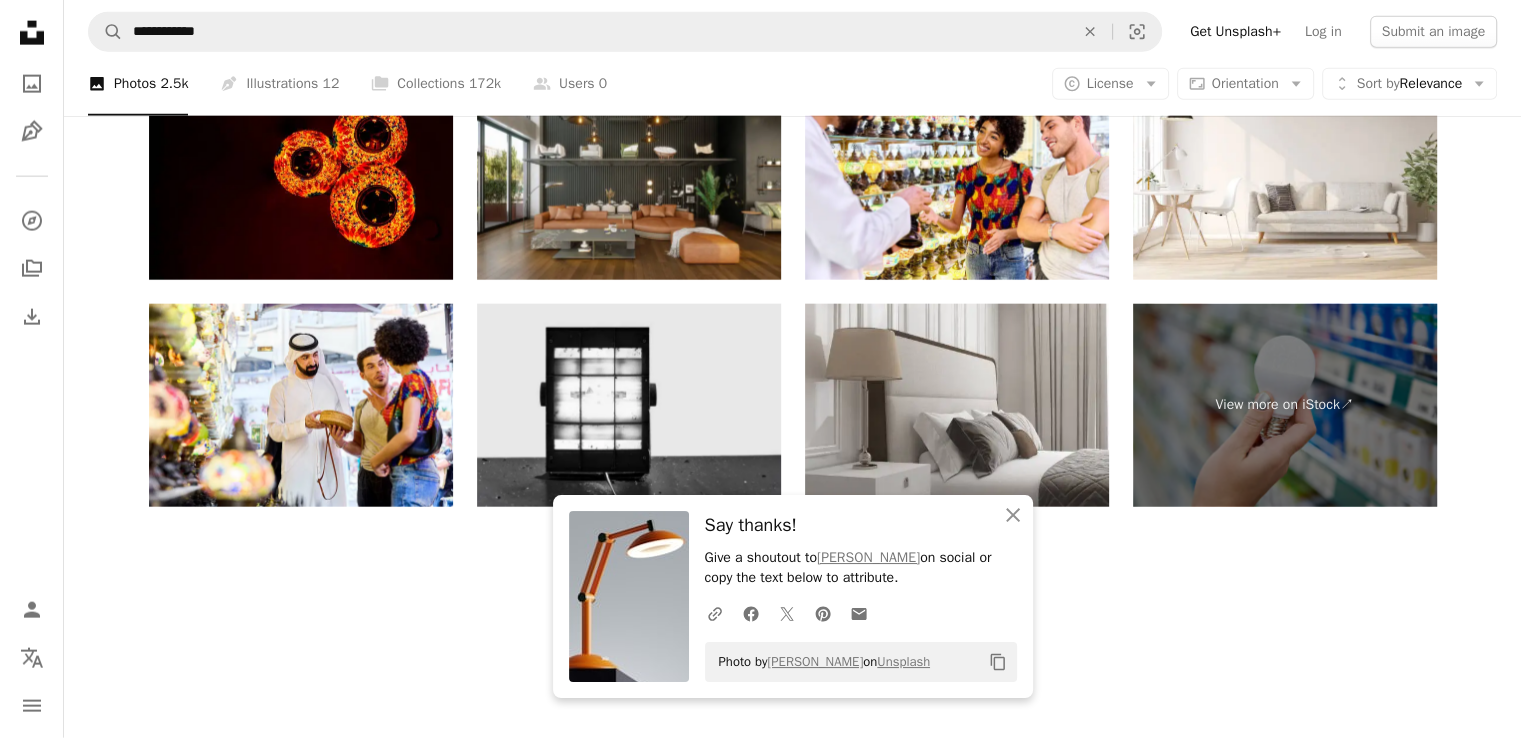 click on "Plus sign for Unsplash+ A heart A plus sign [PERSON_NAME] For  Unsplash+ A lock   Download A heart A plus sign [PERSON_NAME] Arrow pointing down A heart A plus sign Maksym Tymchyk 🇺🇦 Arrow pointing down A heart A plus sign [PERSON_NAME] Available for hire A checkmark inside of a circle Arrow pointing down A heart A plus sign [PERSON_NAME] Available for hire A checkmark inside of a circle Arrow pointing down Plus sign for Unsplash+ A heart A plus sign [PERSON_NAME] For  Unsplash+ A lock   Download A heart A plus sign [PERSON_NAME] Available for hire A checkmark inside of a circle Arrow pointing down A heart A plus sign [PERSON_NAME] Arrow pointing down A heart A plus sign [PERSON_NAME] Arrow pointing down A heart A plus sign [PERSON_NAME] Arrow pointing down A heart A plus sign Kaptured by Kasia Arrow pointing down A heart A plus sign khloe [PERSON_NAME] Available for hire A checkmark inside of a circle Arrow pointing down A heart A plus sign [PERSON_NAME] Arrow pointing down A heart A plus sign A heart" at bounding box center [792, -2264] 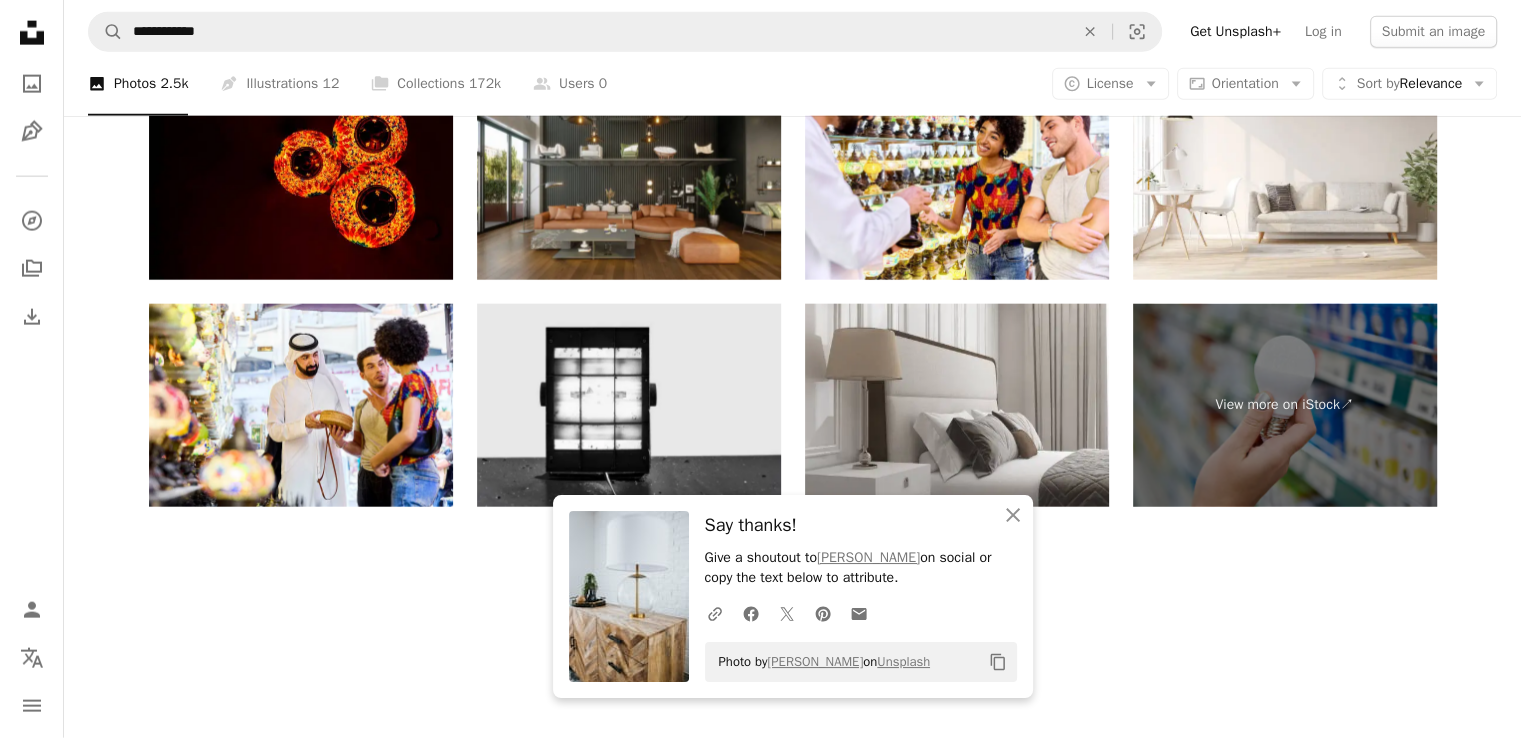 scroll, scrollTop: 2883, scrollLeft: 0, axis: vertical 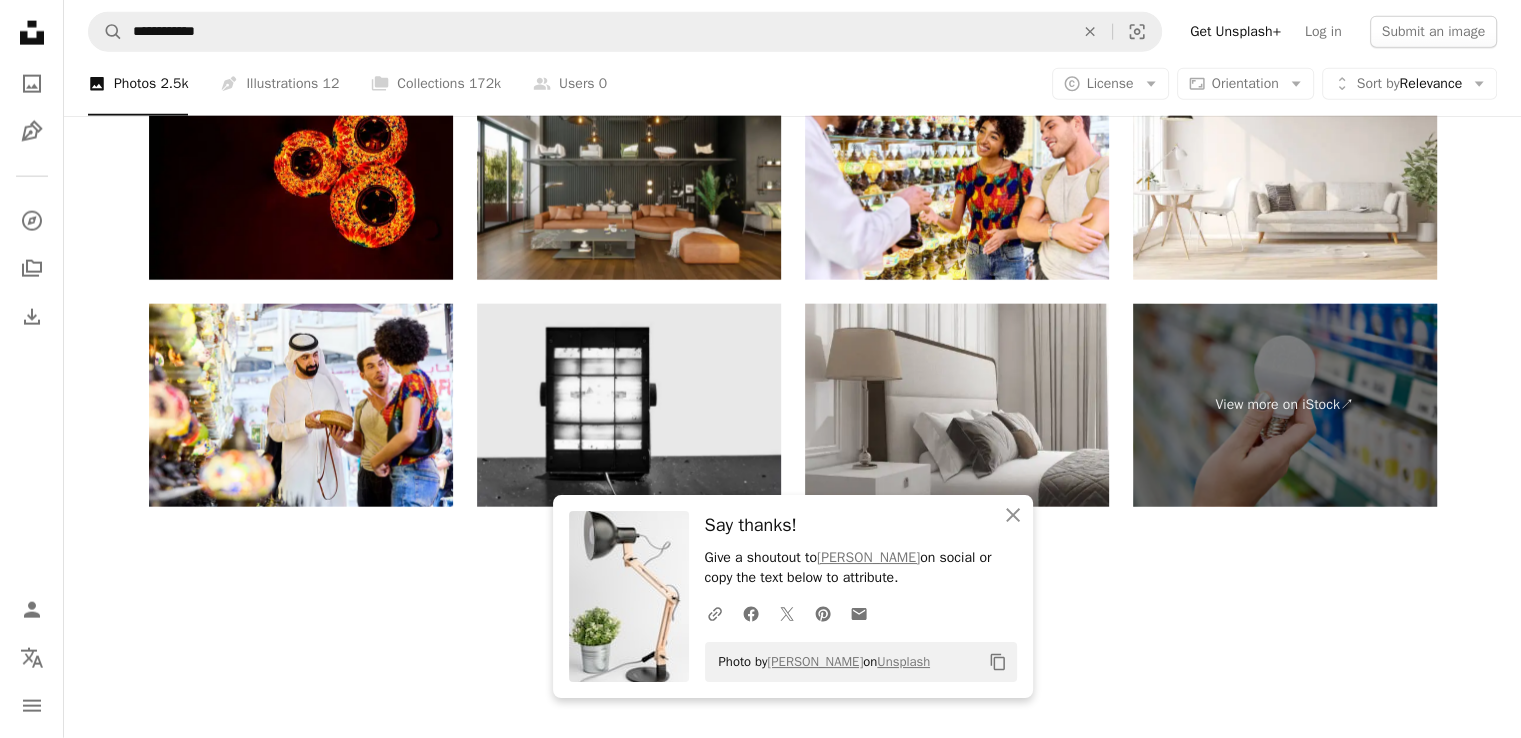 click on "Load more" at bounding box center [793, -100] 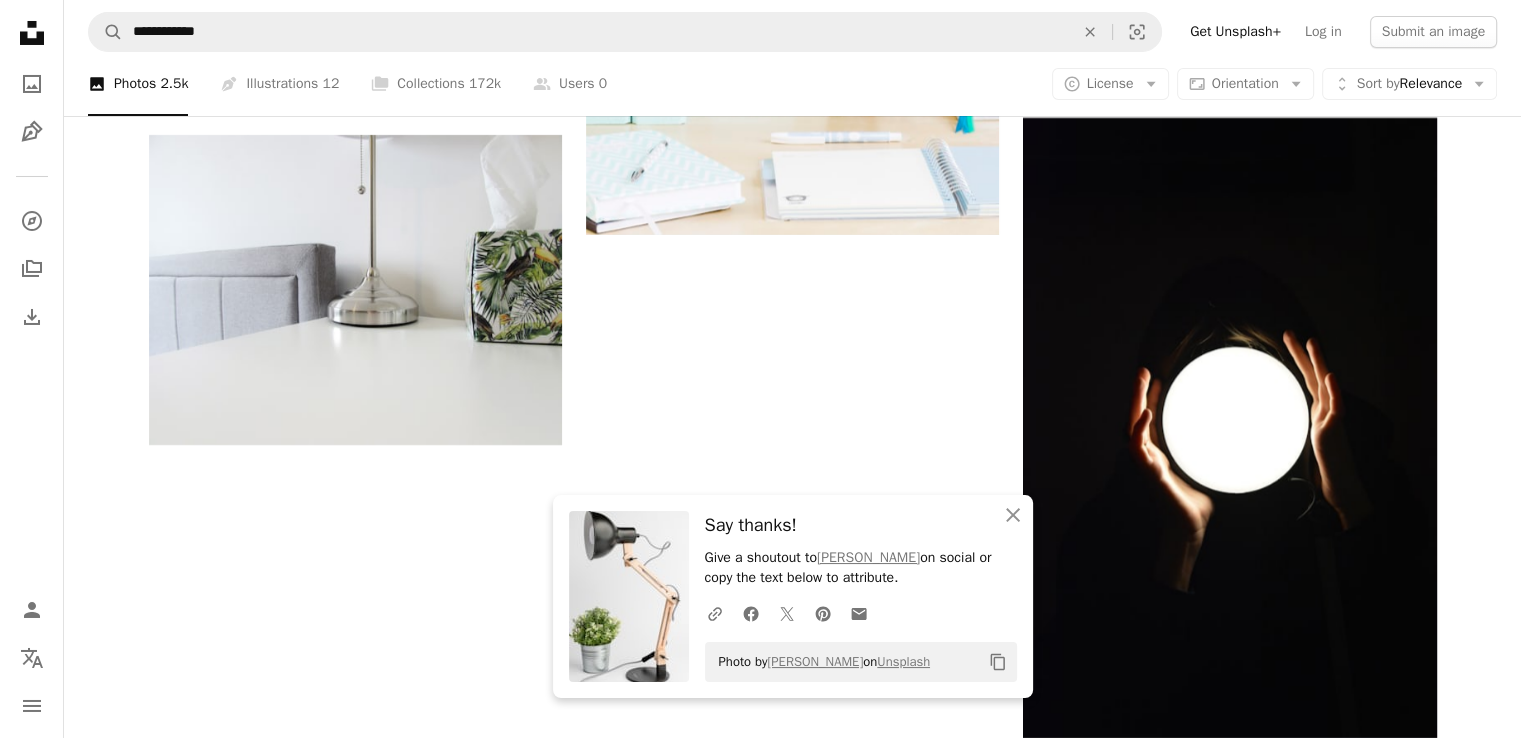 scroll, scrollTop: 4267, scrollLeft: 0, axis: vertical 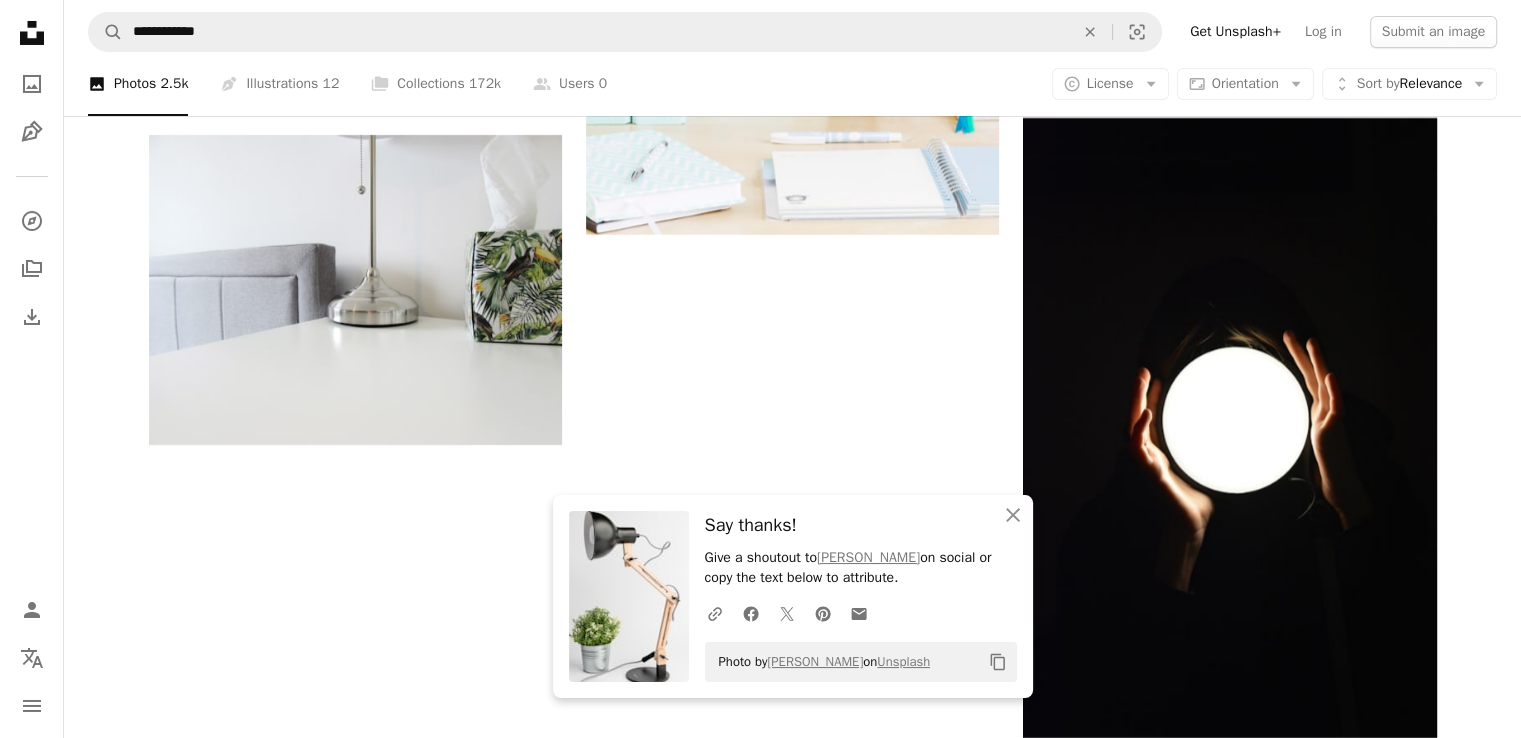 click on "Arrow pointing down" 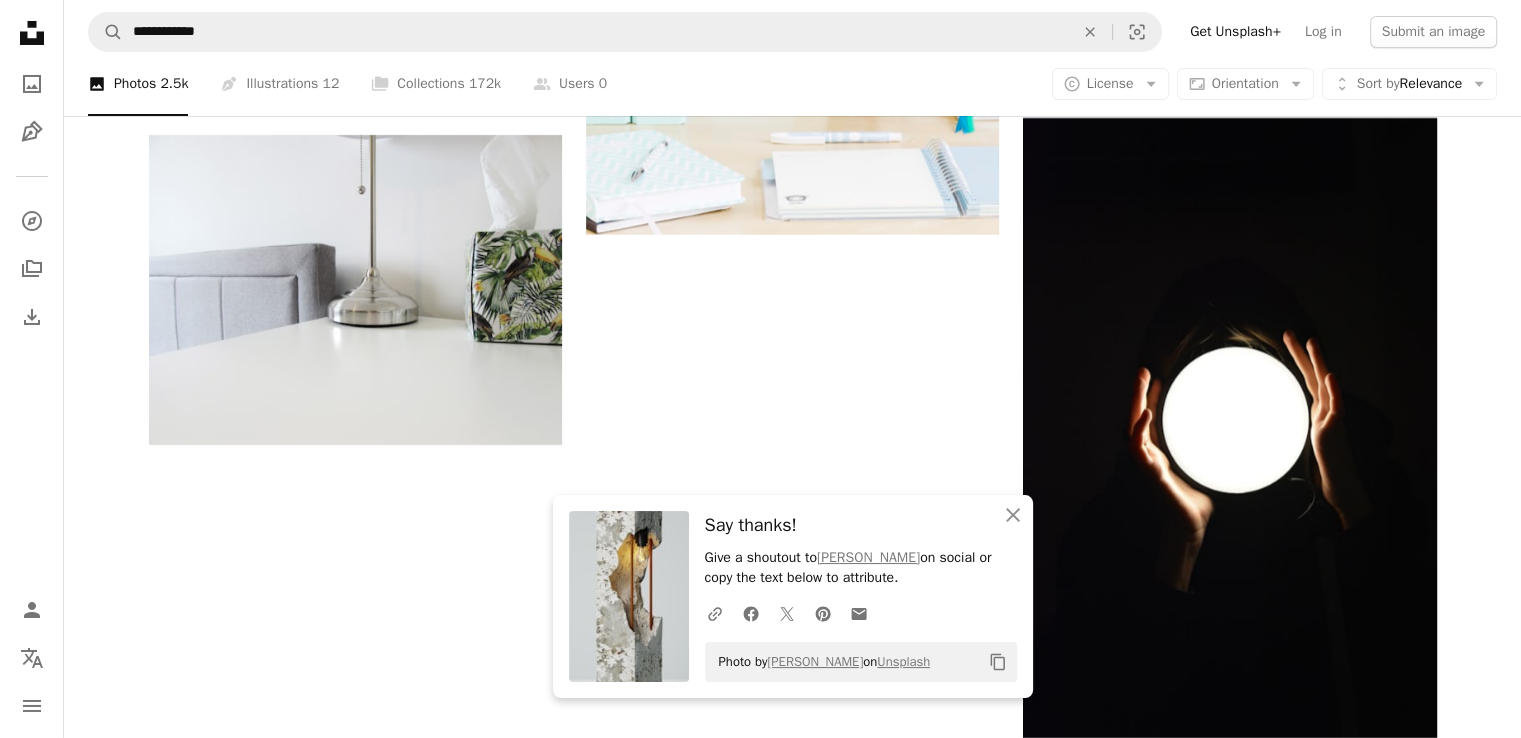 scroll, scrollTop: 5136, scrollLeft: 0, axis: vertical 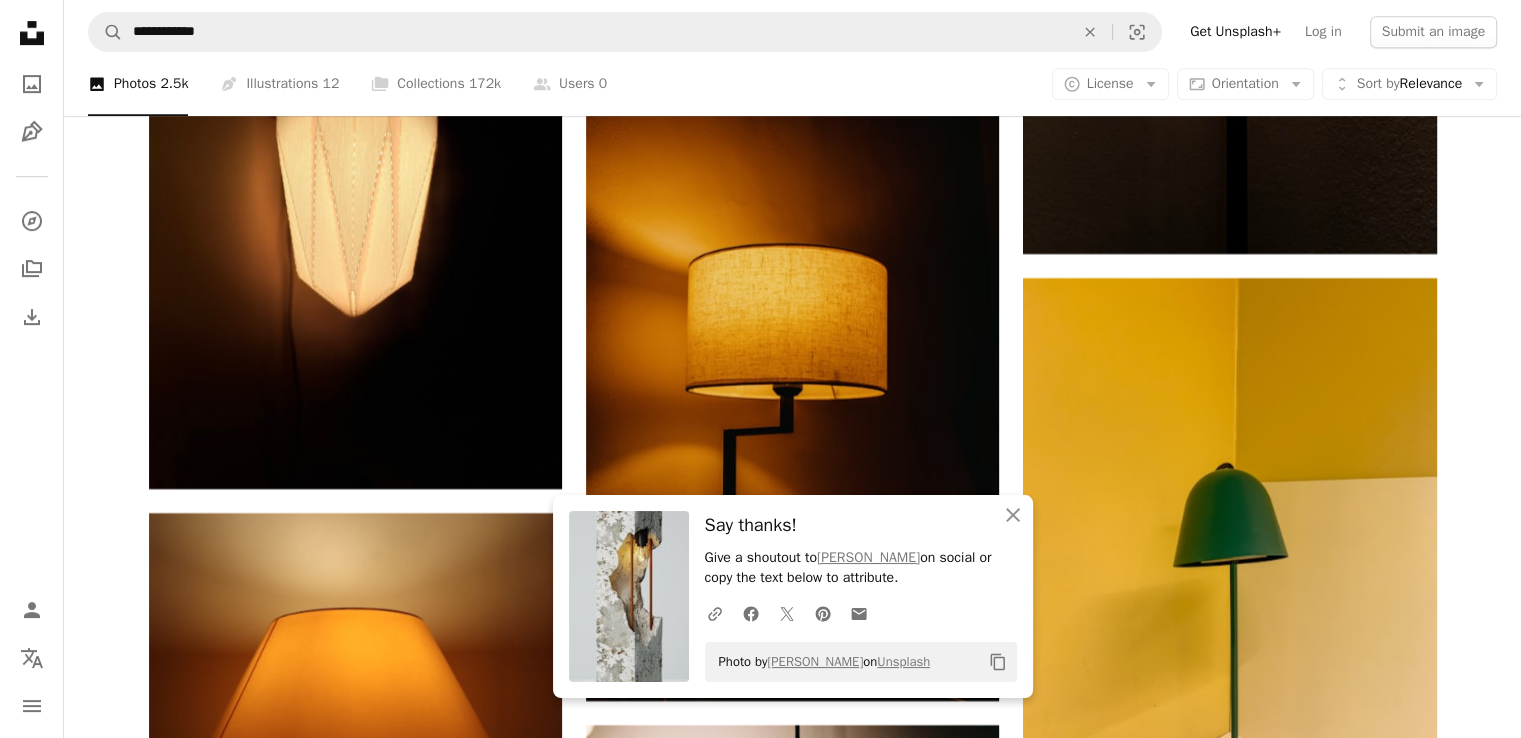 click on "Arrow pointing down" 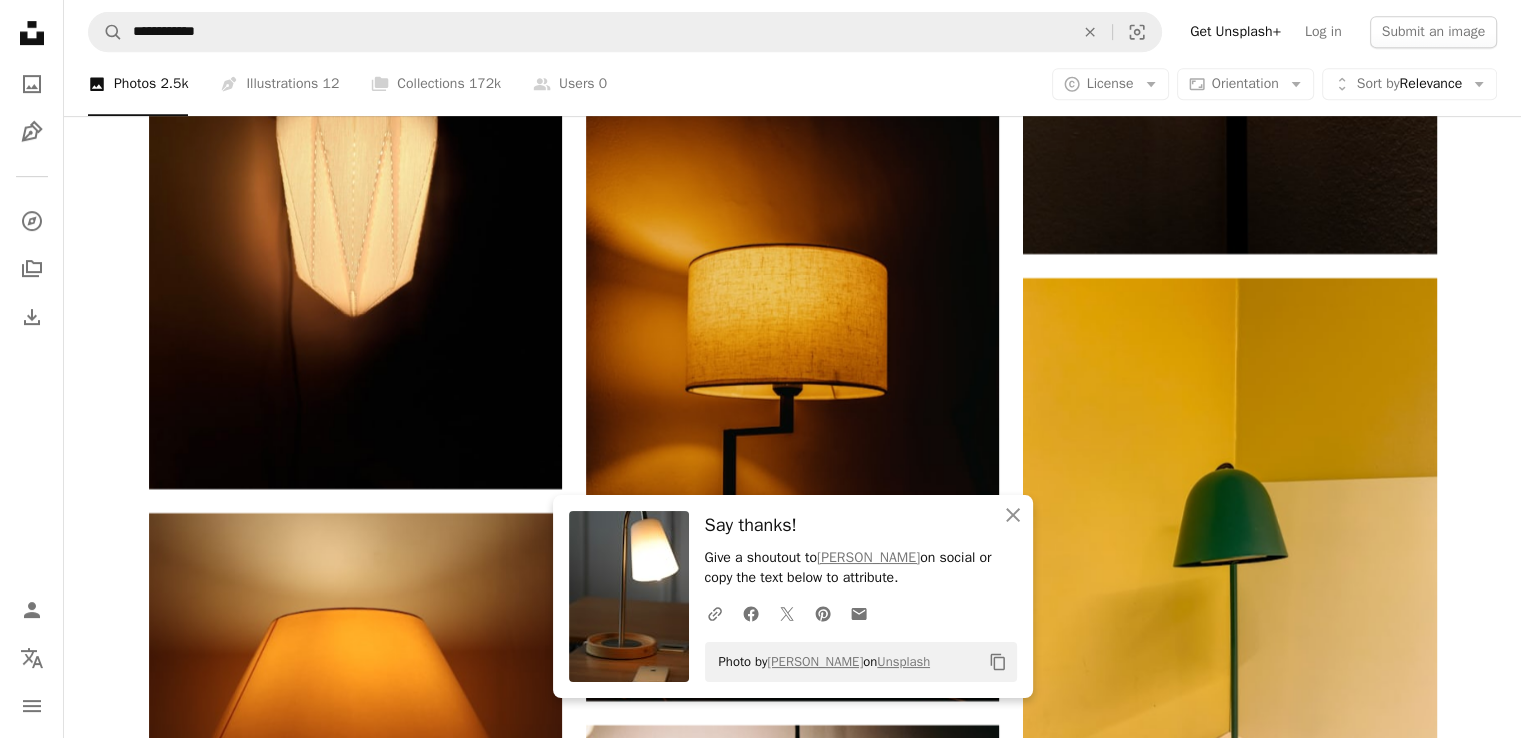 scroll, scrollTop: 15519, scrollLeft: 0, axis: vertical 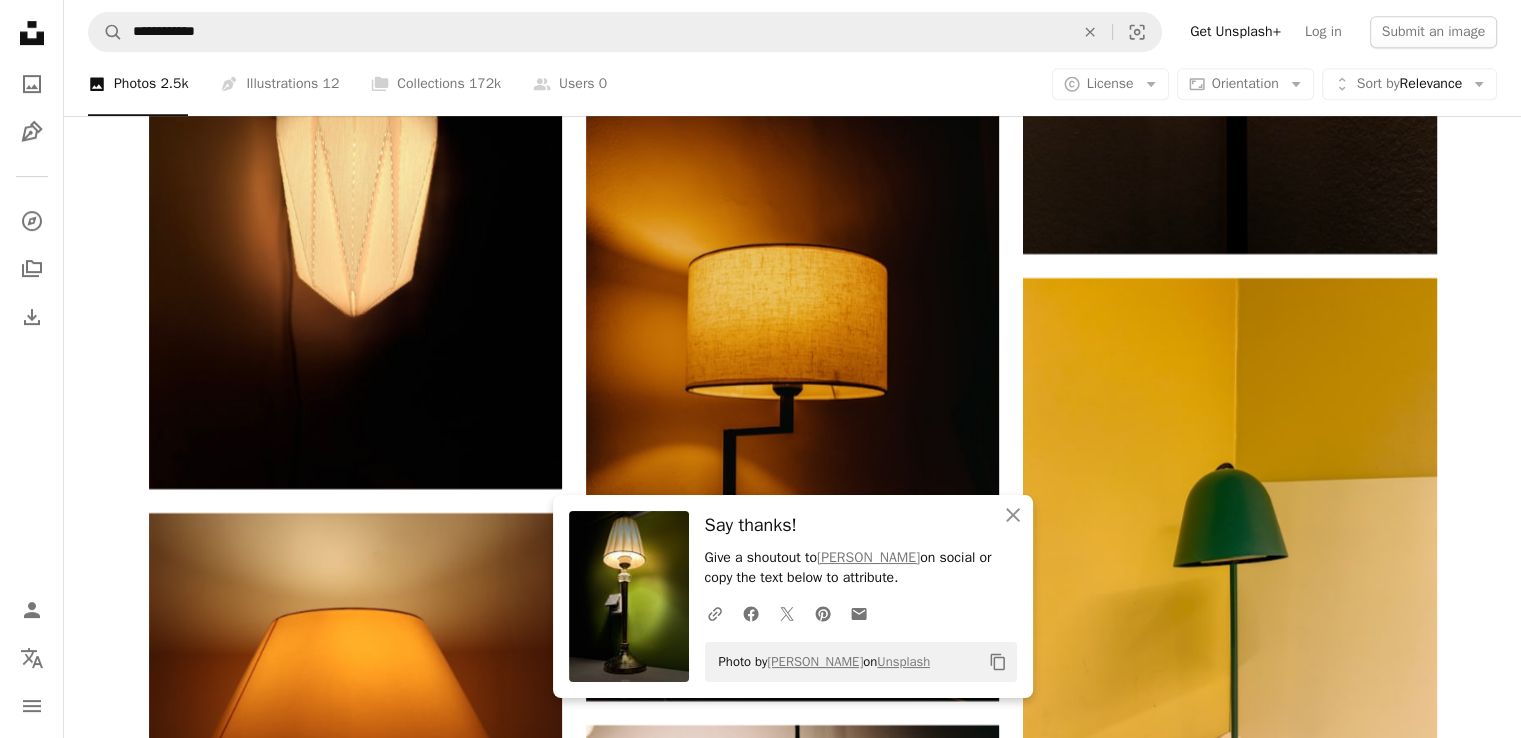click 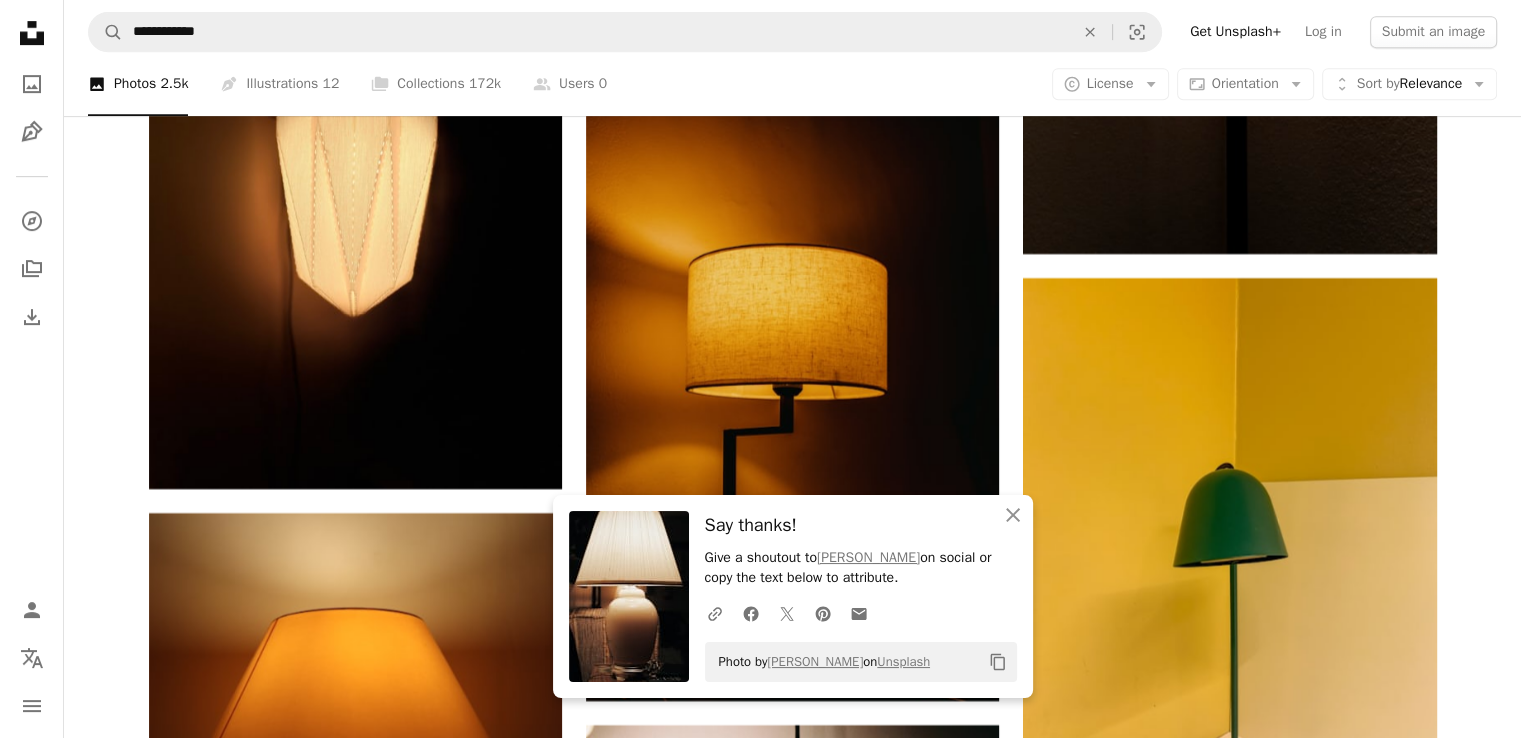 scroll, scrollTop: 15964, scrollLeft: 0, axis: vertical 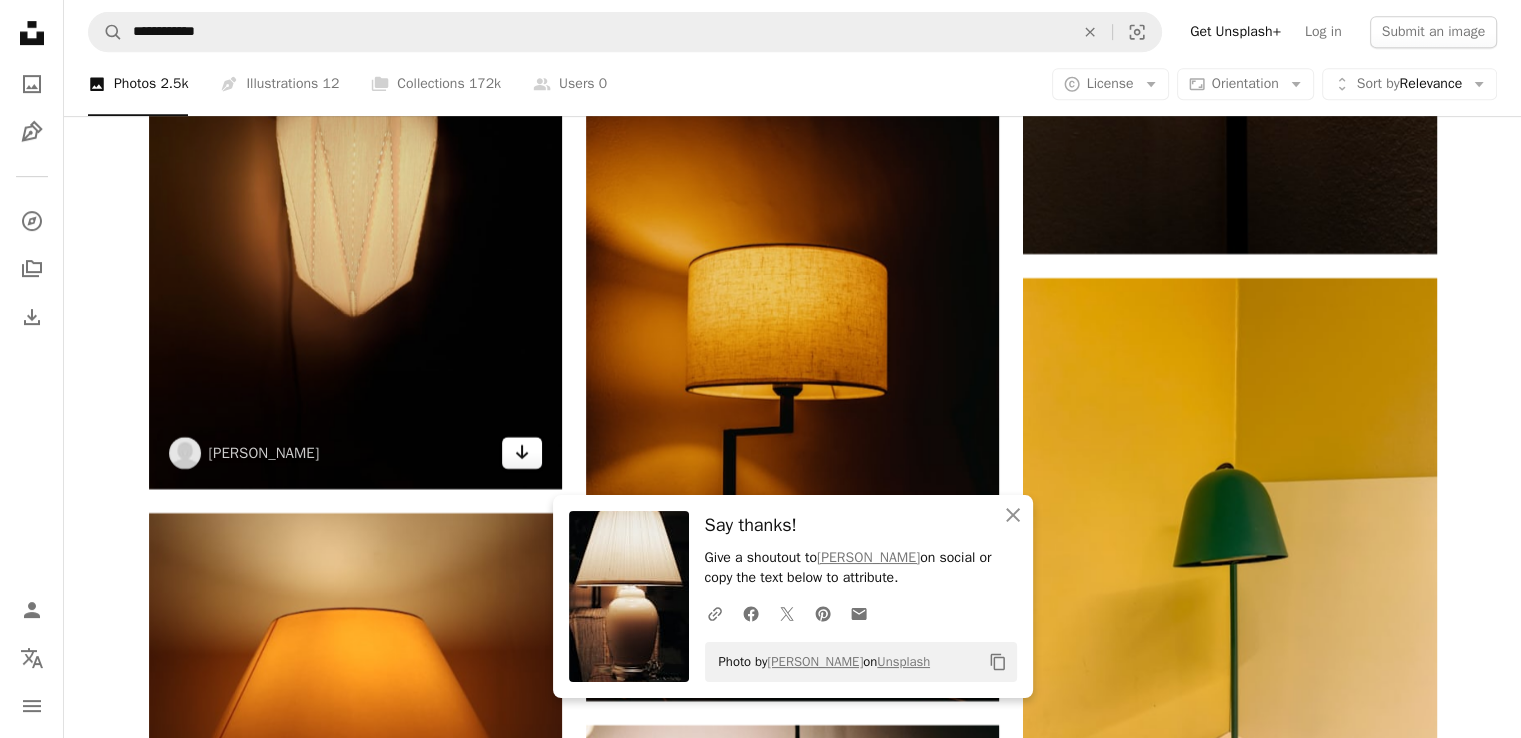 click on "Arrow pointing down" 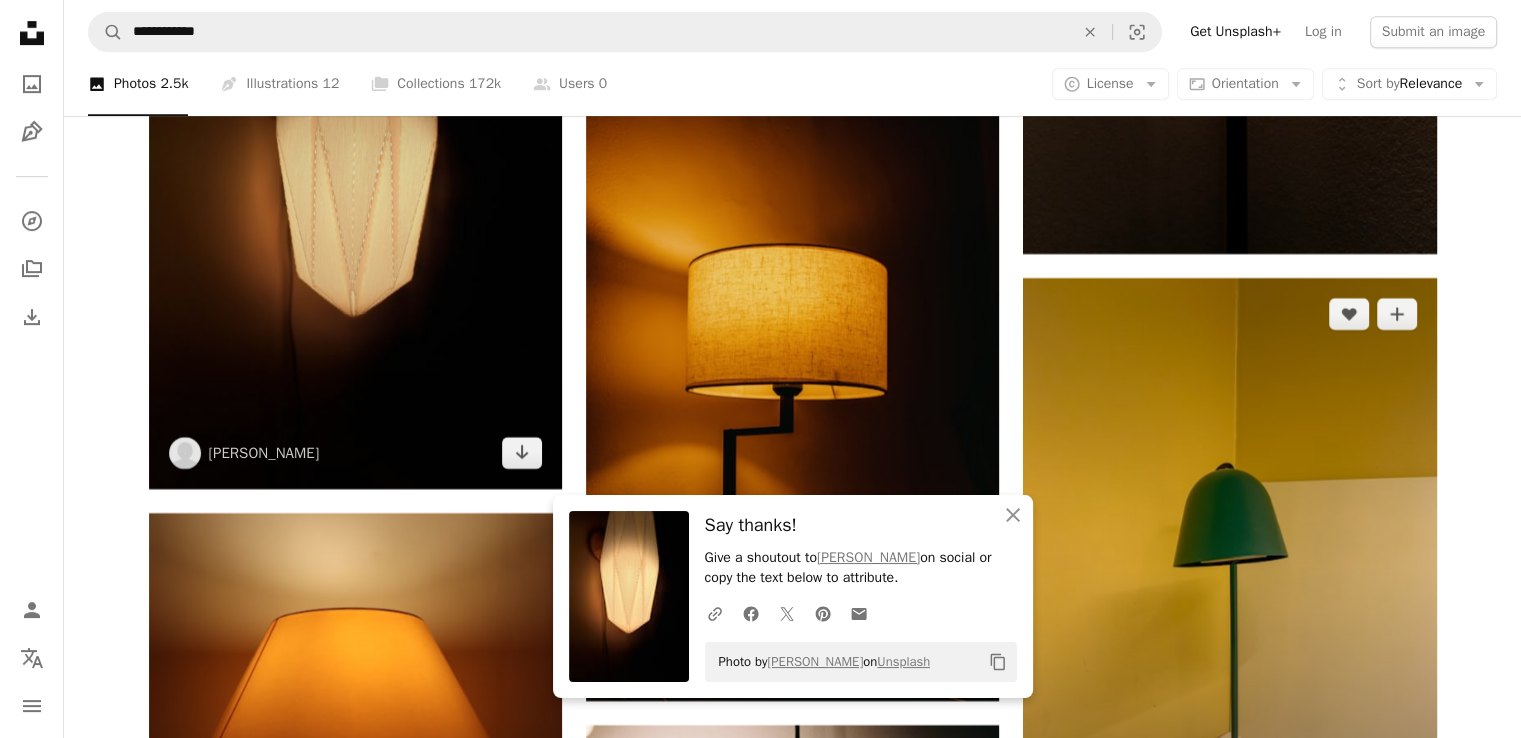 scroll, scrollTop: 16588, scrollLeft: 0, axis: vertical 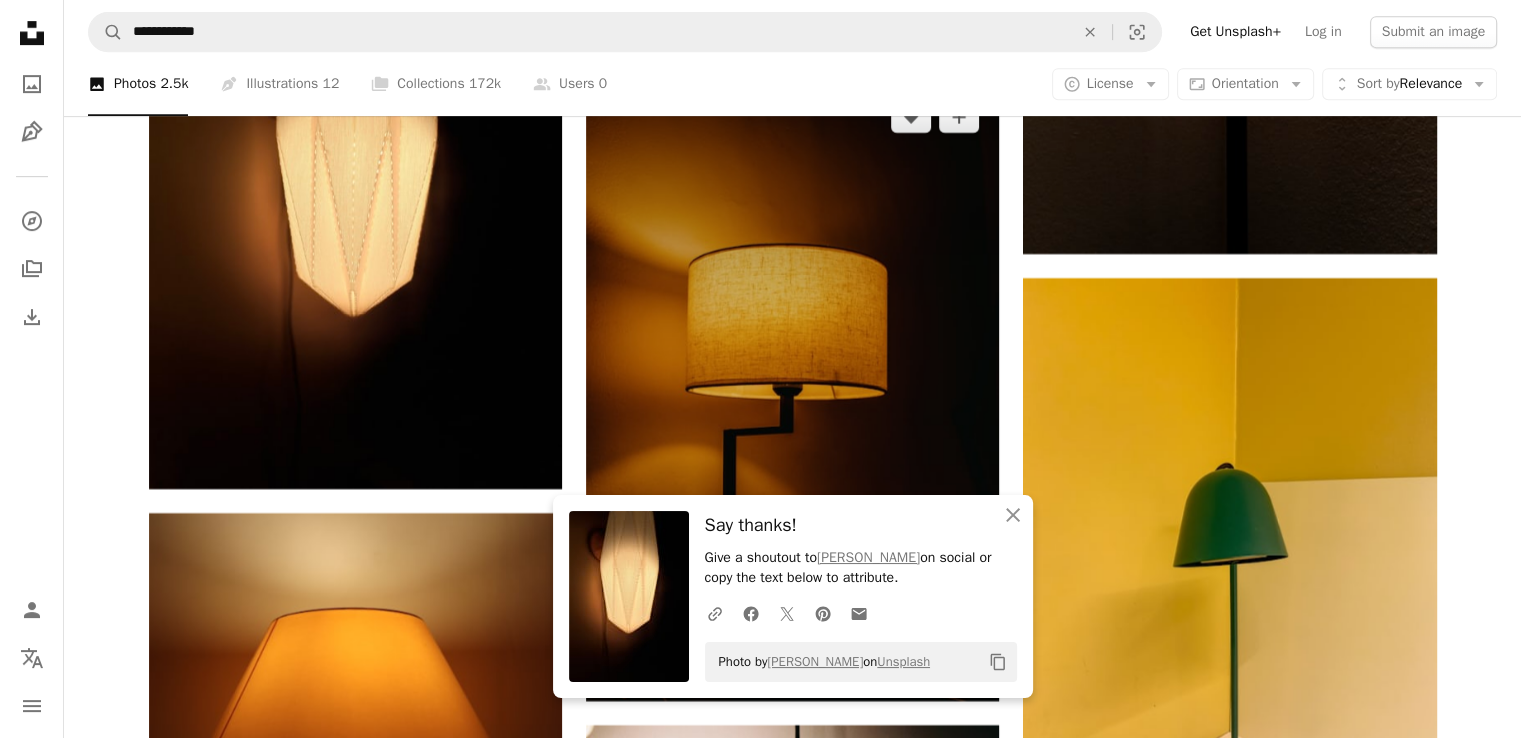 click on "Arrow pointing down" 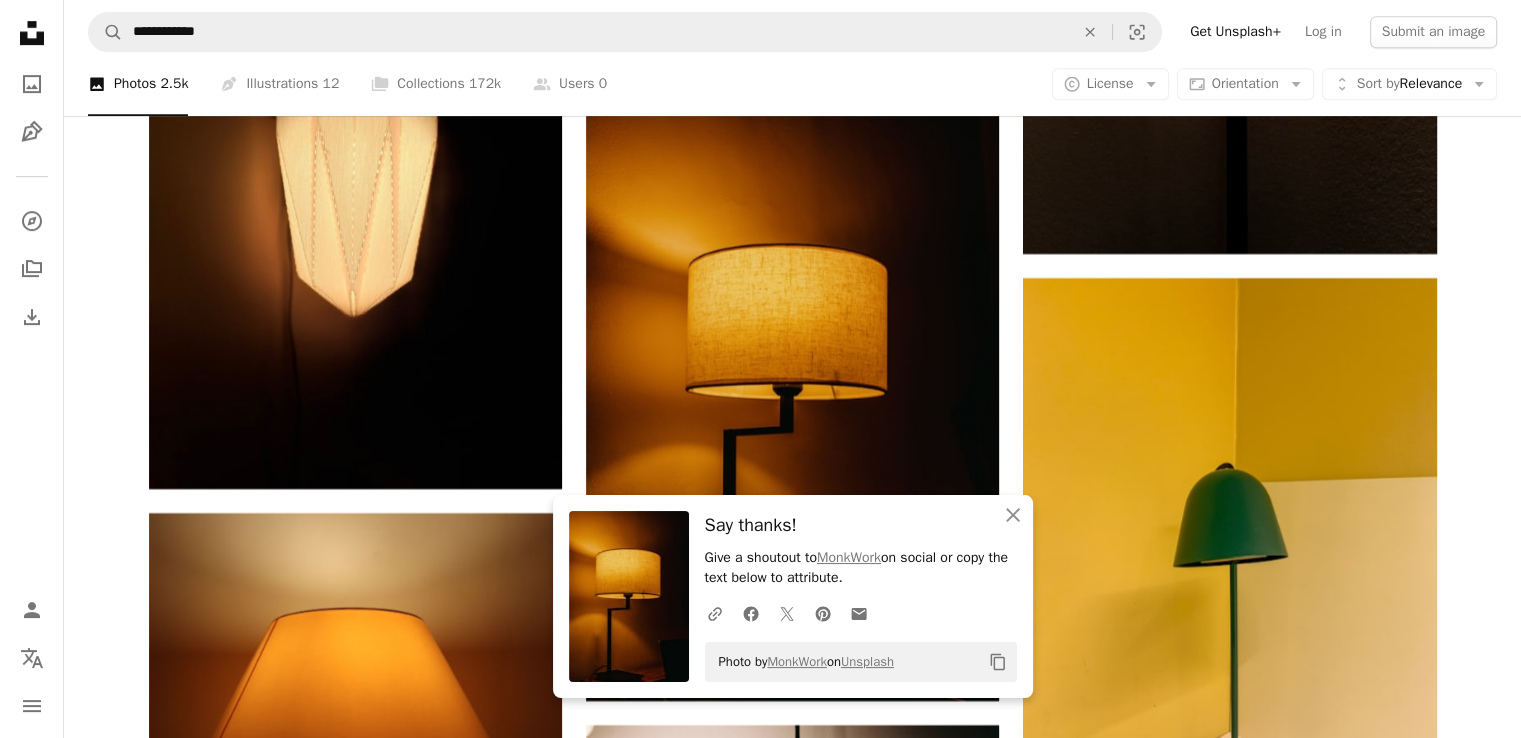 scroll, scrollTop: 17424, scrollLeft: 0, axis: vertical 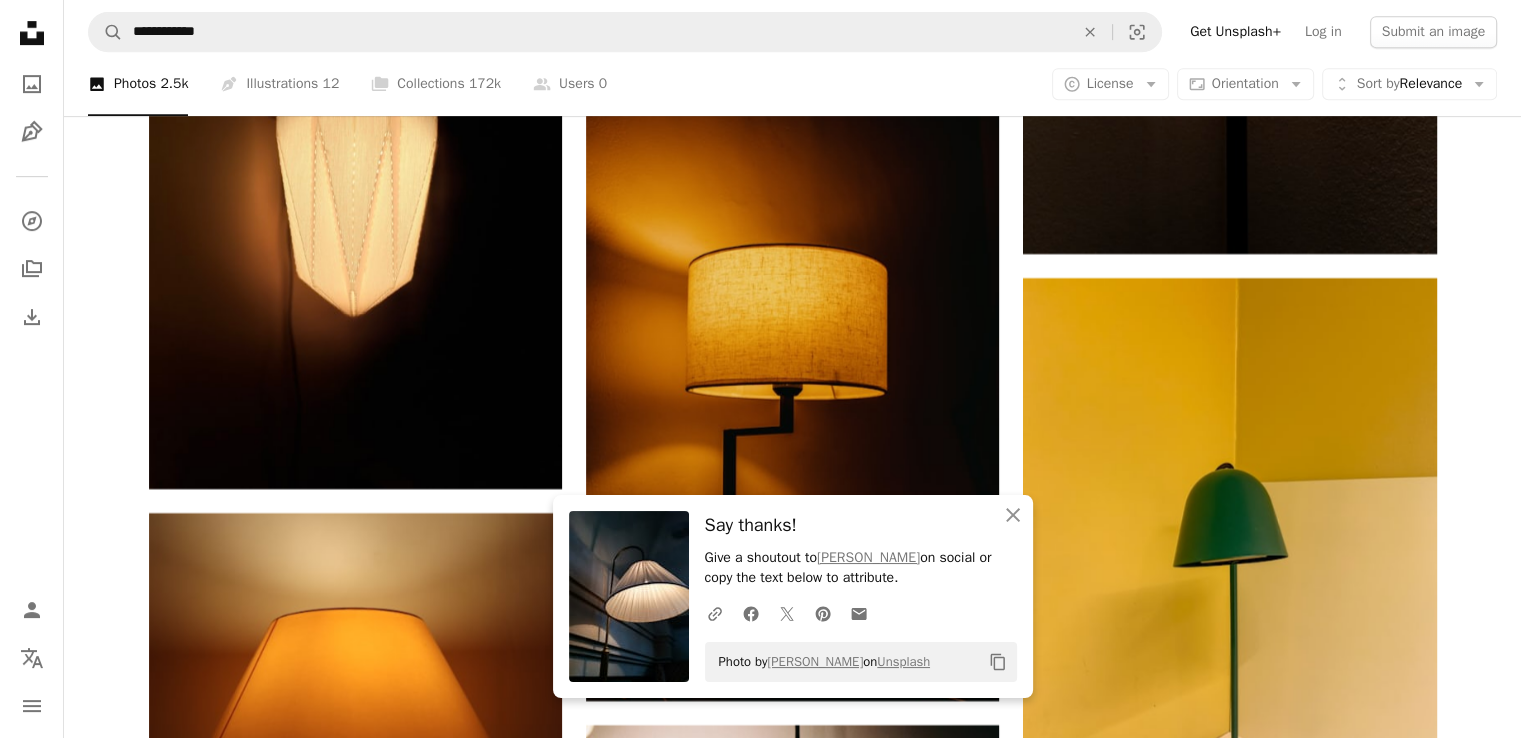 click 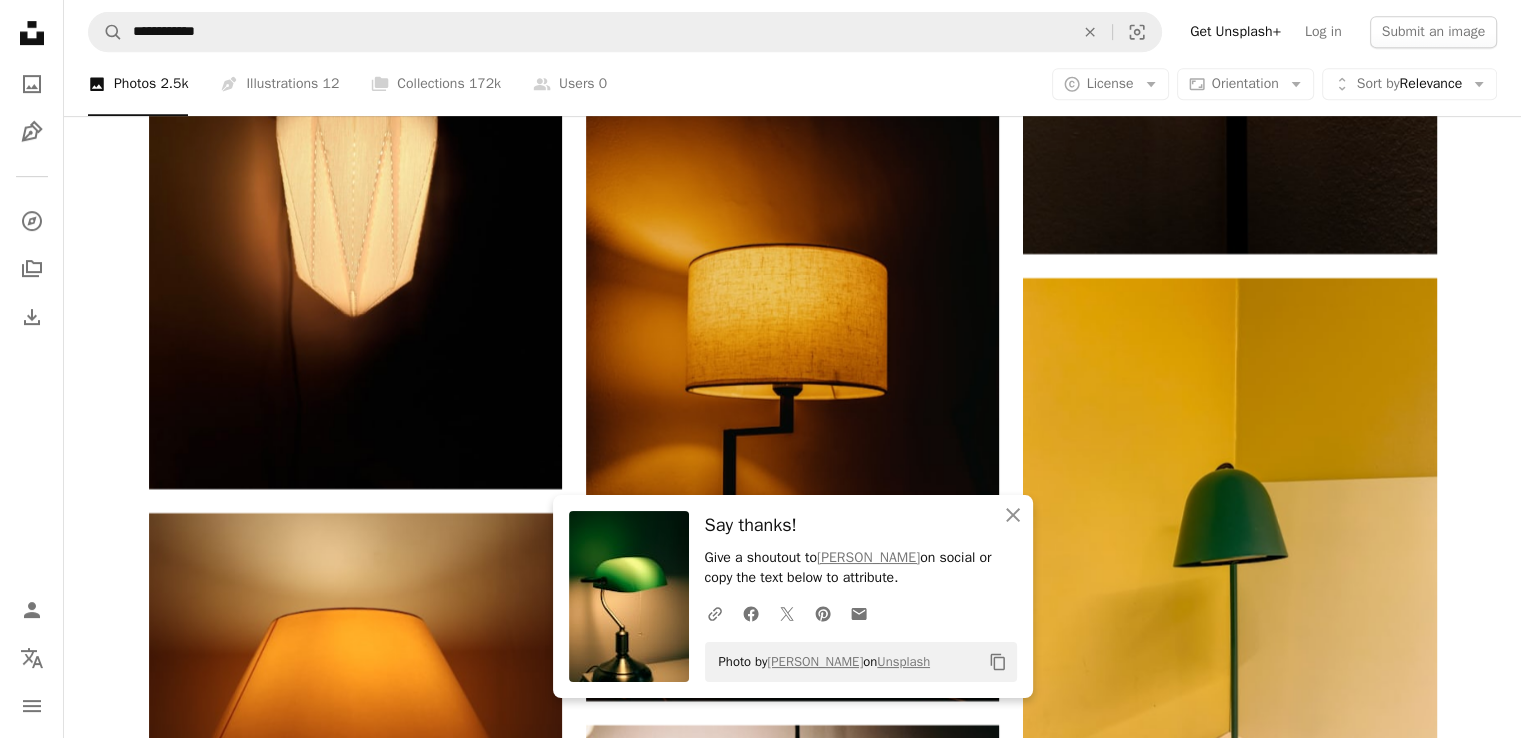 scroll, scrollTop: 18739, scrollLeft: 0, axis: vertical 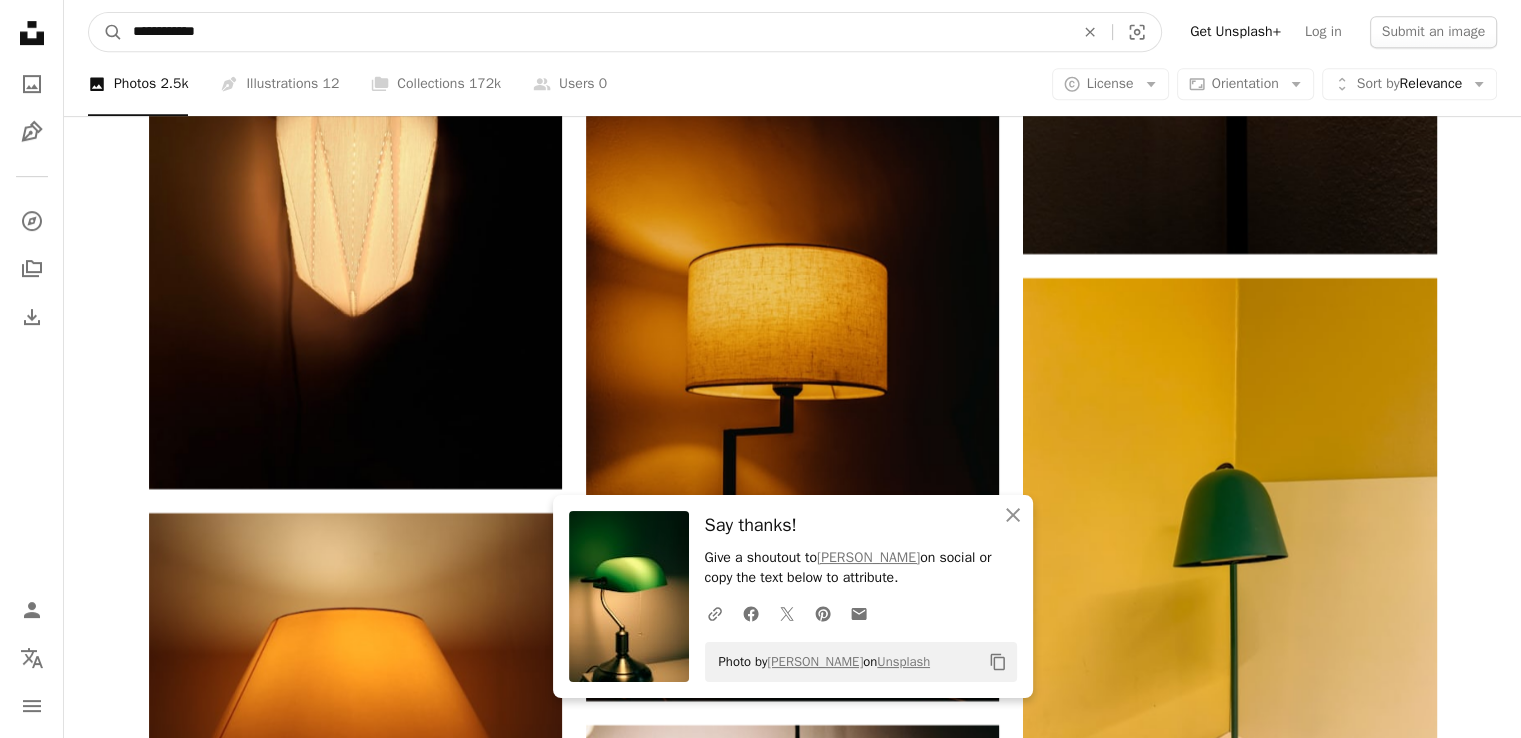 drag, startPoint x: 407, startPoint y: 32, endPoint x: 16, endPoint y: 34, distance: 391.00513 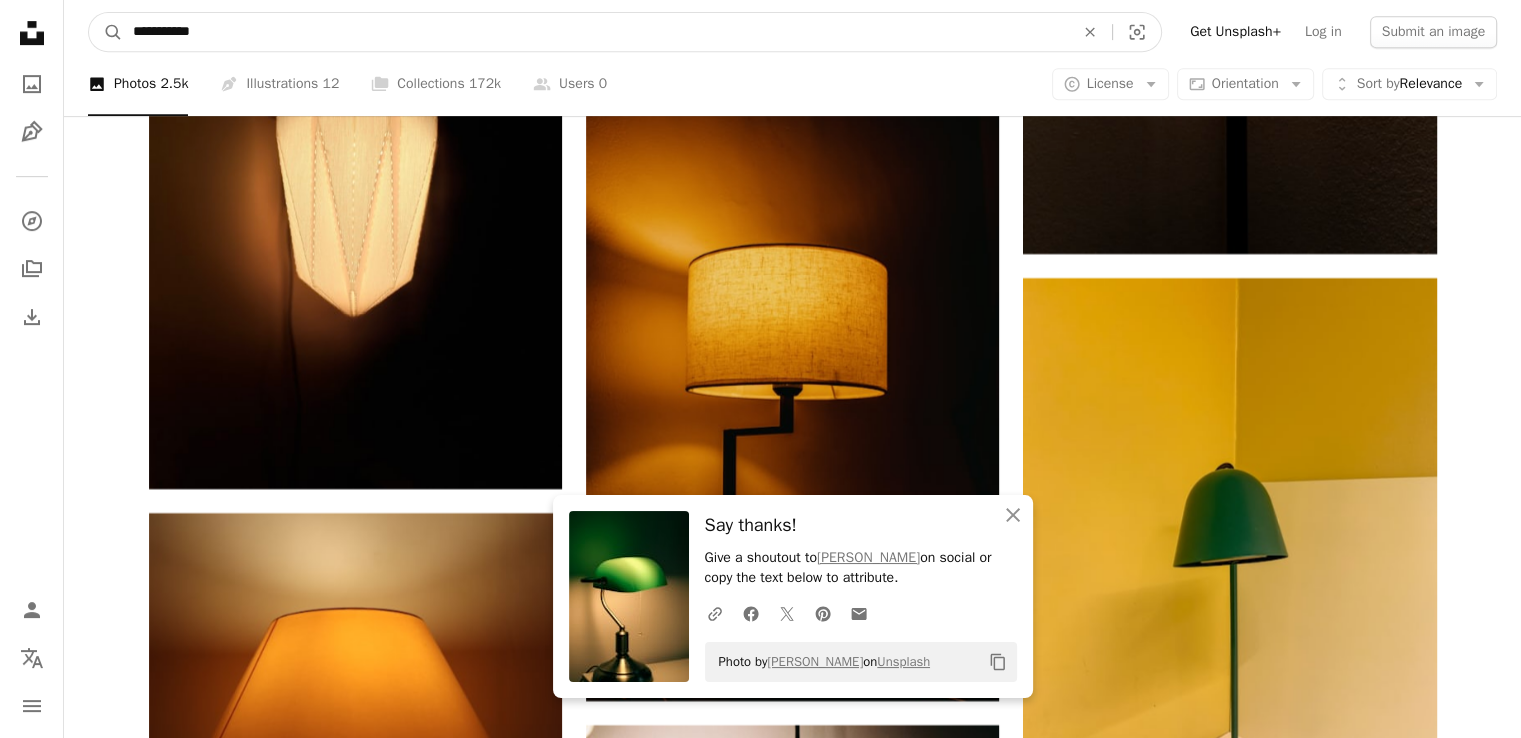 type on "**********" 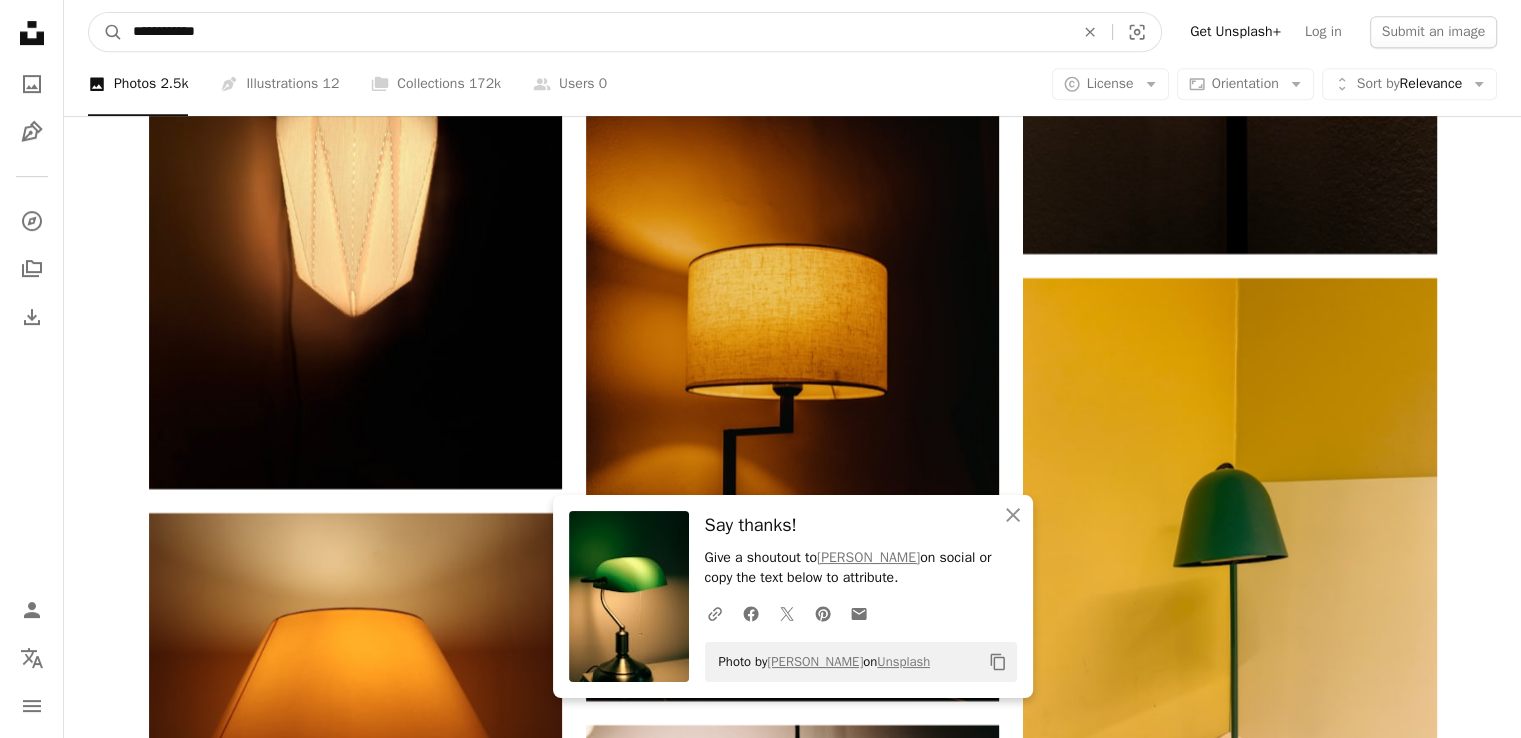 click on "A magnifying glass" at bounding box center (106, 32) 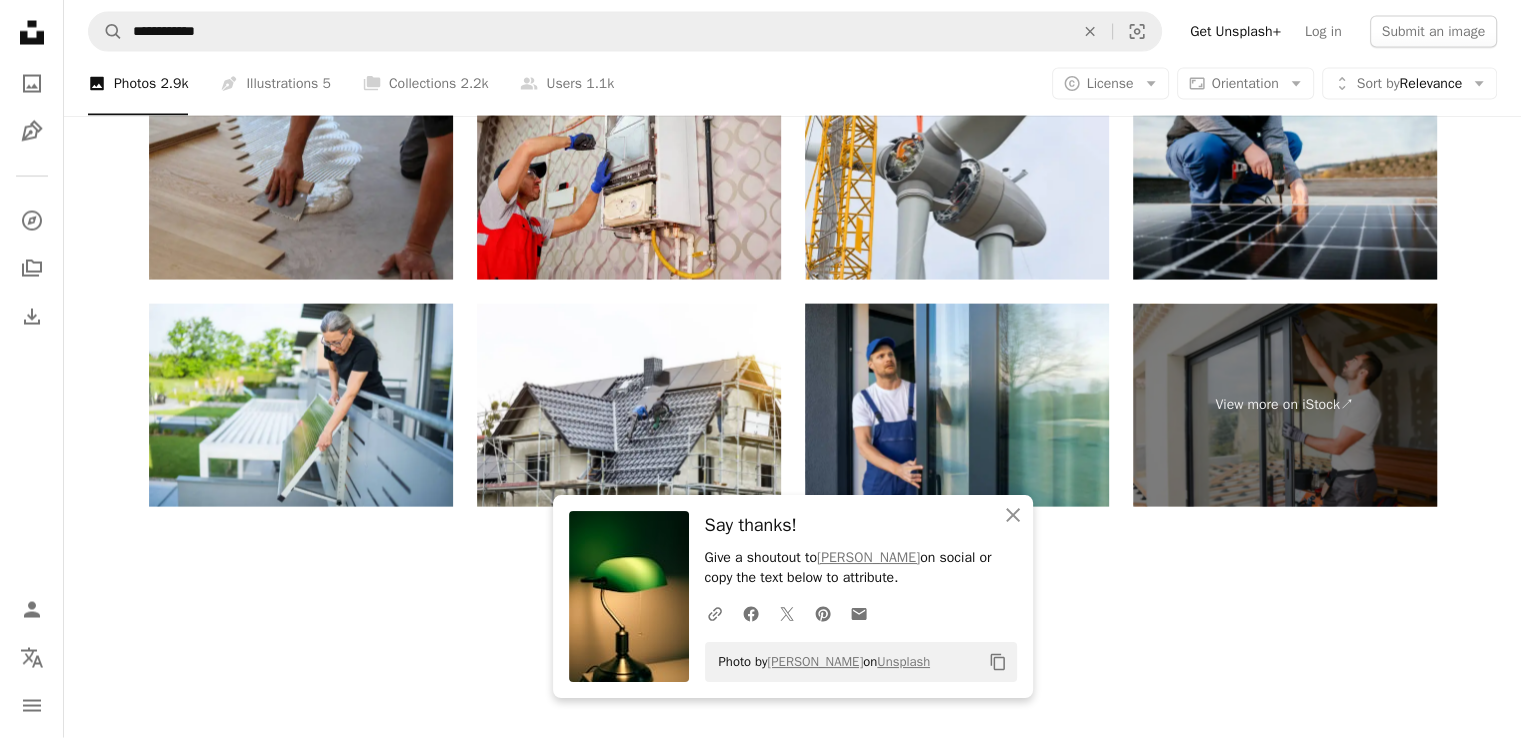 scroll, scrollTop: 0, scrollLeft: 0, axis: both 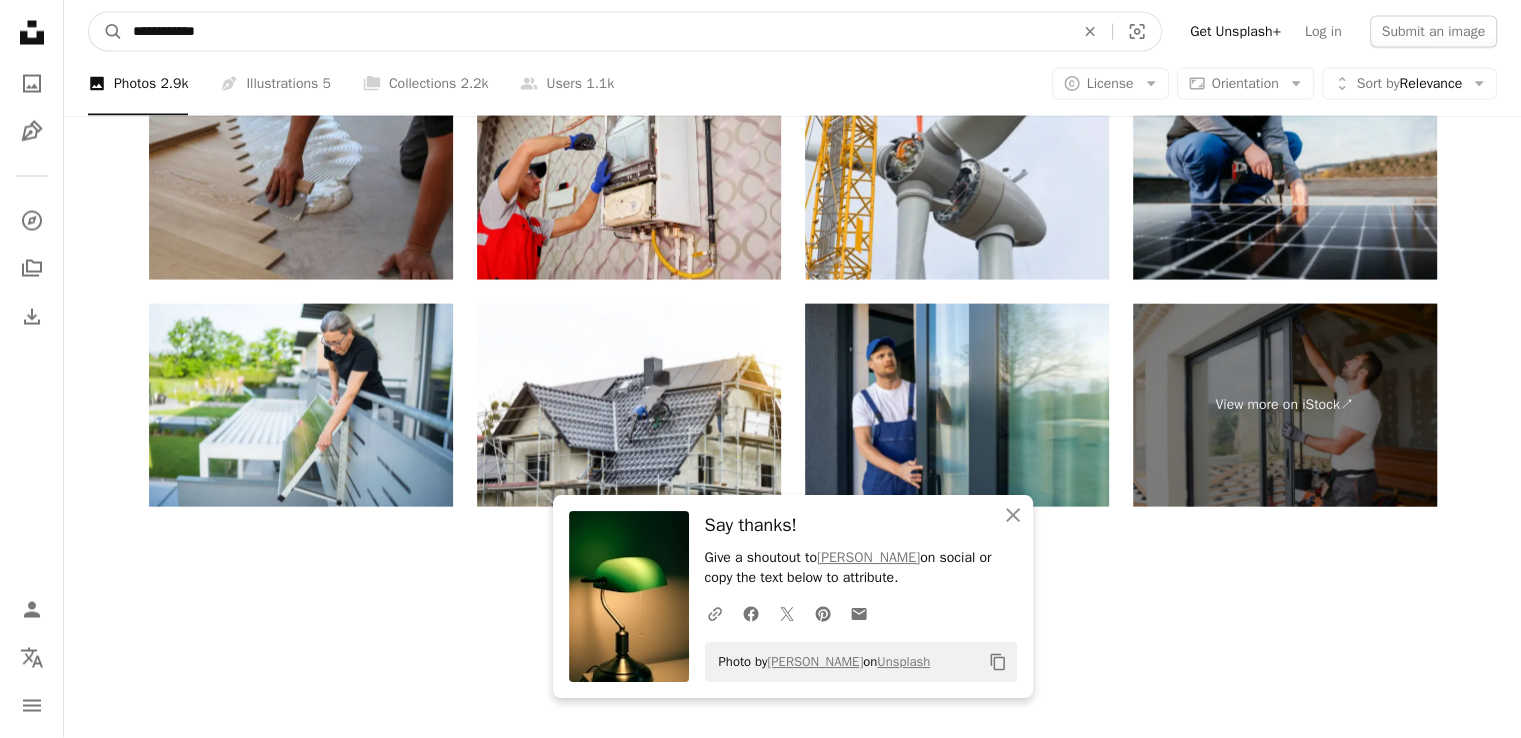 click on "**********" at bounding box center (595, 32) 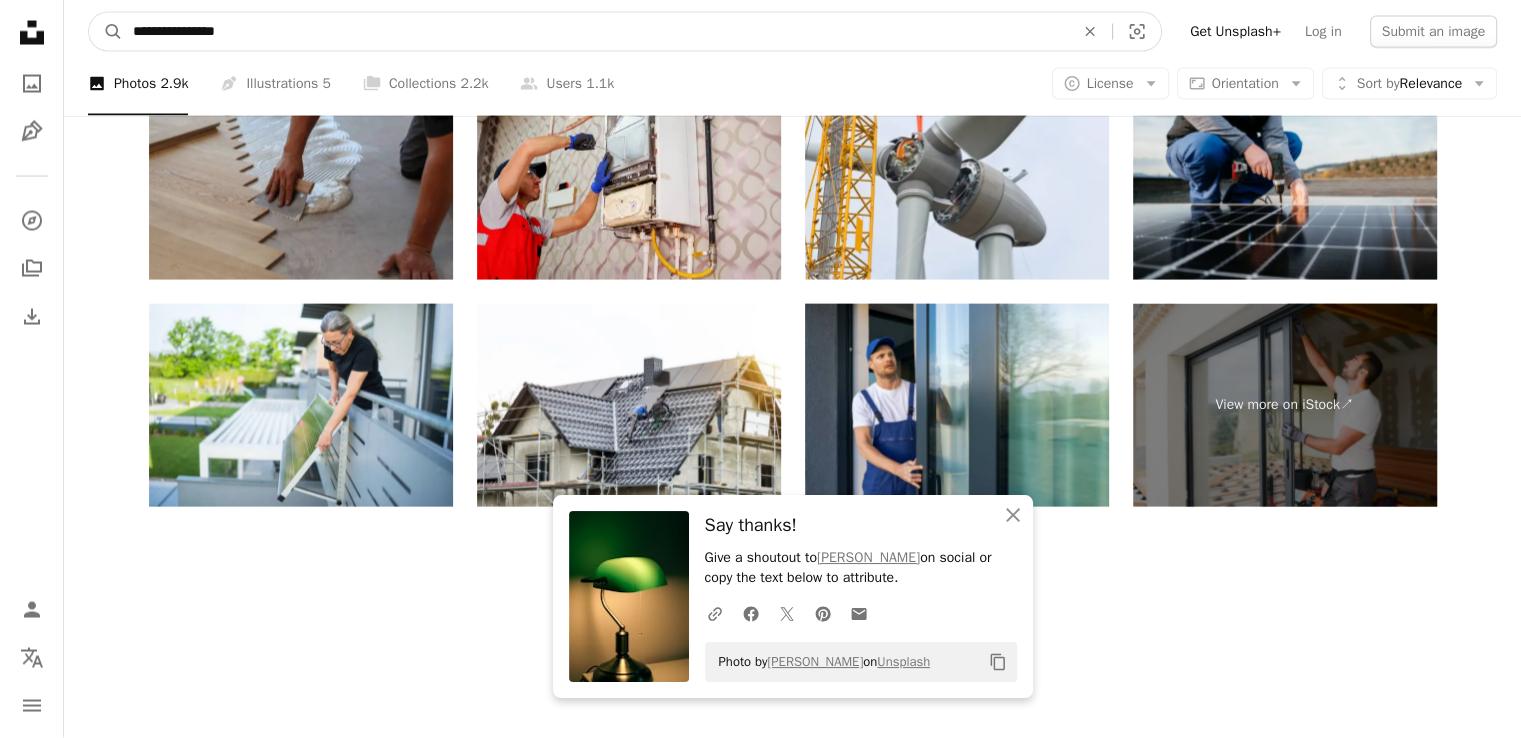 type on "**********" 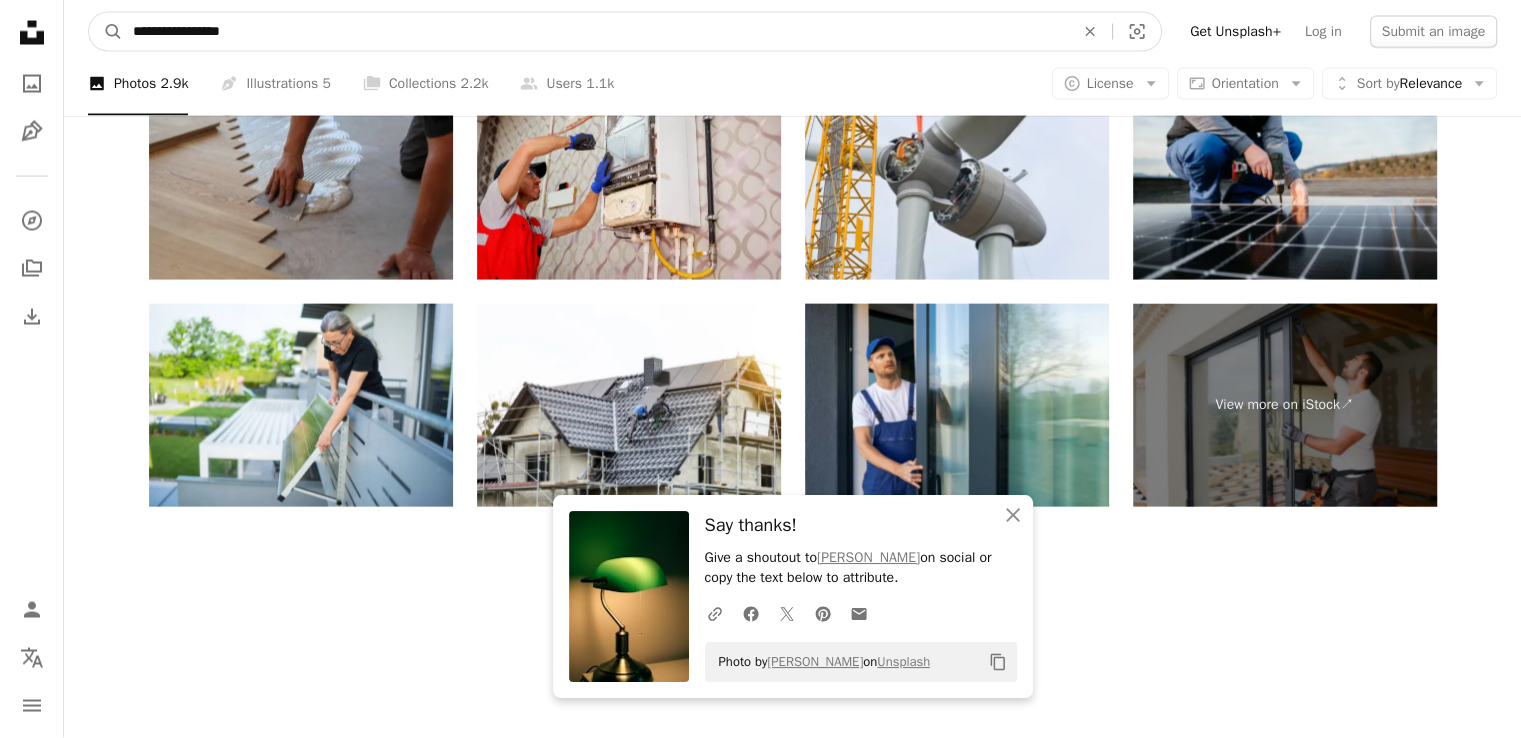 click on "A magnifying glass" at bounding box center [106, 32] 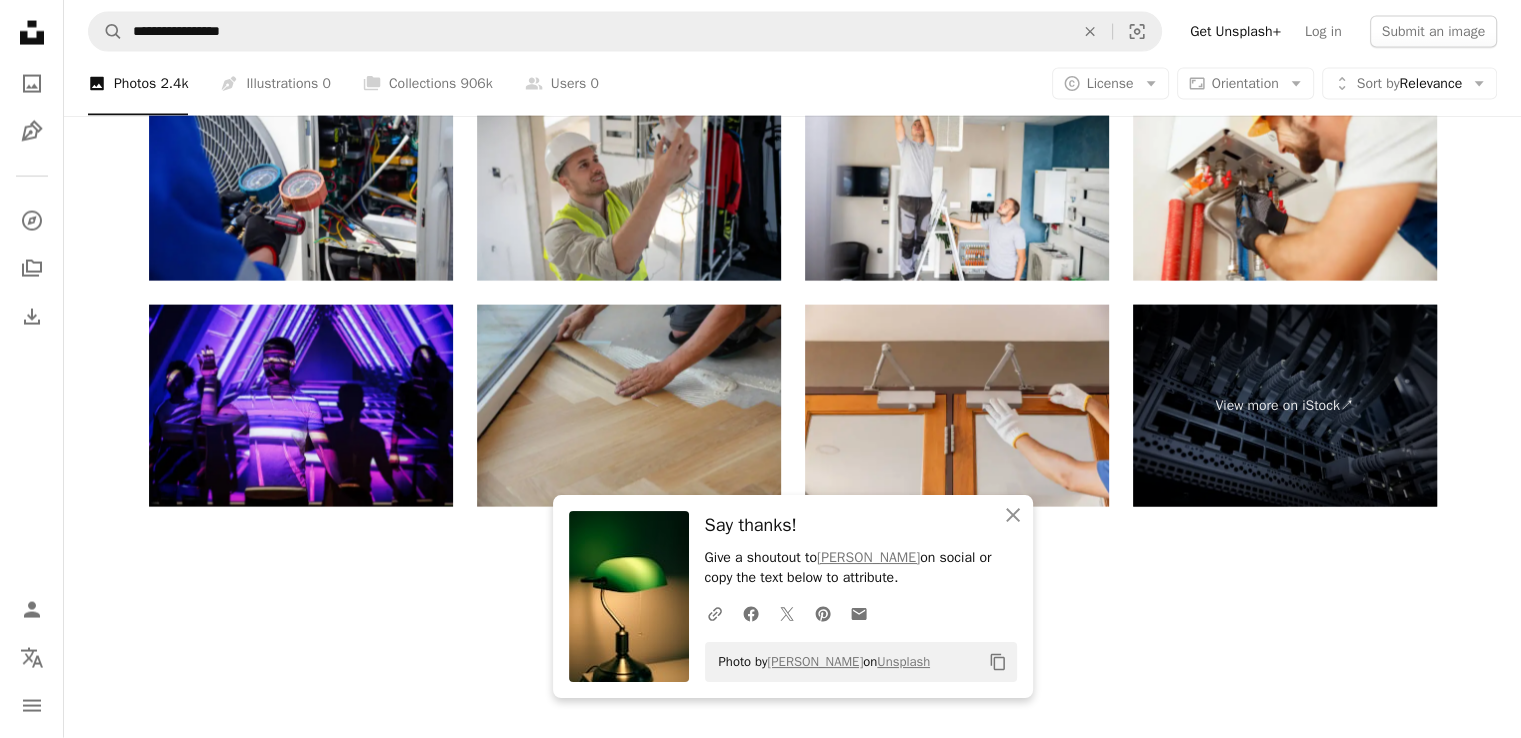 scroll, scrollTop: 1944, scrollLeft: 0, axis: vertical 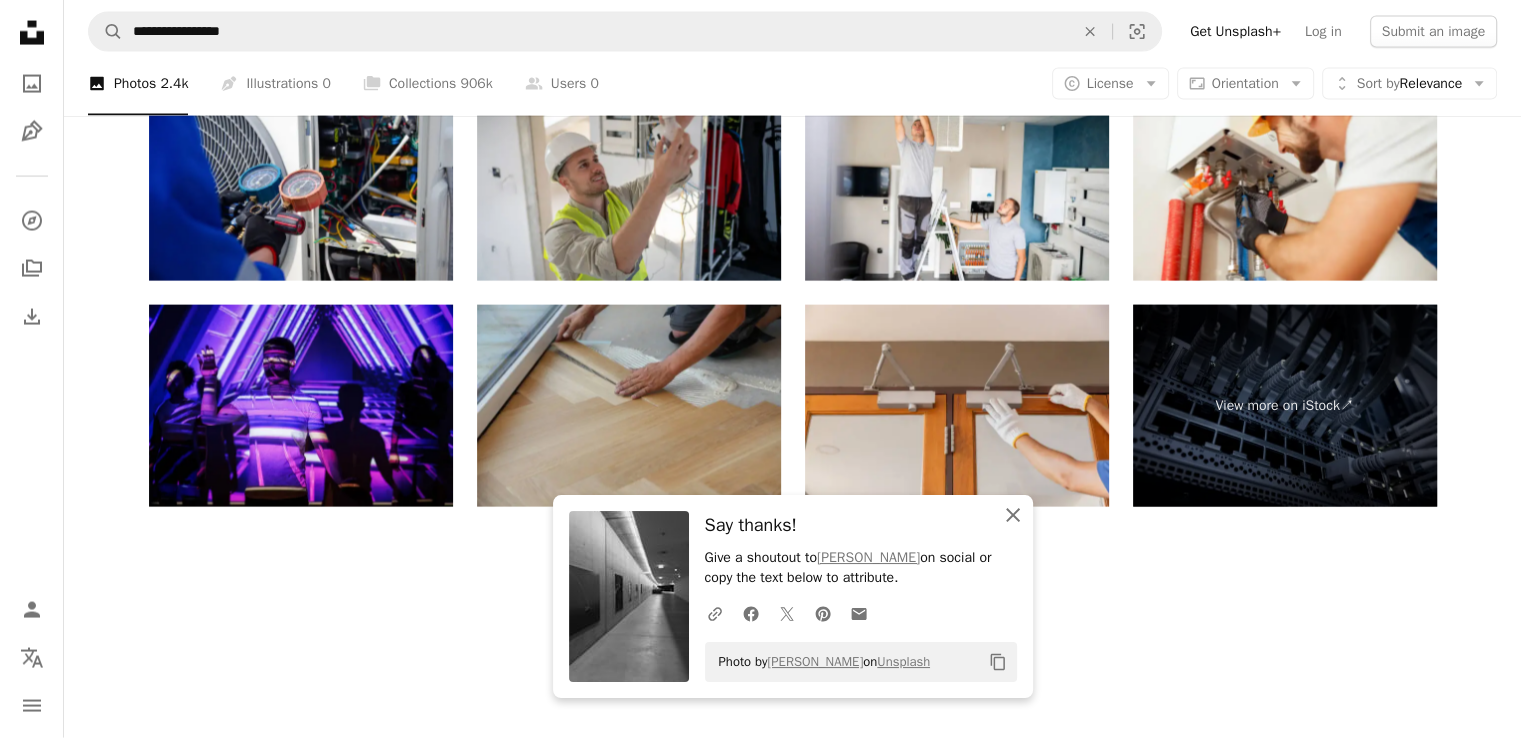click on "An X shape" 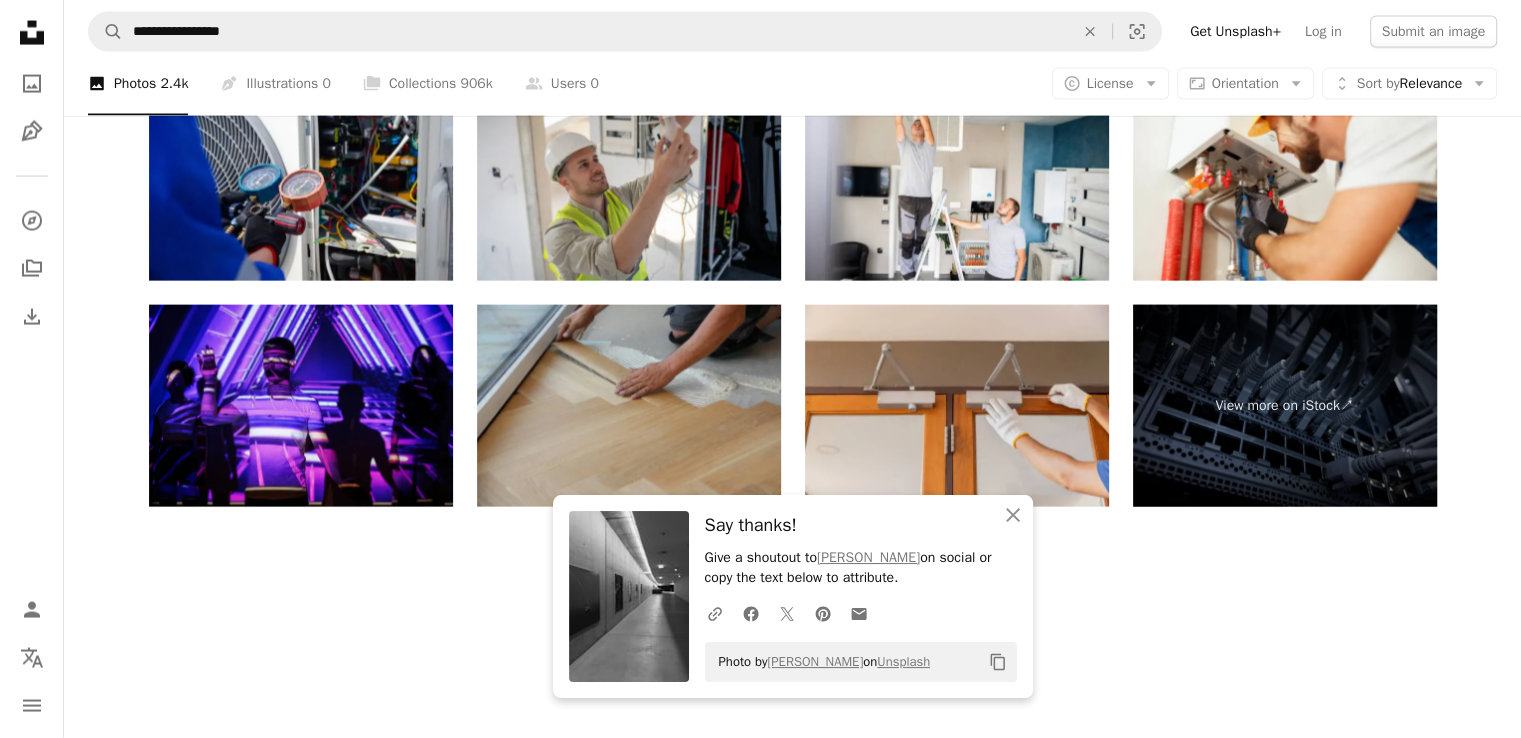 click on "Arrow pointing down" at bounding box center [959, -1394] 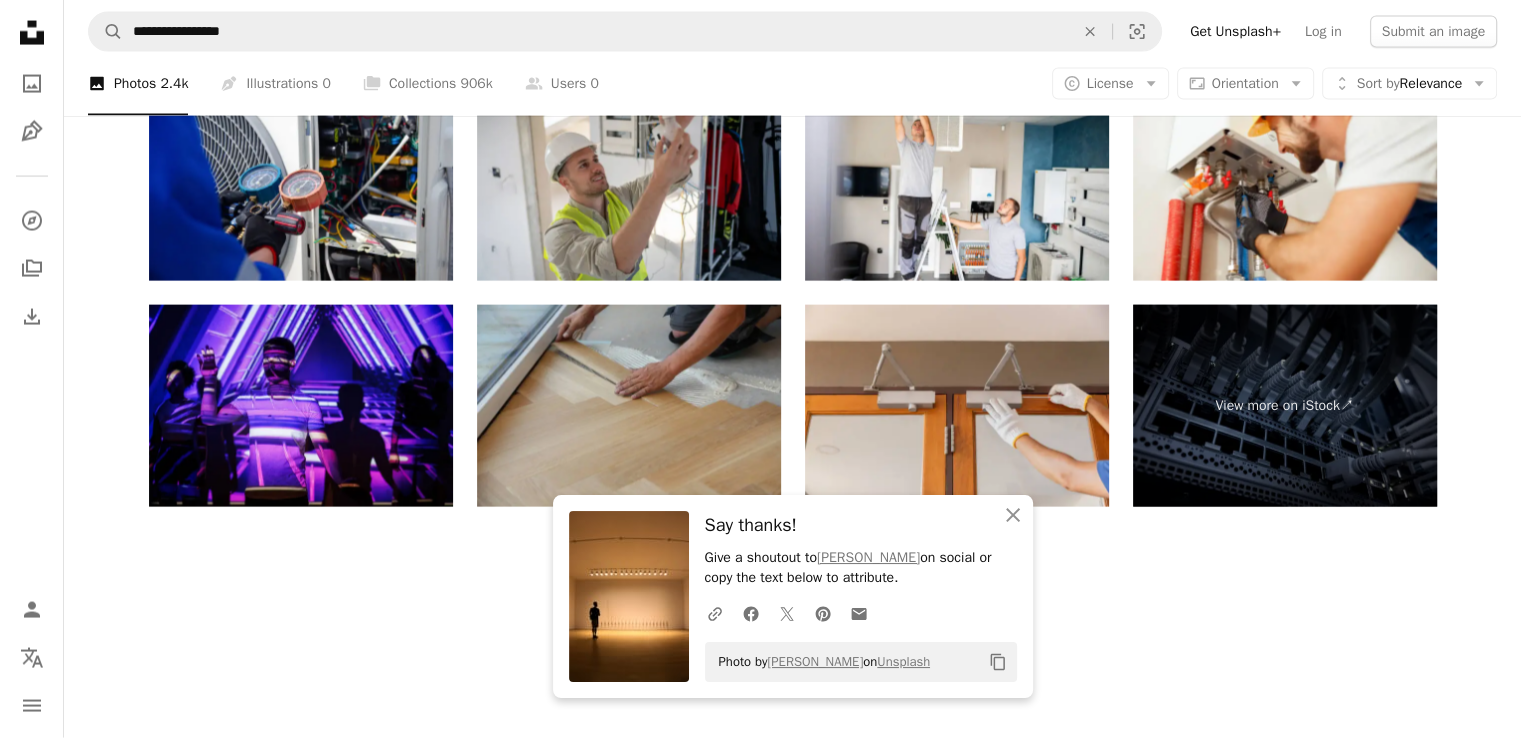 scroll, scrollTop: 3076, scrollLeft: 0, axis: vertical 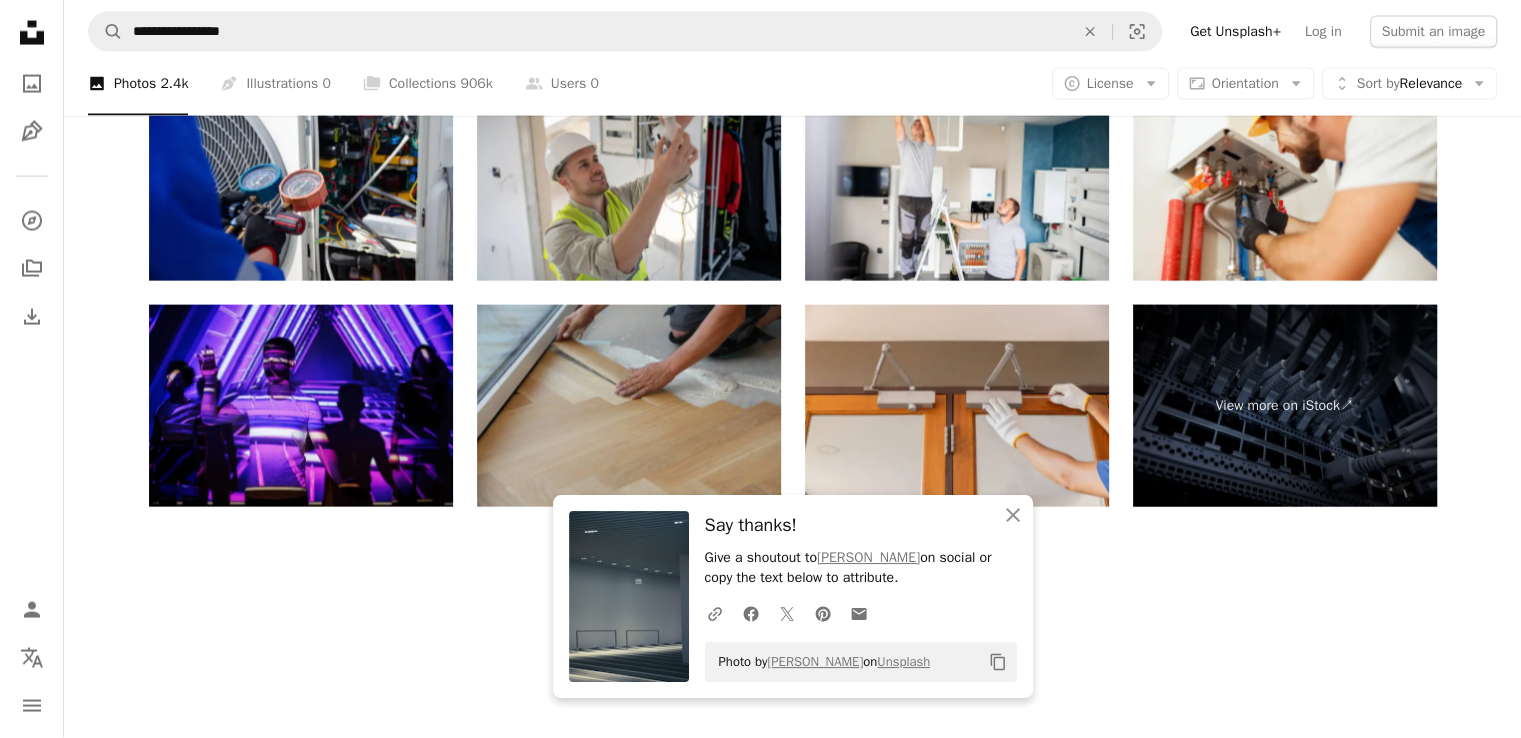click on "Load more" at bounding box center (793, -99) 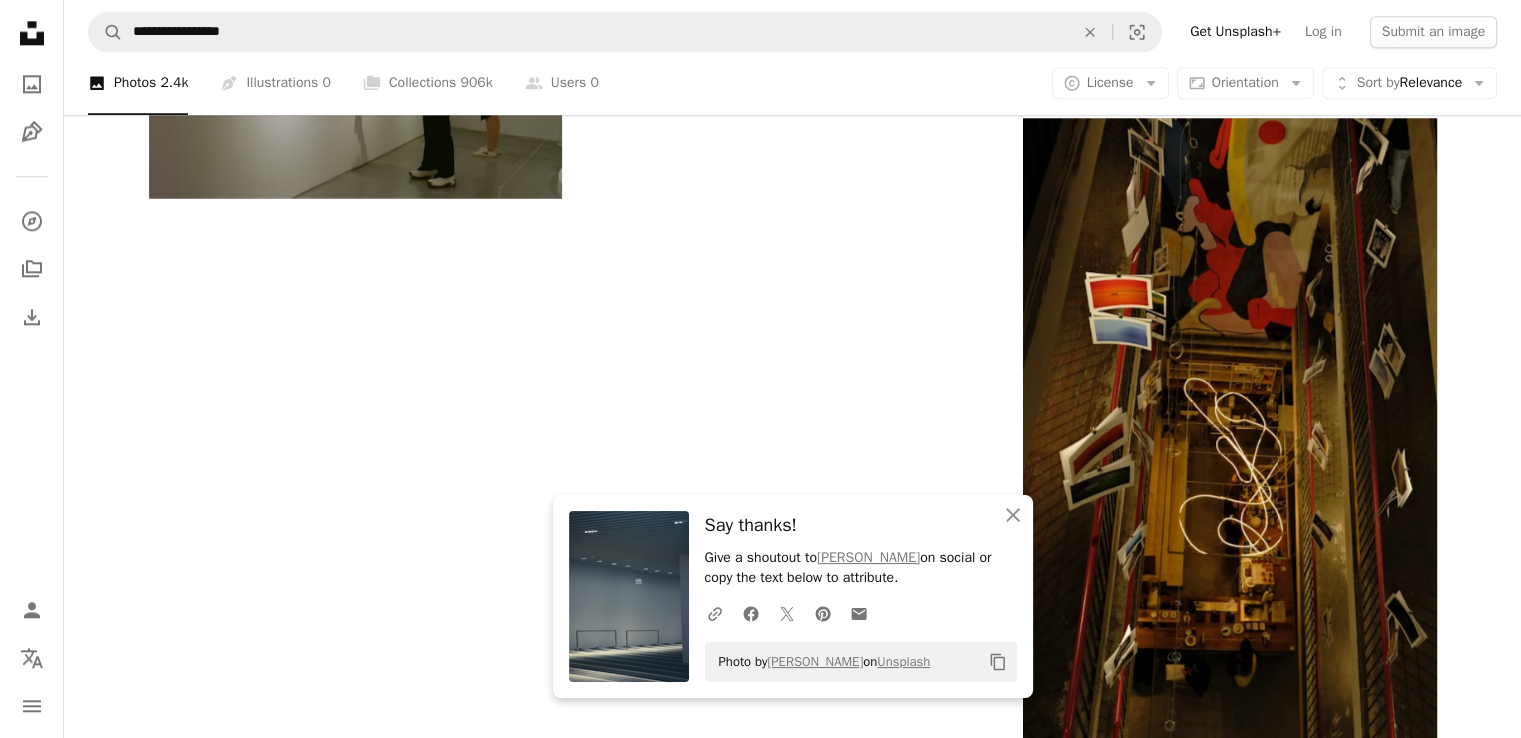 scroll, scrollTop: 5399, scrollLeft: 0, axis: vertical 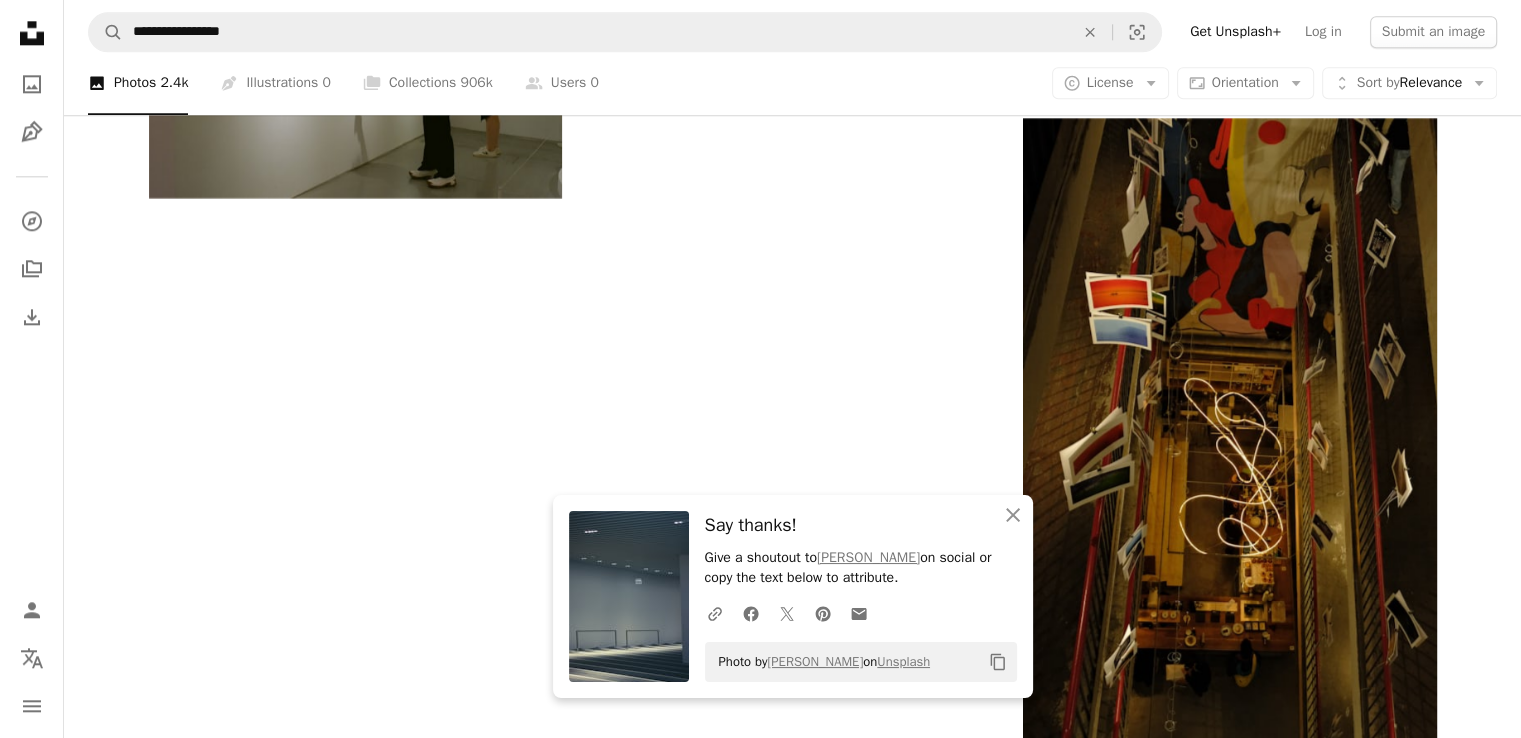 click on "Arrow pointing down" at bounding box center [959, -4148] 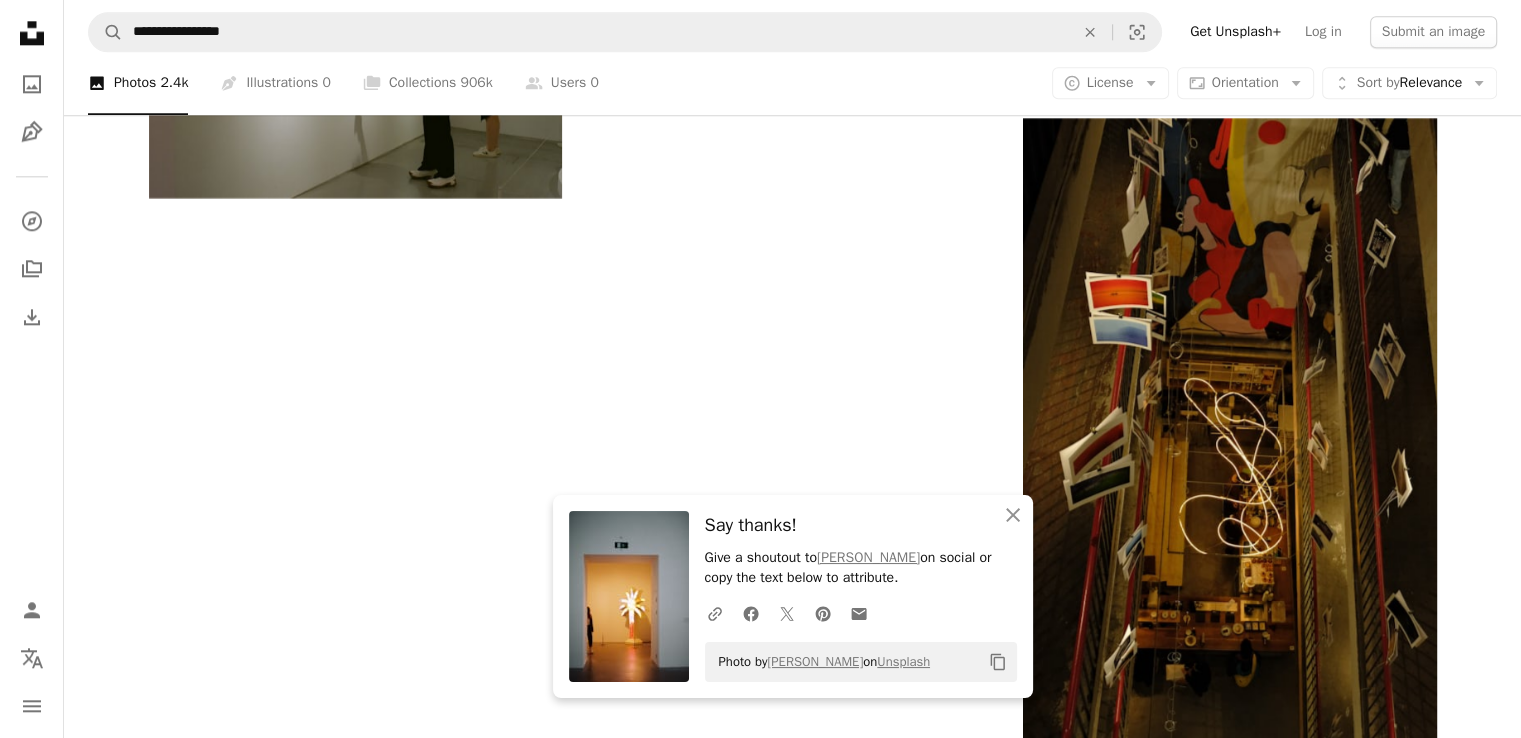 scroll, scrollTop: 5763, scrollLeft: 0, axis: vertical 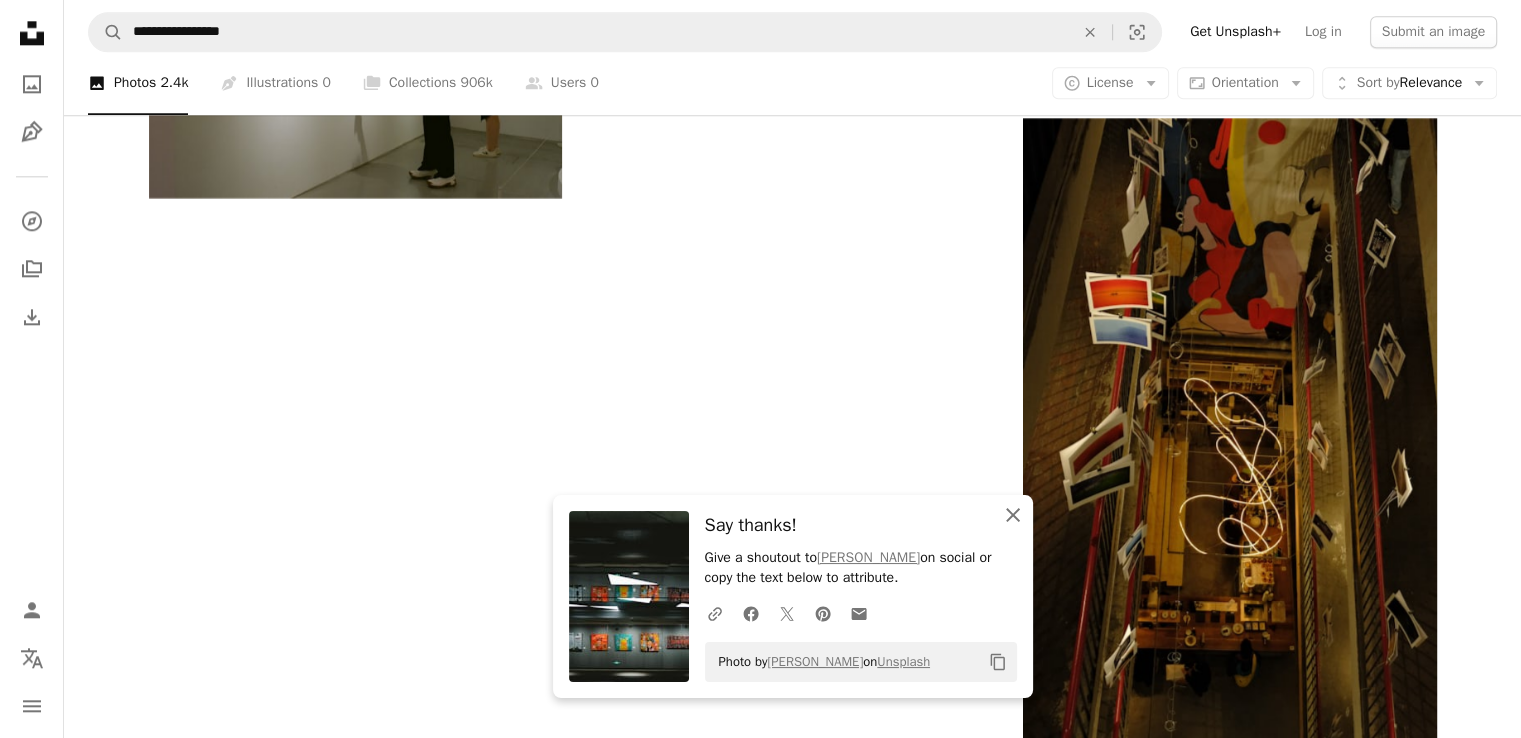 click on "An X shape" 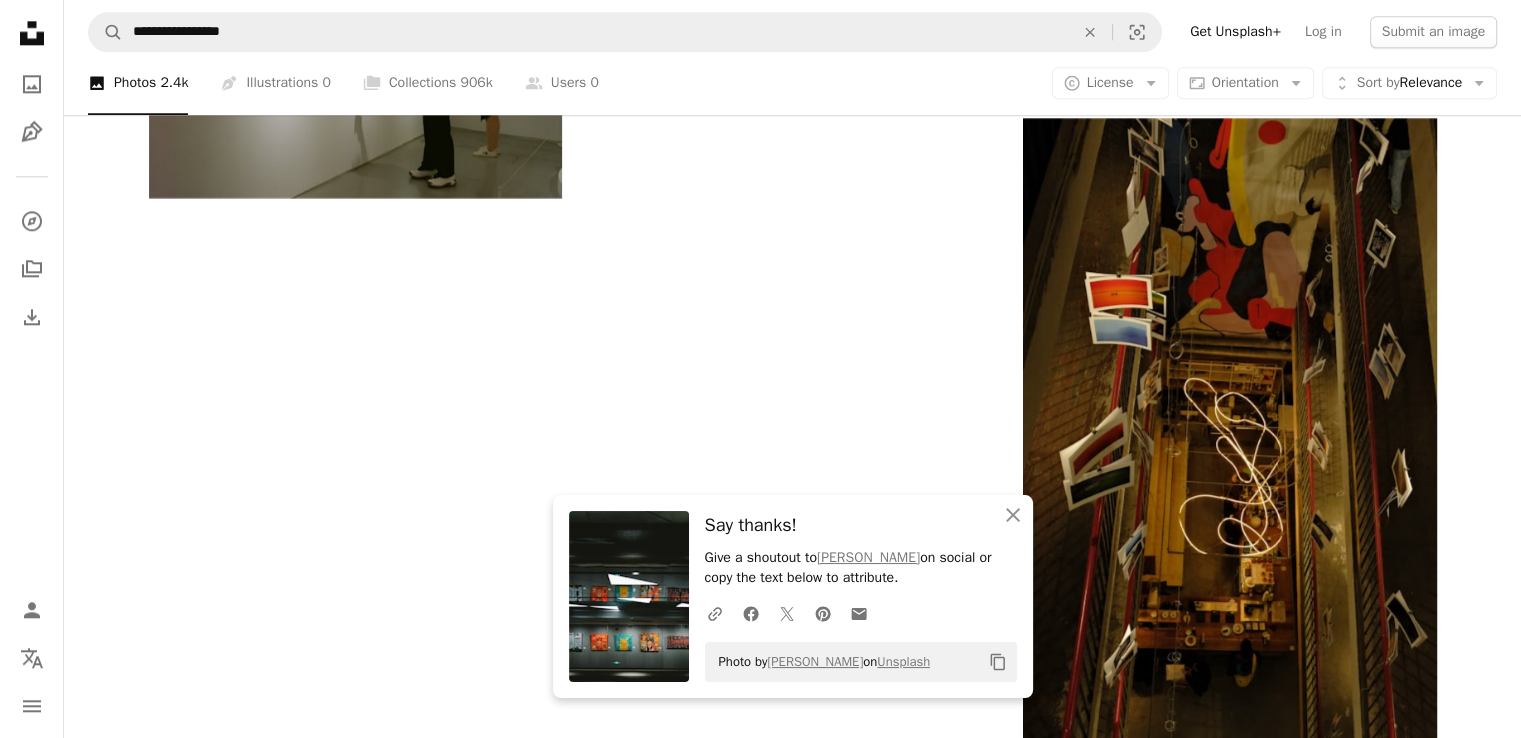 click on "Arrow pointing down" 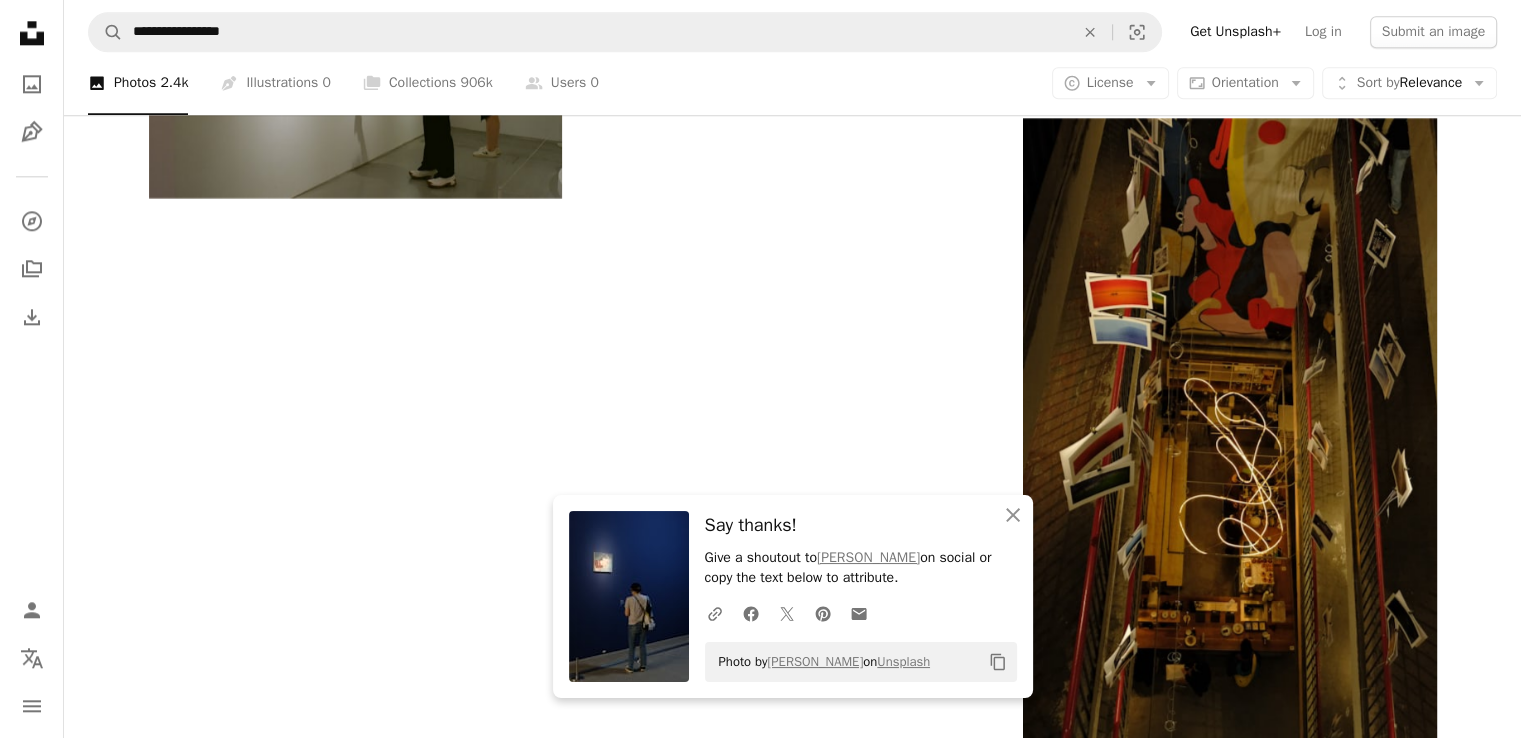 scroll, scrollTop: 7802, scrollLeft: 0, axis: vertical 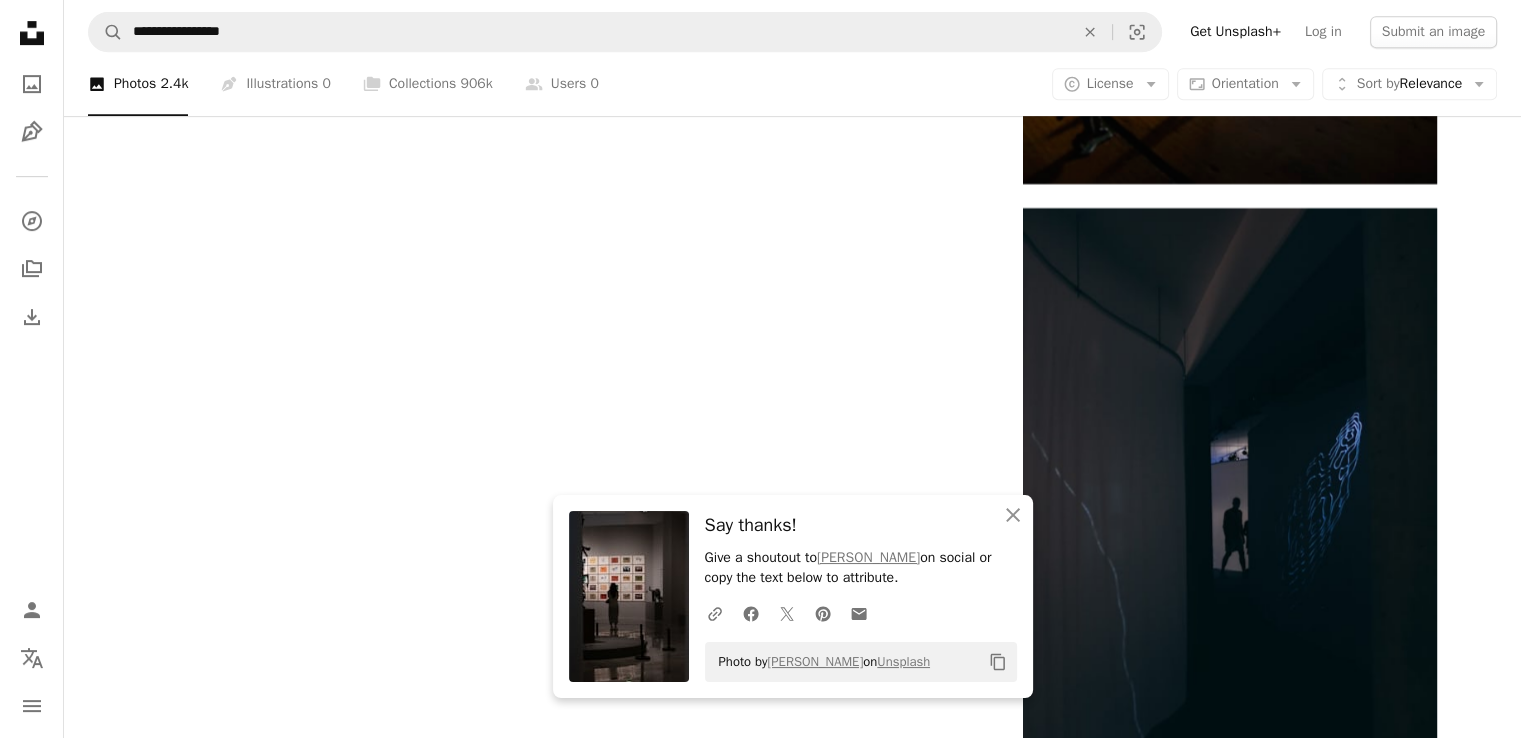 click 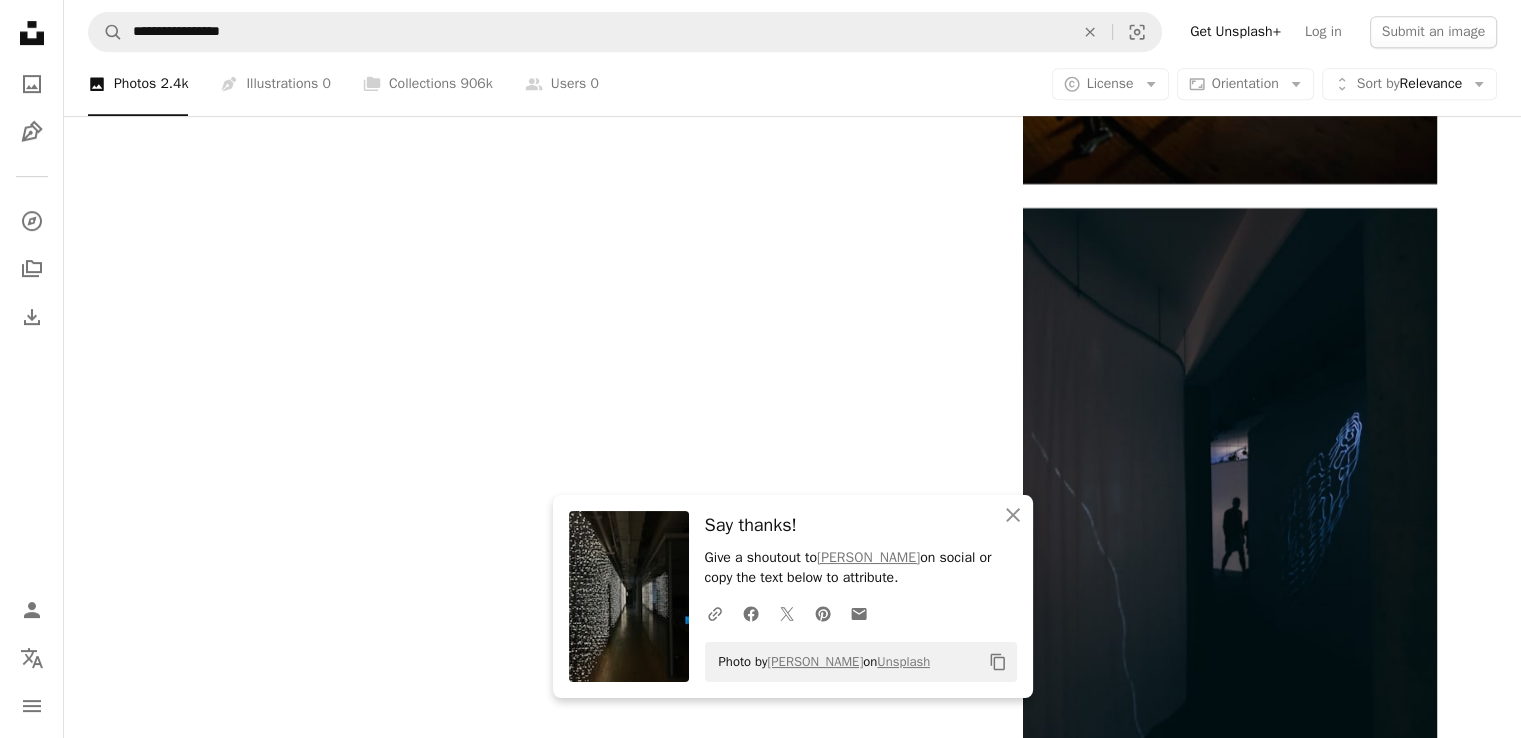 scroll, scrollTop: 13896, scrollLeft: 0, axis: vertical 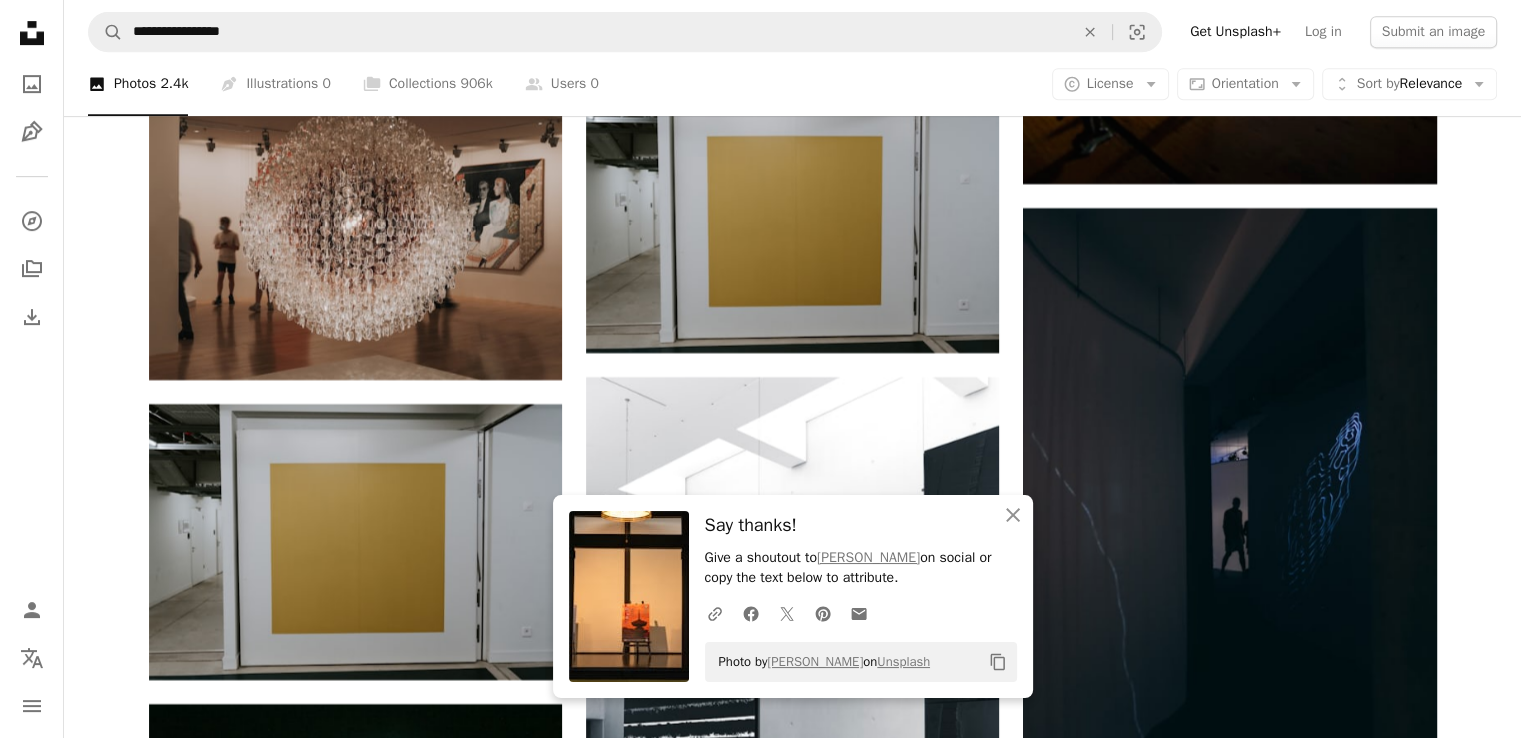 click on "Arrow pointing down" 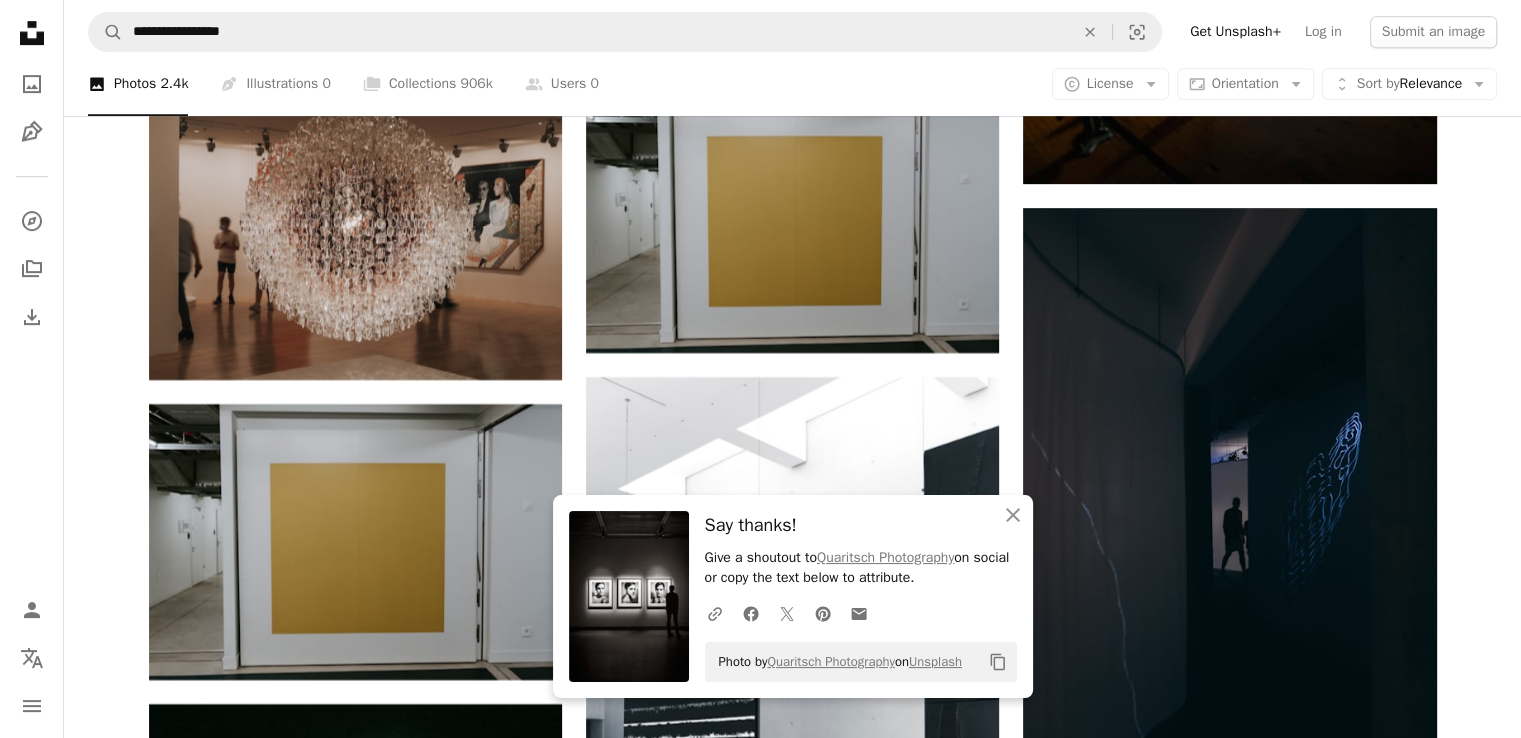 scroll, scrollTop: 20432, scrollLeft: 0, axis: vertical 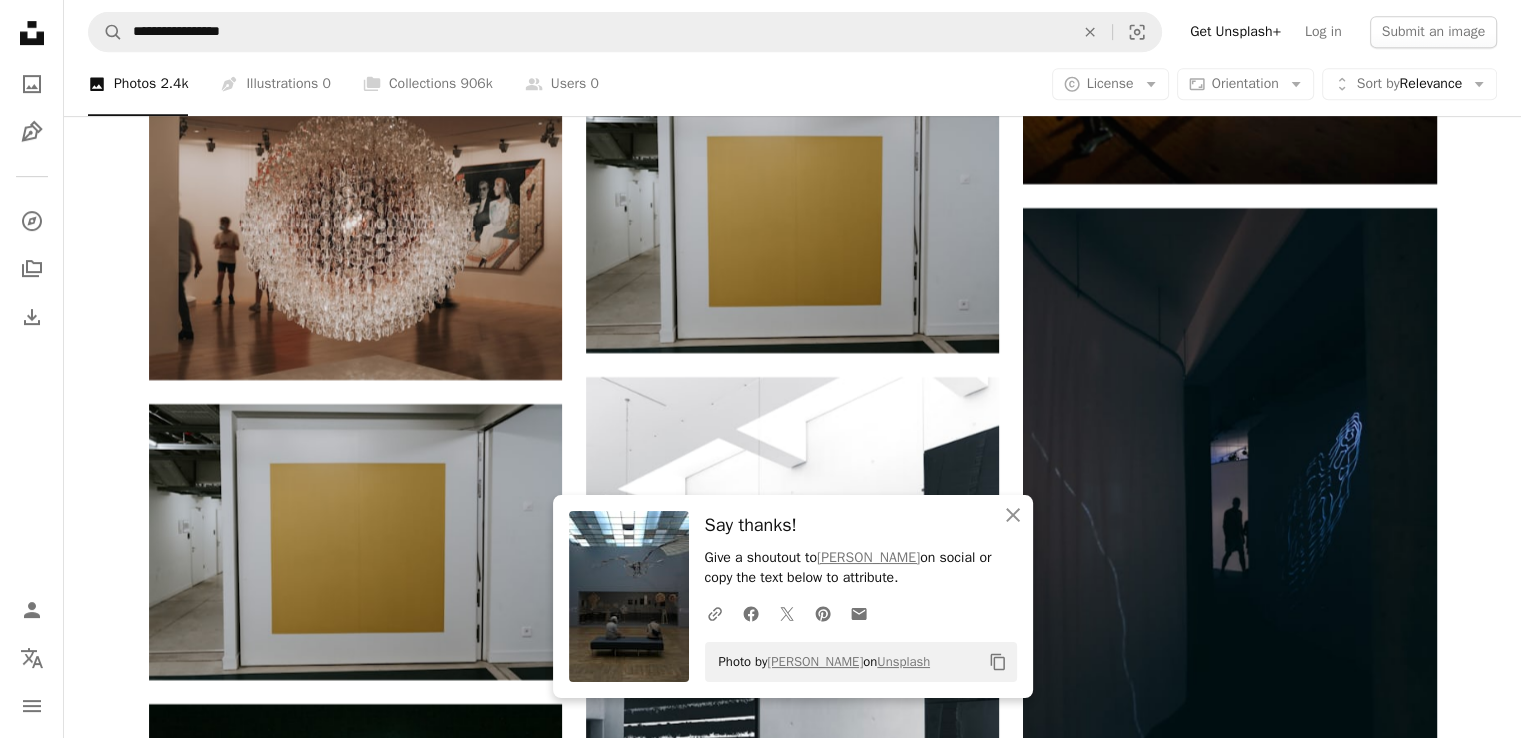 click on "Arrow pointing down" 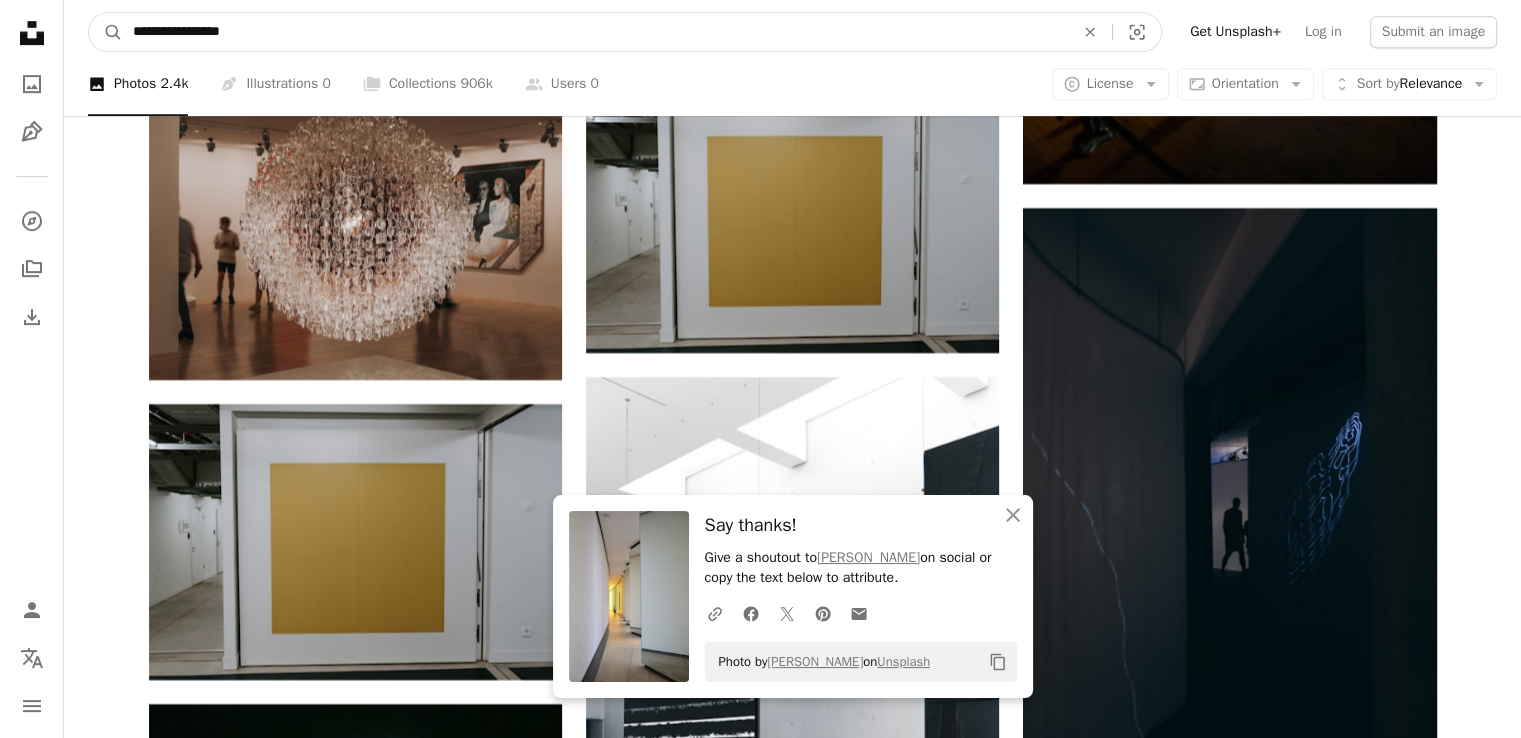 scroll, scrollTop: 26759, scrollLeft: 0, axis: vertical 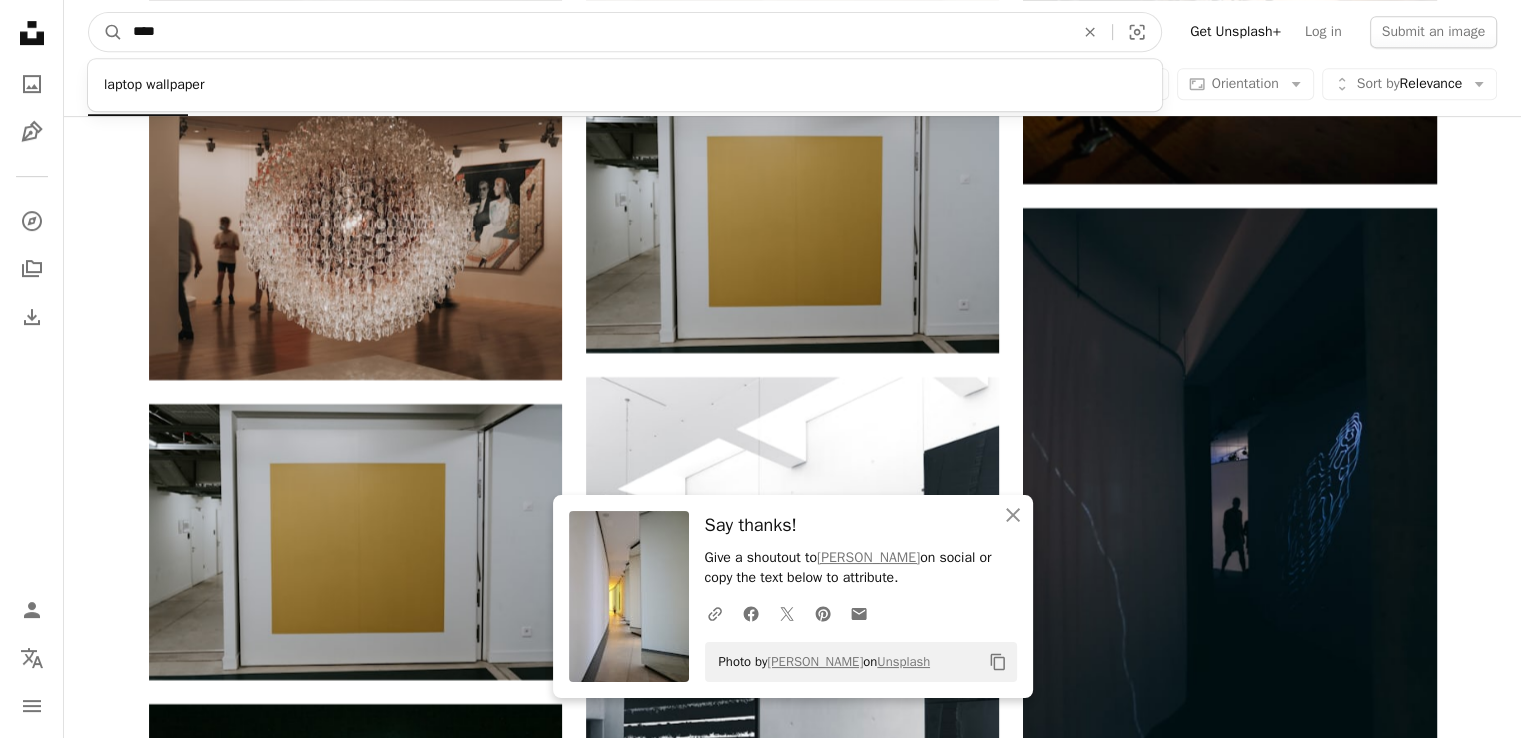 type on "****" 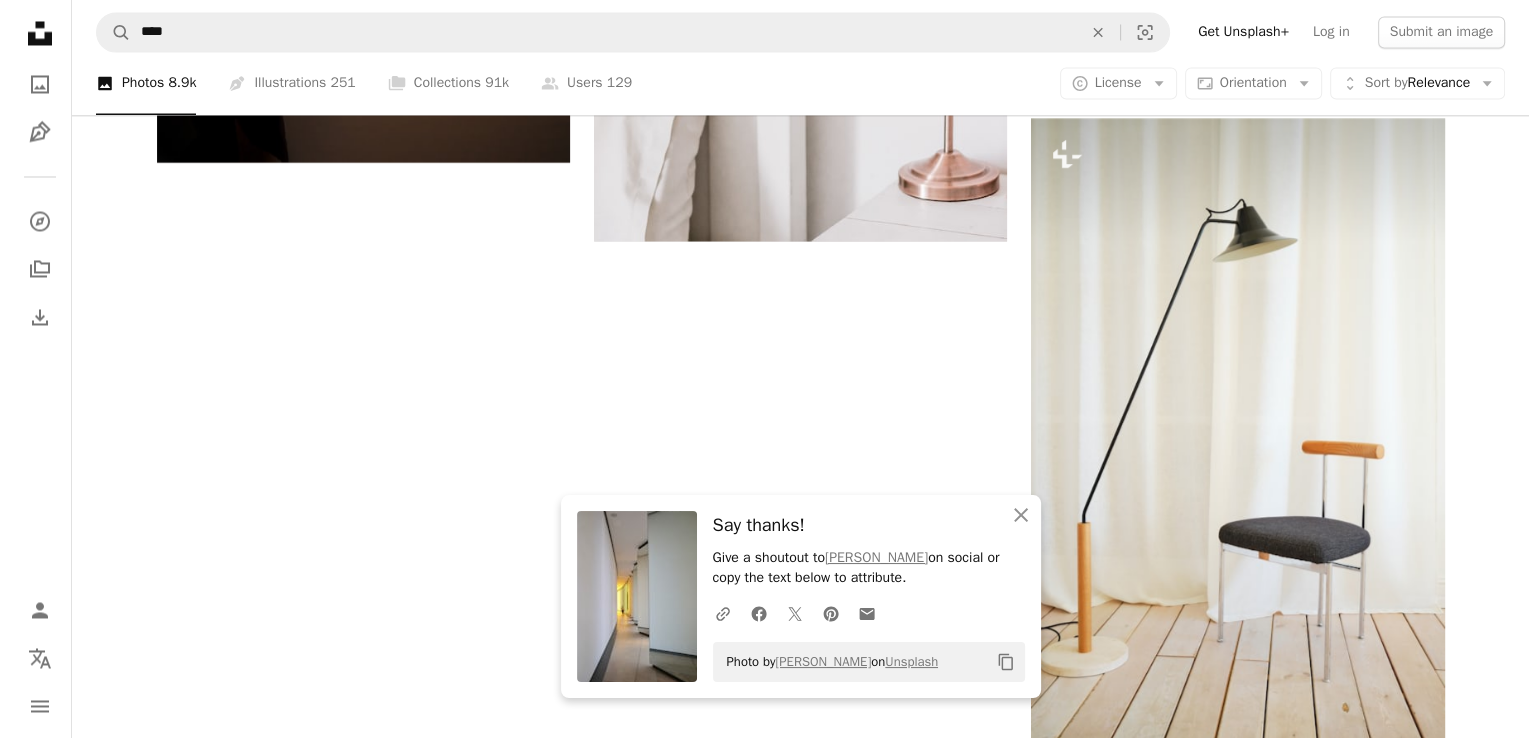 scroll, scrollTop: 1327, scrollLeft: 0, axis: vertical 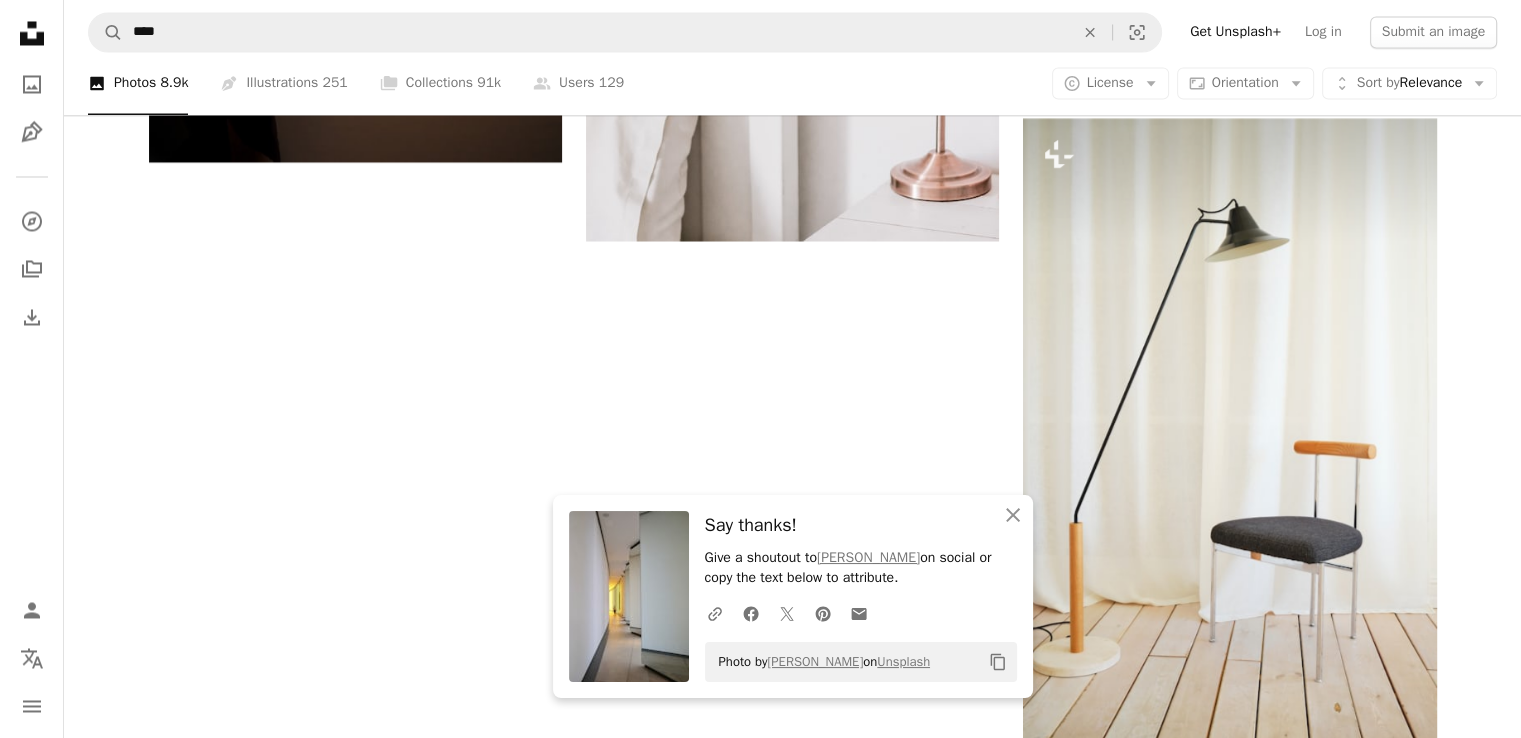 click at bounding box center [355, -2232] 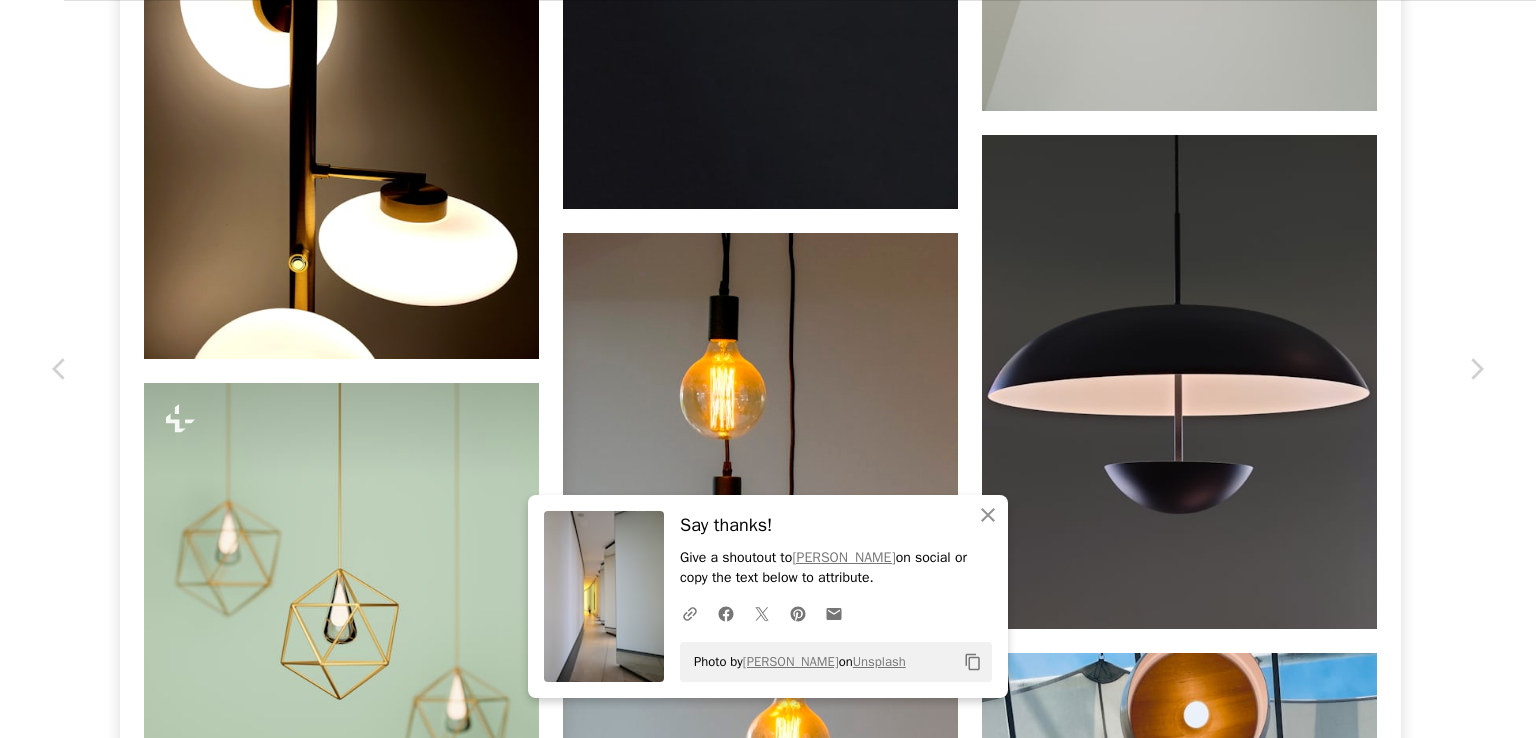 scroll, scrollTop: 4548, scrollLeft: 0, axis: vertical 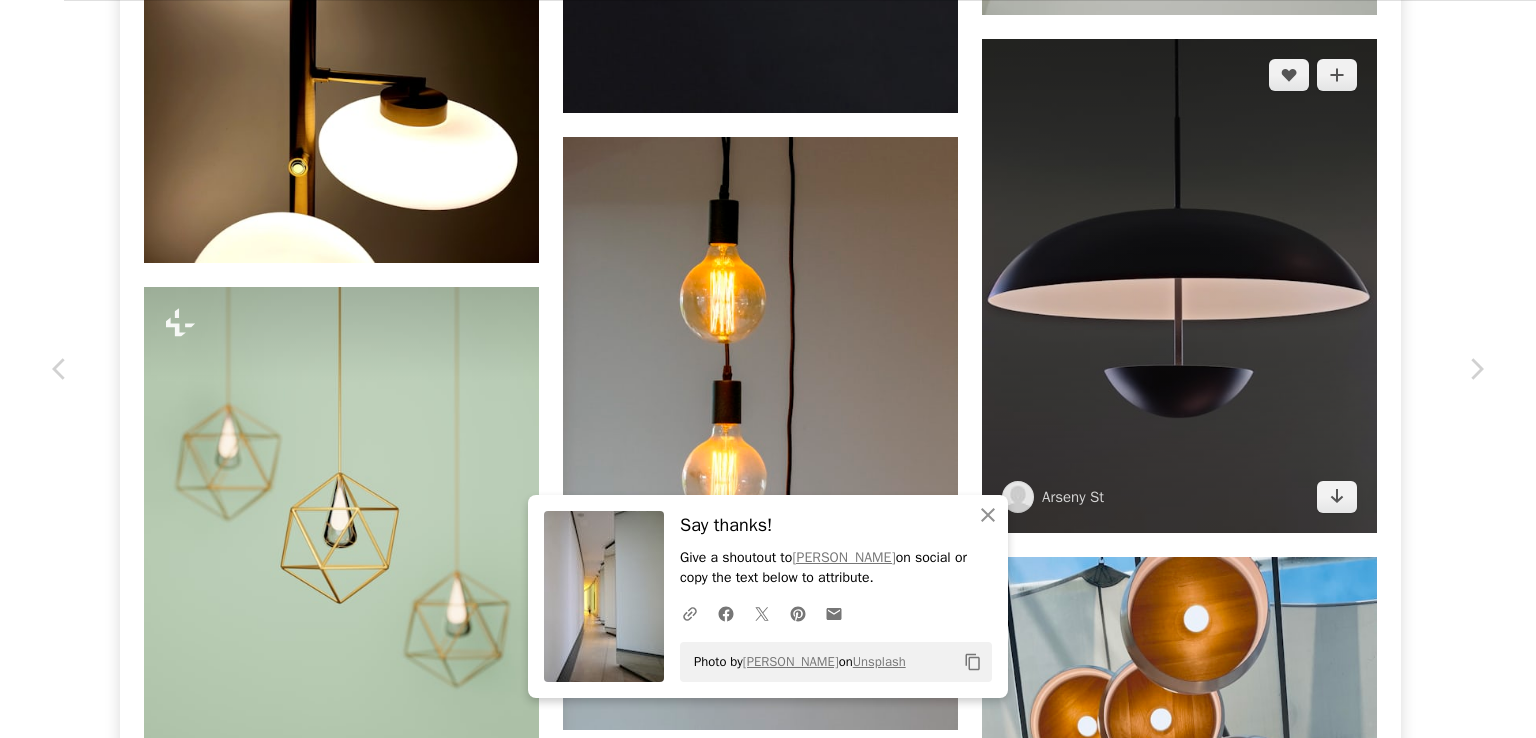 click at bounding box center [1179, 286] 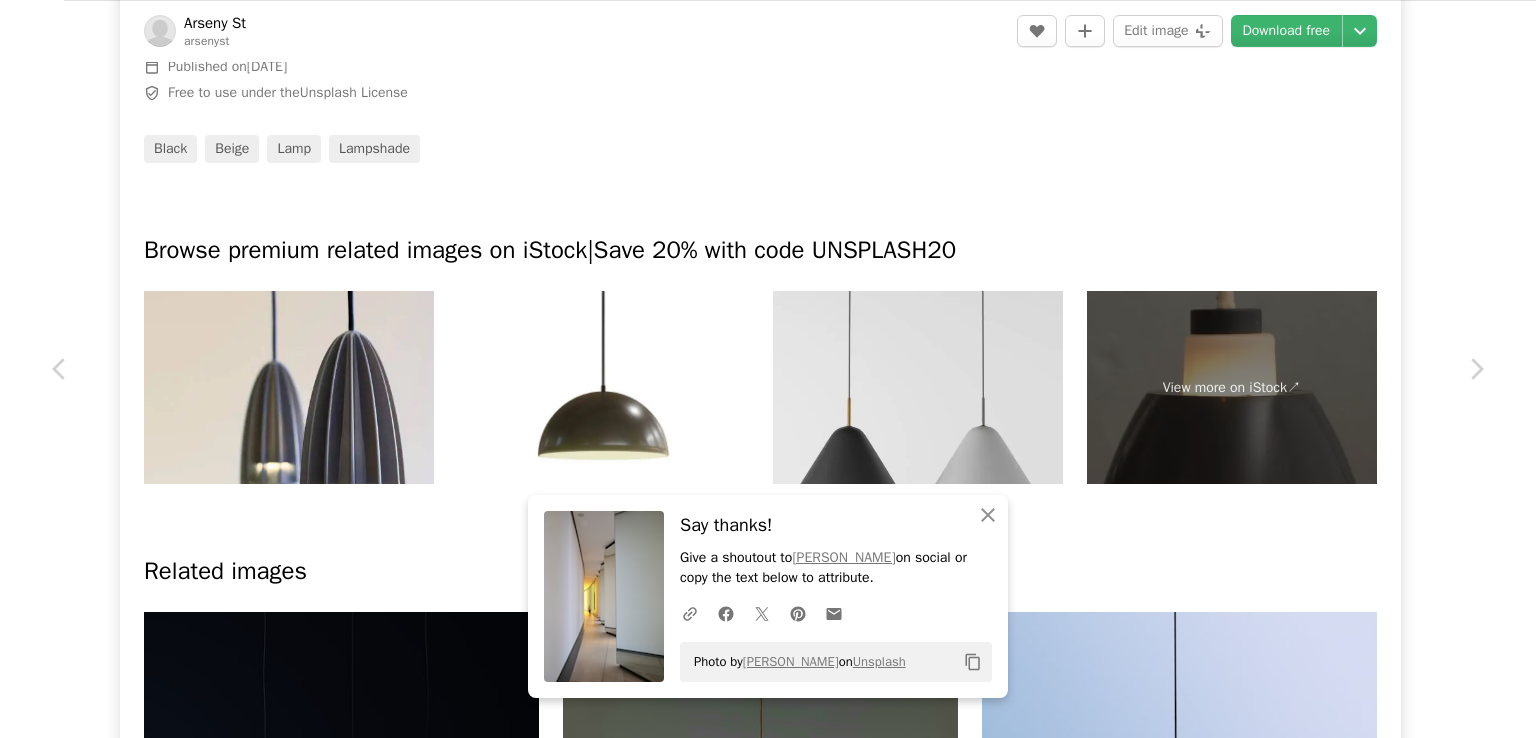 scroll, scrollTop: 712, scrollLeft: 0, axis: vertical 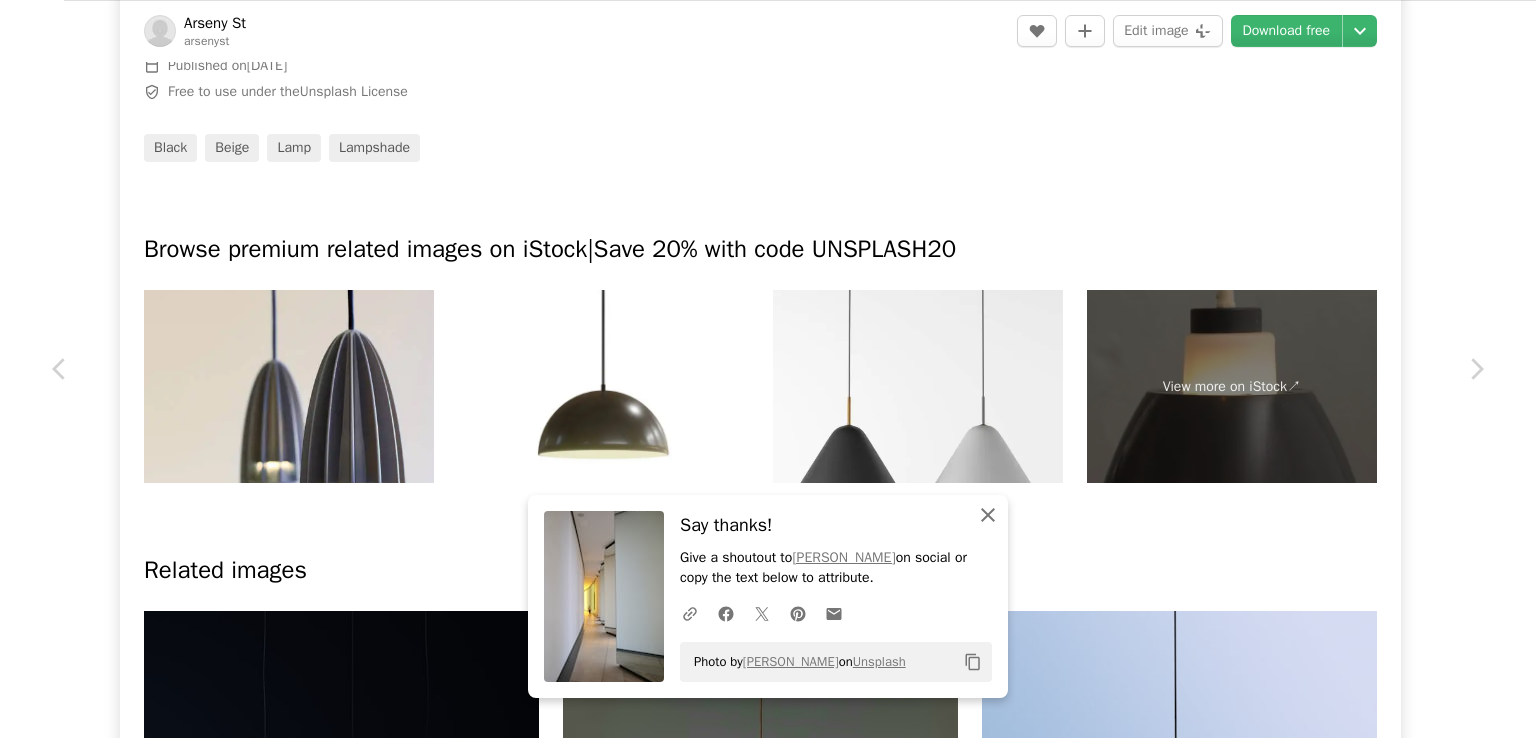 click on "An X shape" 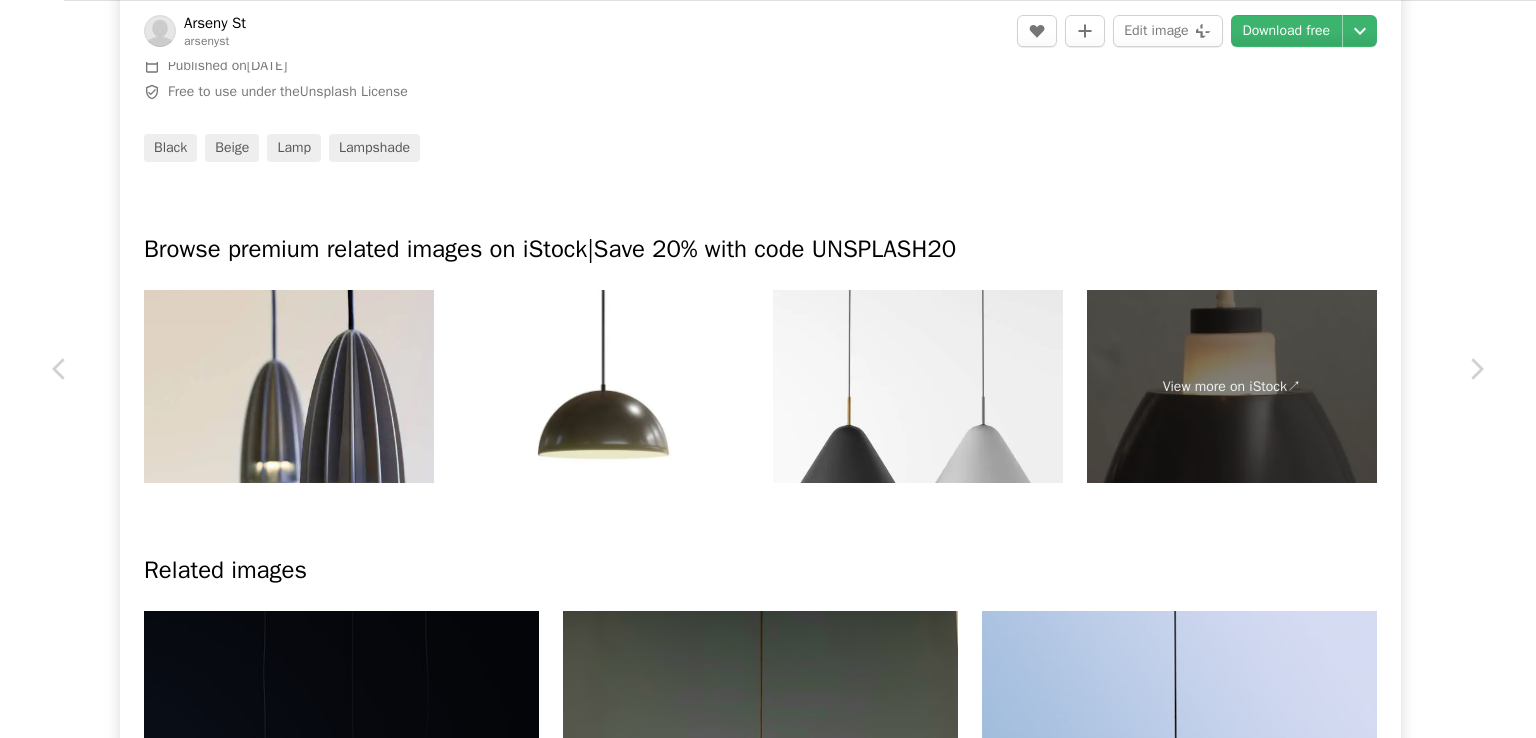 scroll, scrollTop: 1080, scrollLeft: 0, axis: vertical 